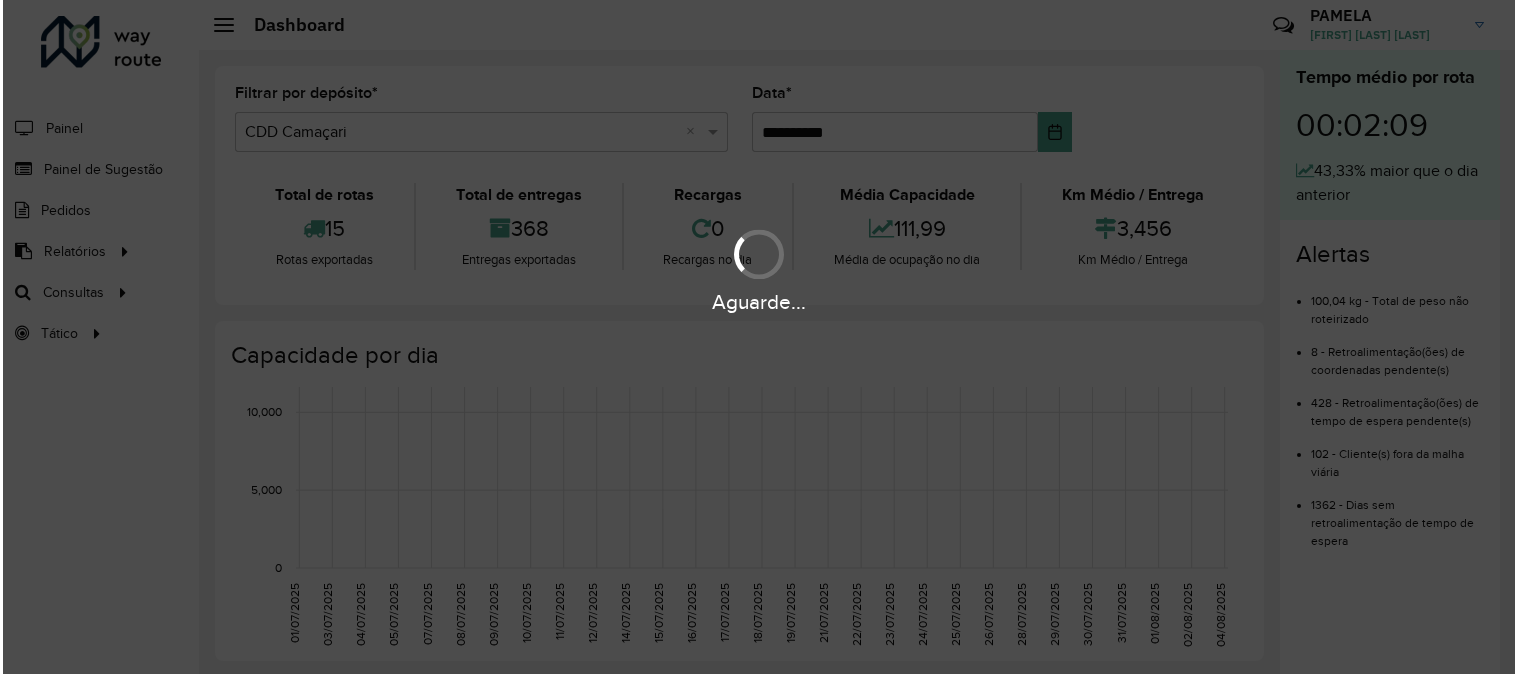 scroll, scrollTop: 0, scrollLeft: 0, axis: both 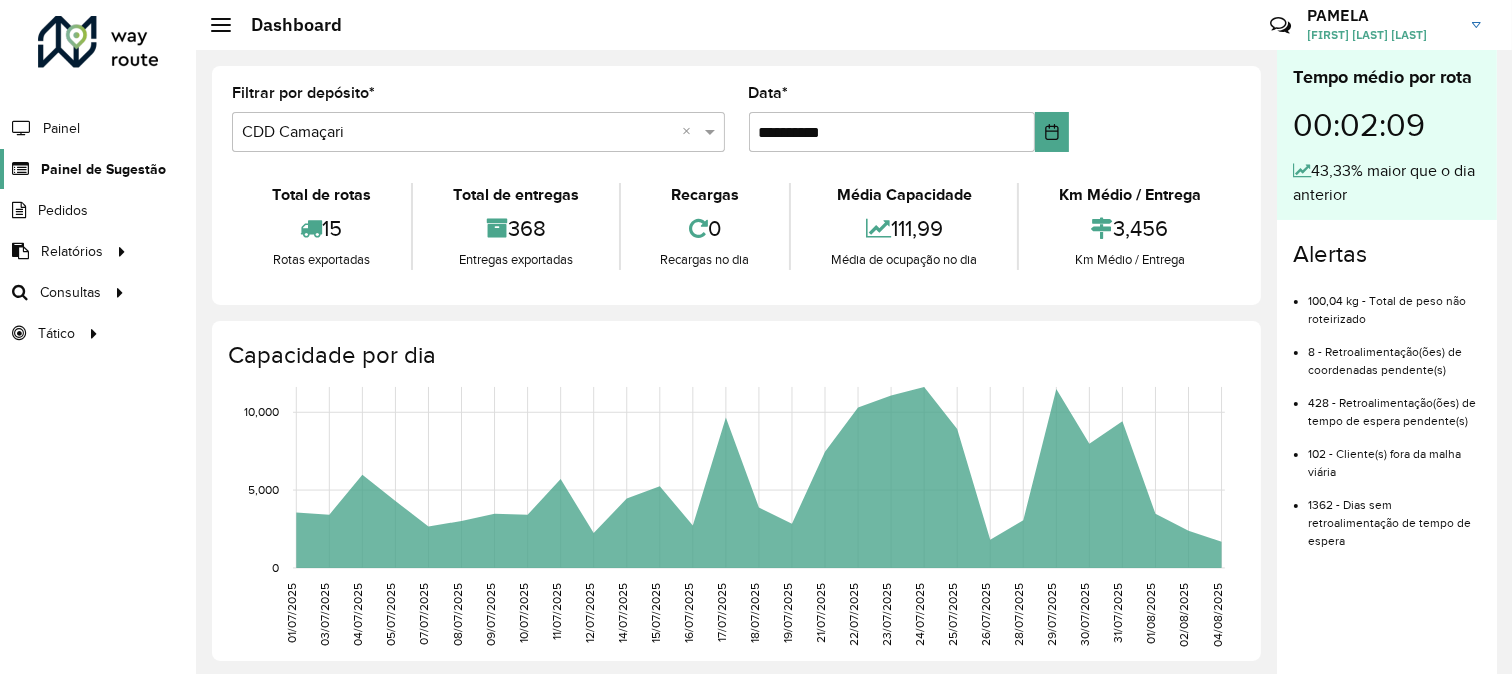 click on "Painel de Sugestão" 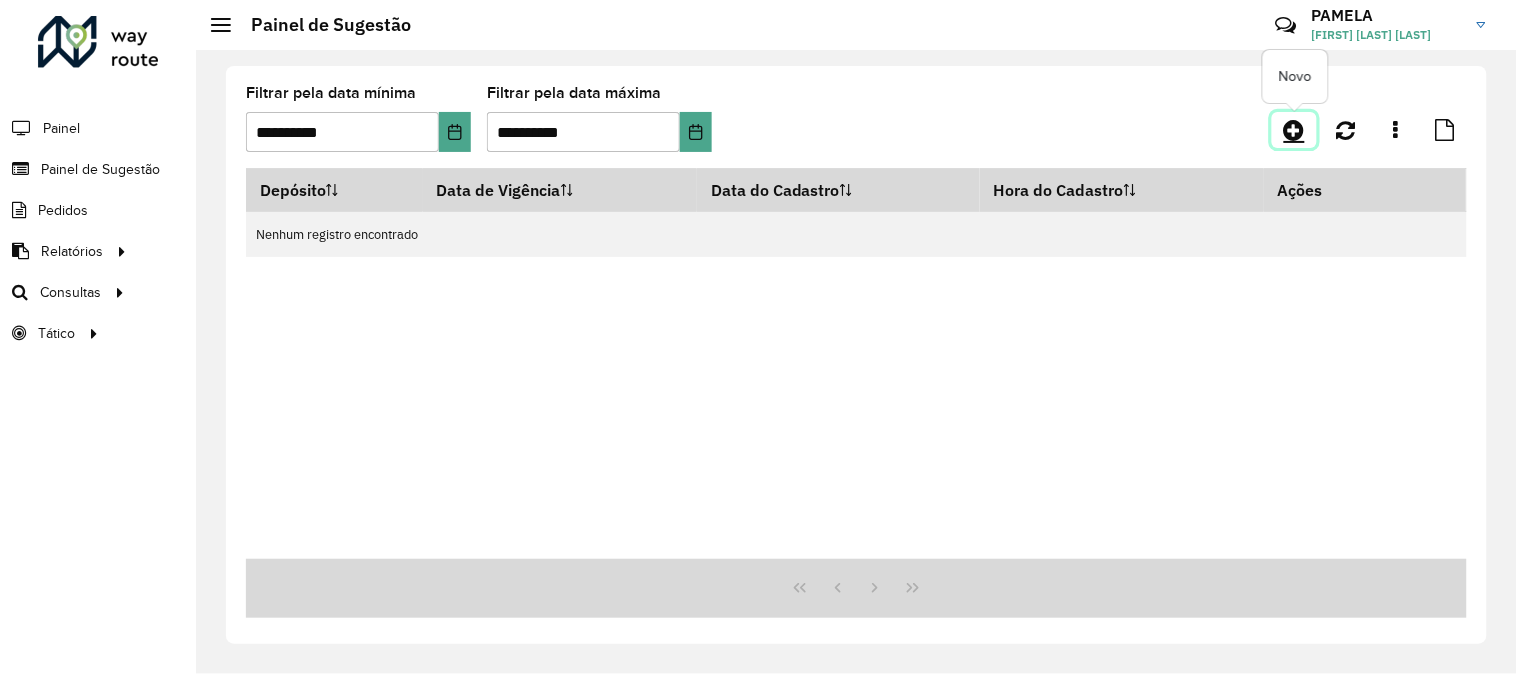 click 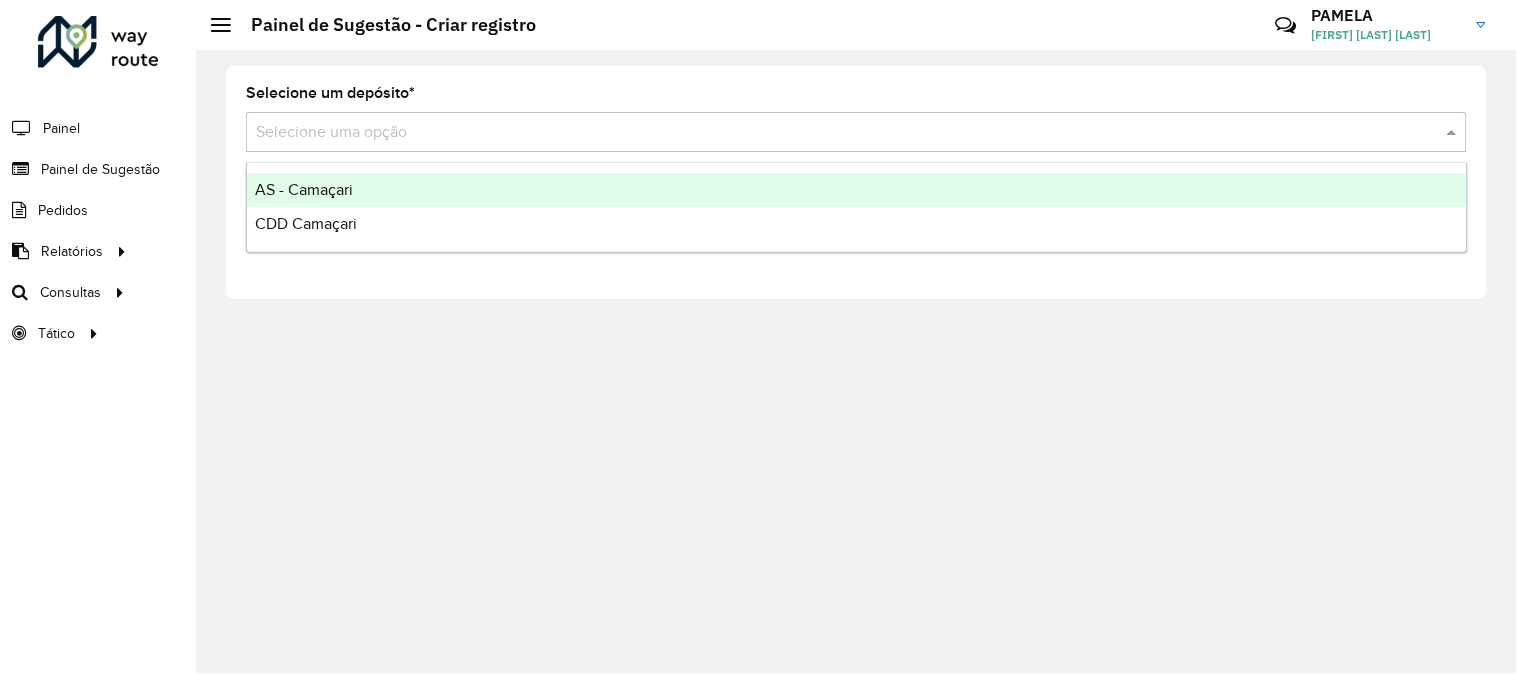 click at bounding box center (836, 133) 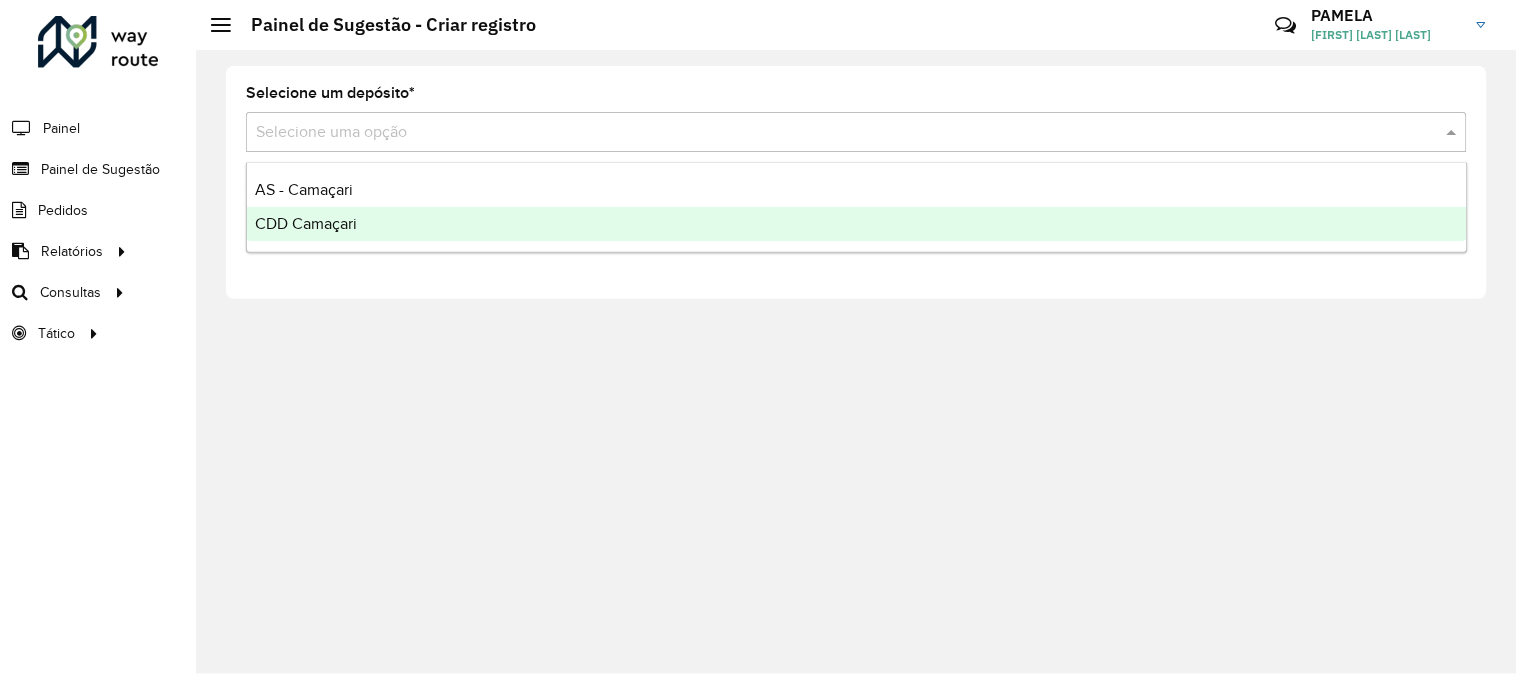 click on "CDD Camaçari" at bounding box center (306, 223) 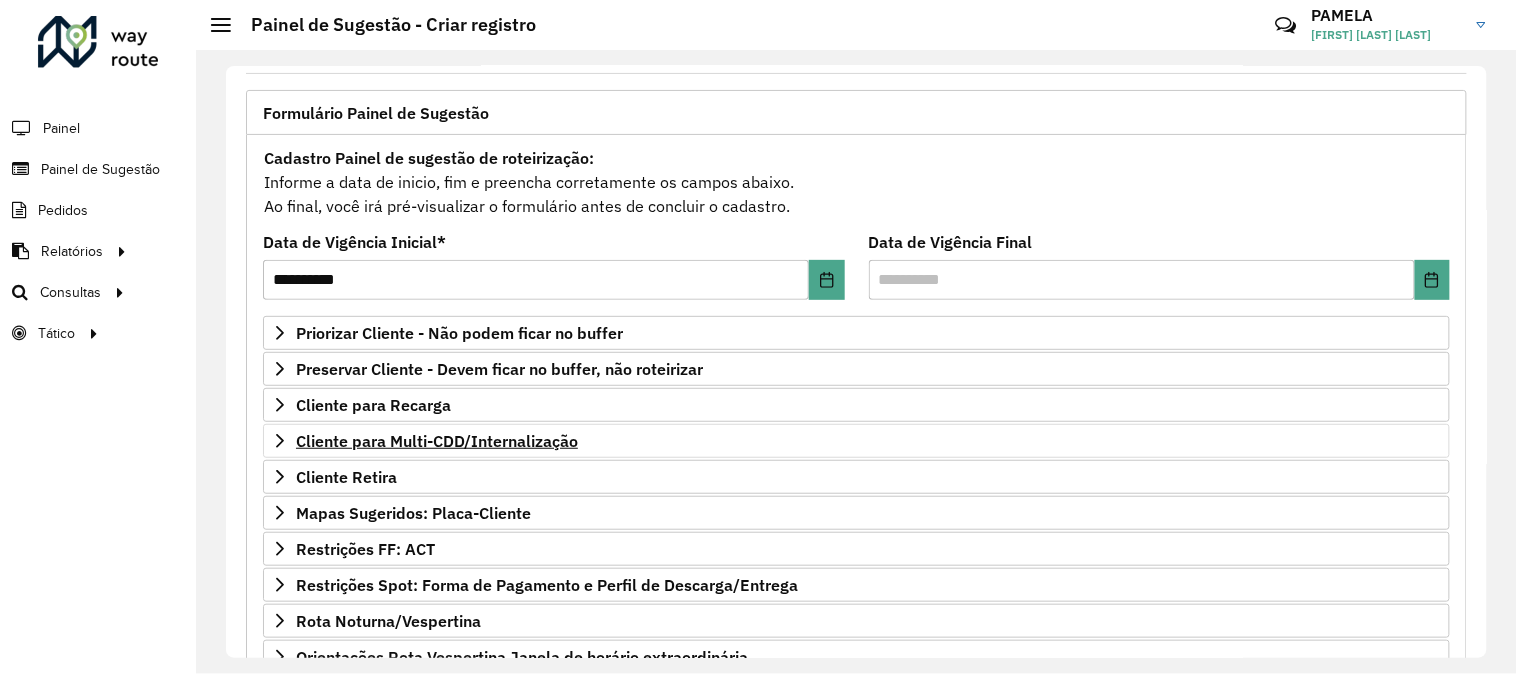 scroll, scrollTop: 222, scrollLeft: 0, axis: vertical 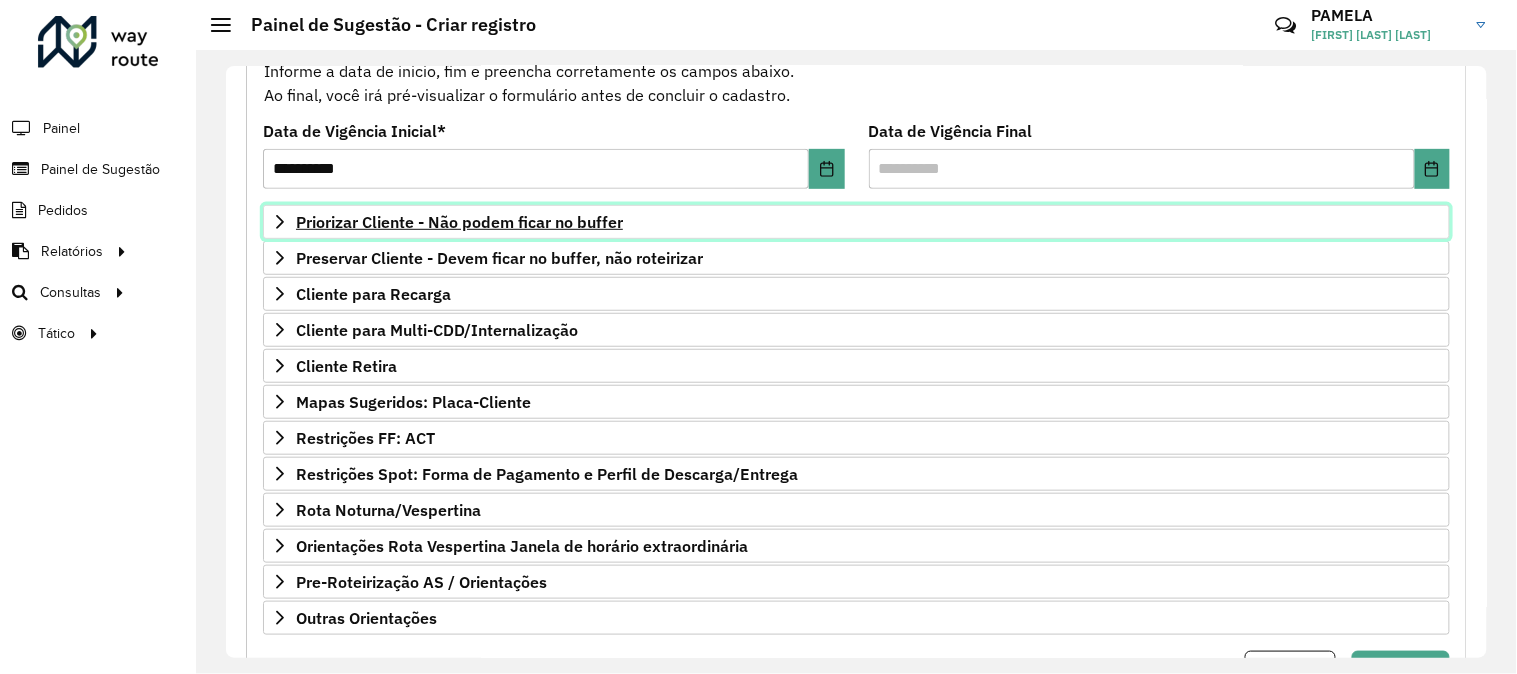 click on "Priorizar Cliente - Não podem ficar no buffer" at bounding box center [459, 222] 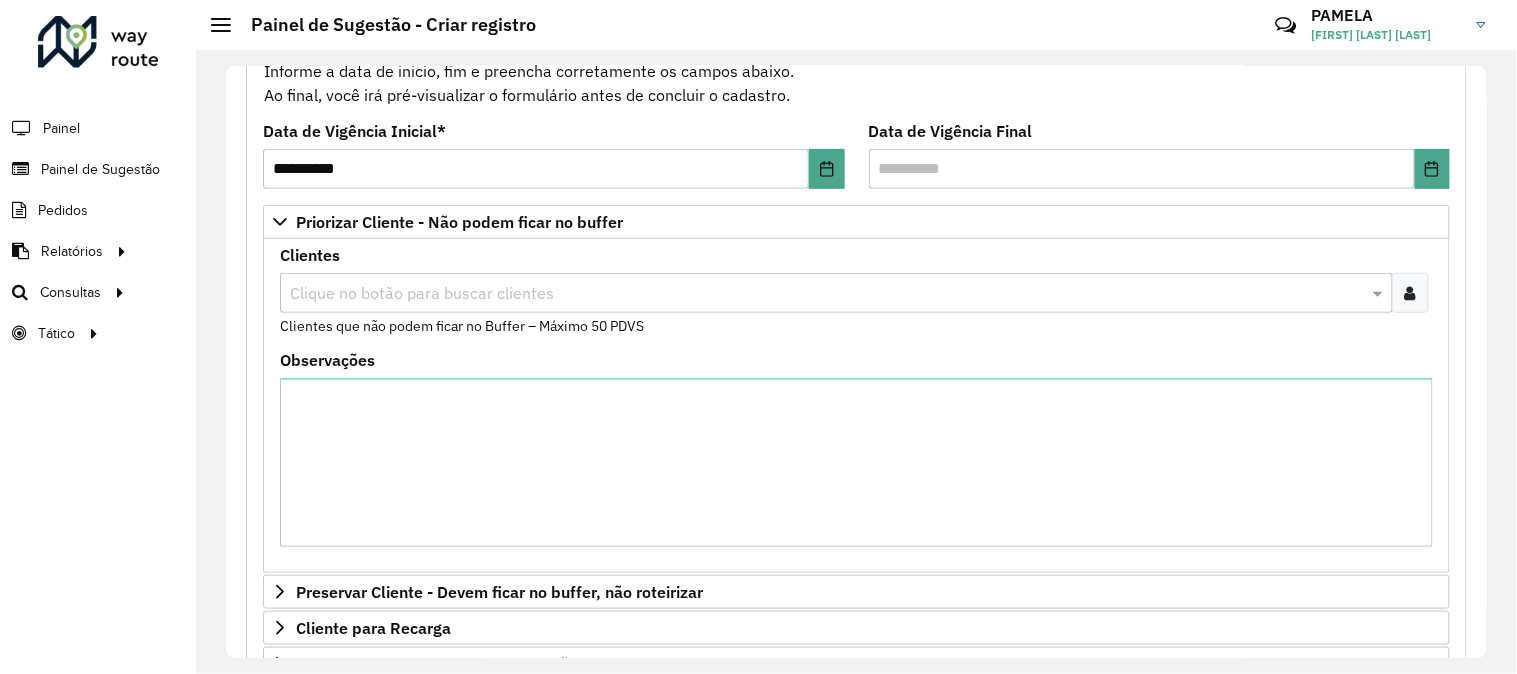 click at bounding box center [1410, 293] 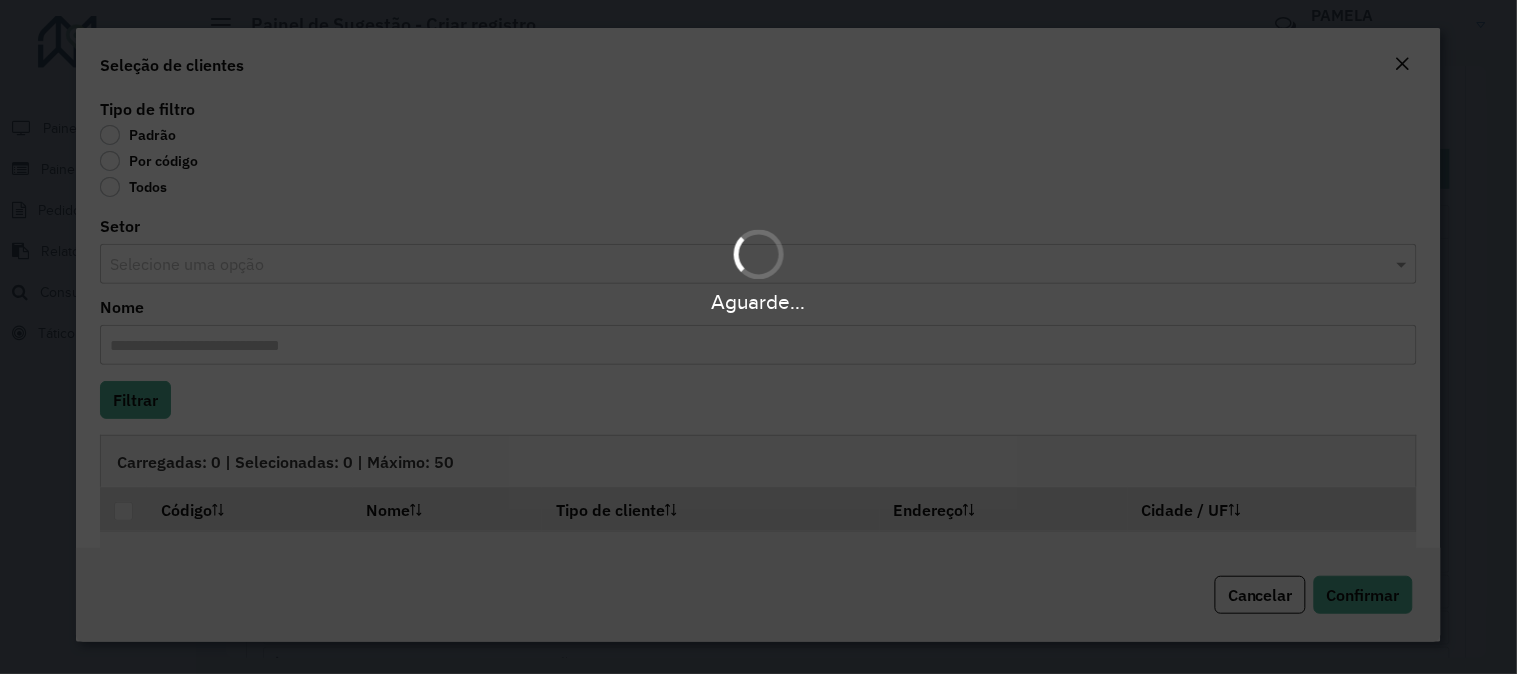 click on "Aguarde..." at bounding box center (758, 337) 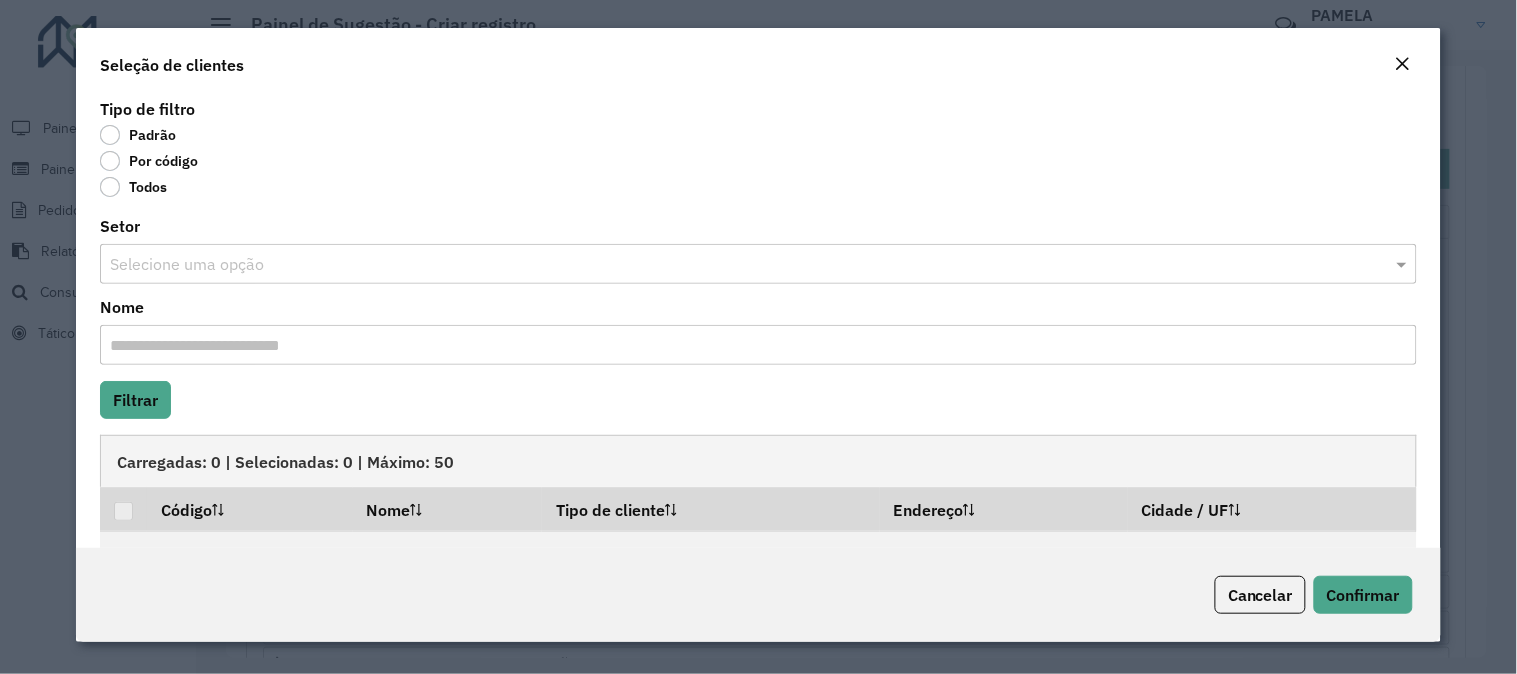 click on "Por código" 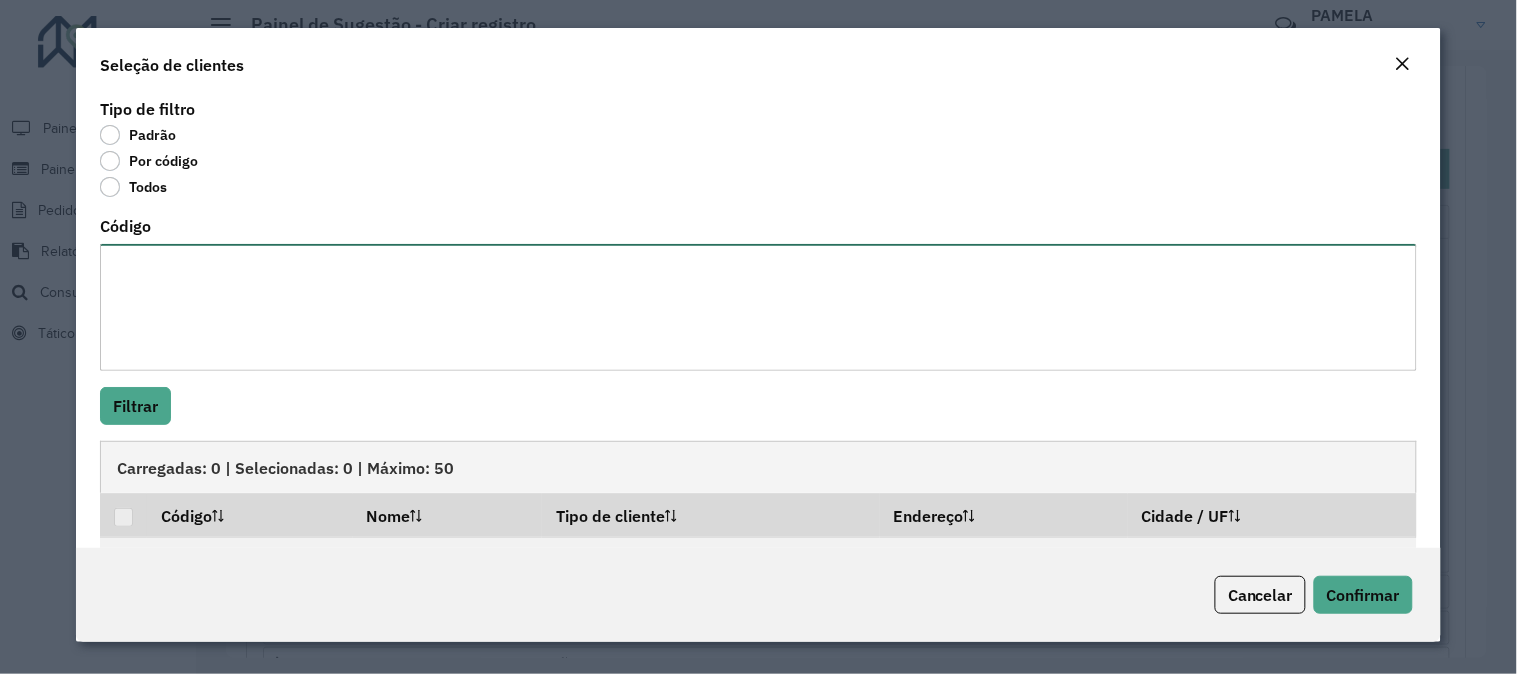 click on "Código" at bounding box center (758, 307) 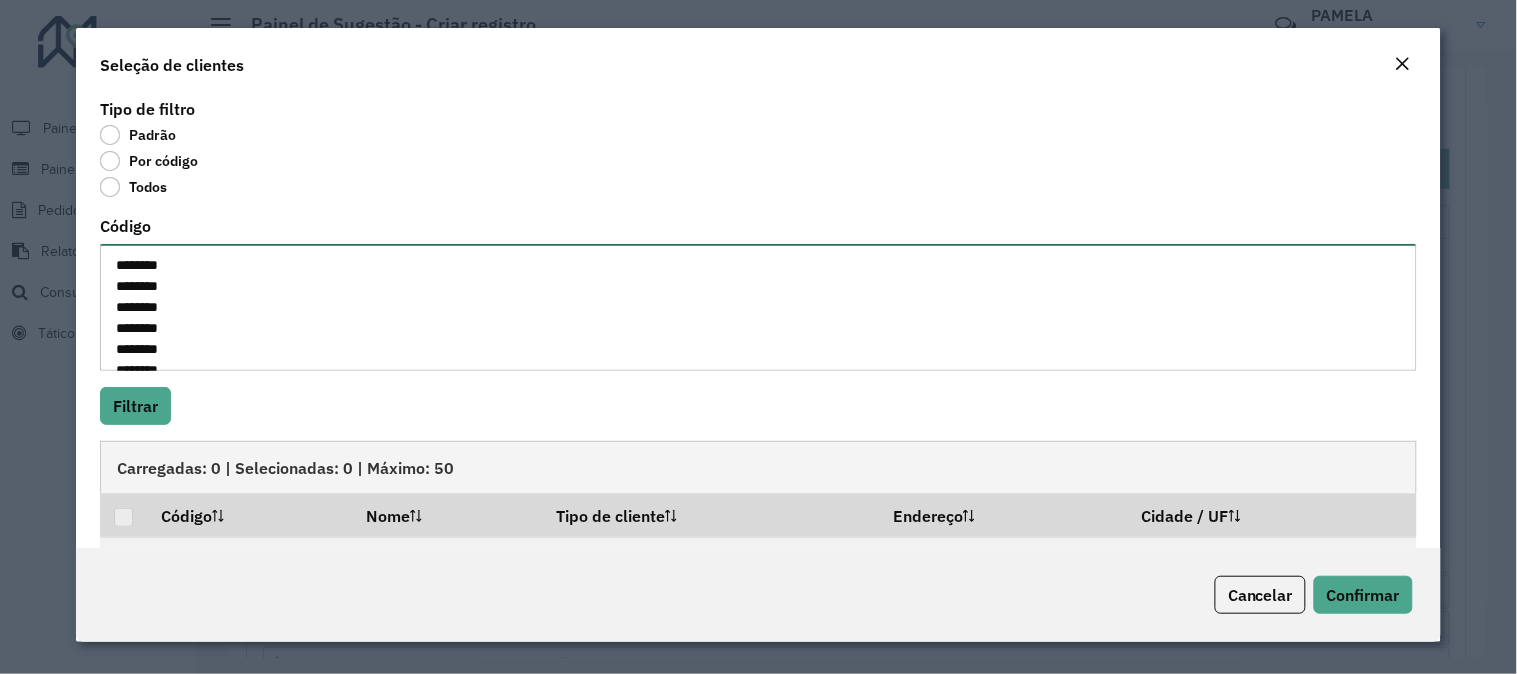scroll, scrollTop: 533, scrollLeft: 0, axis: vertical 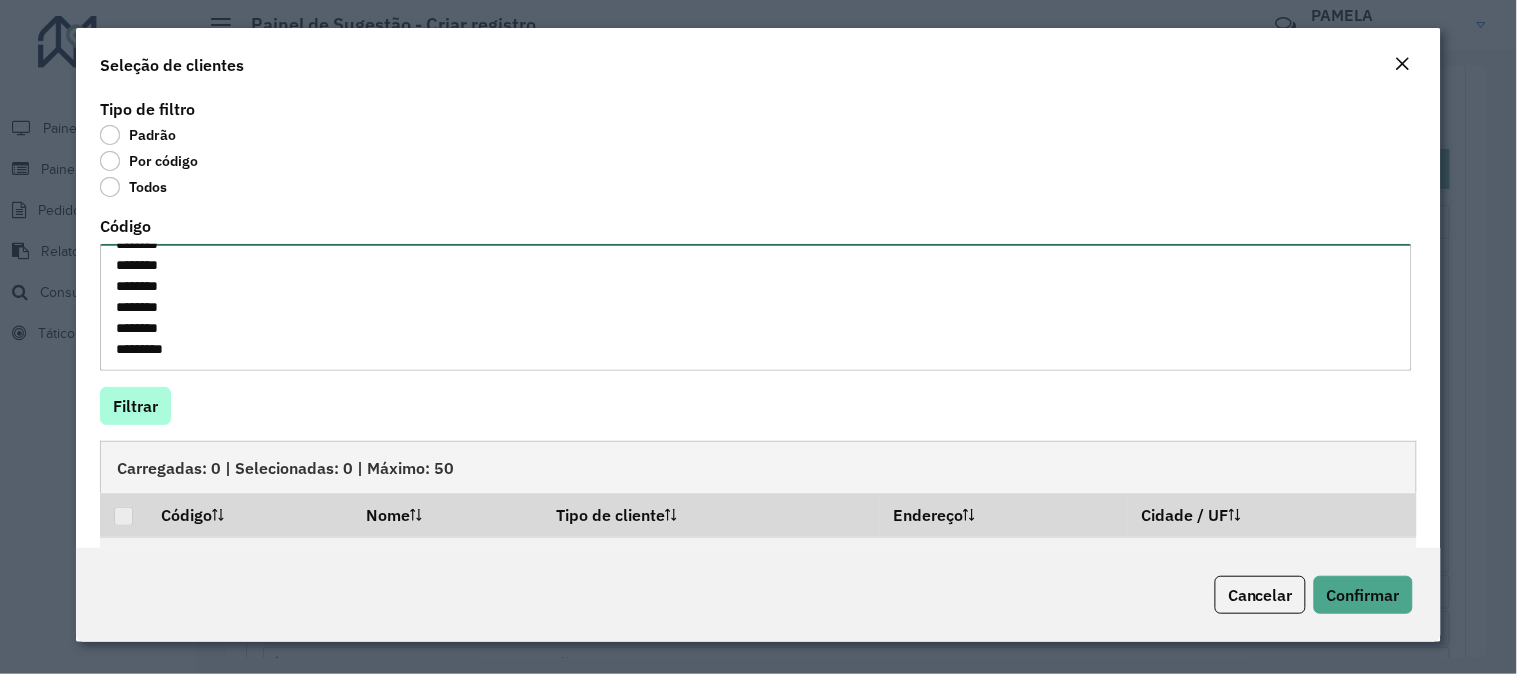 type on "********
********
********
********
********
********
********
********
********
********
********
********
********
********
********
********
********
********
********
********
********
********
********
********
********
********
********
********
********
********" 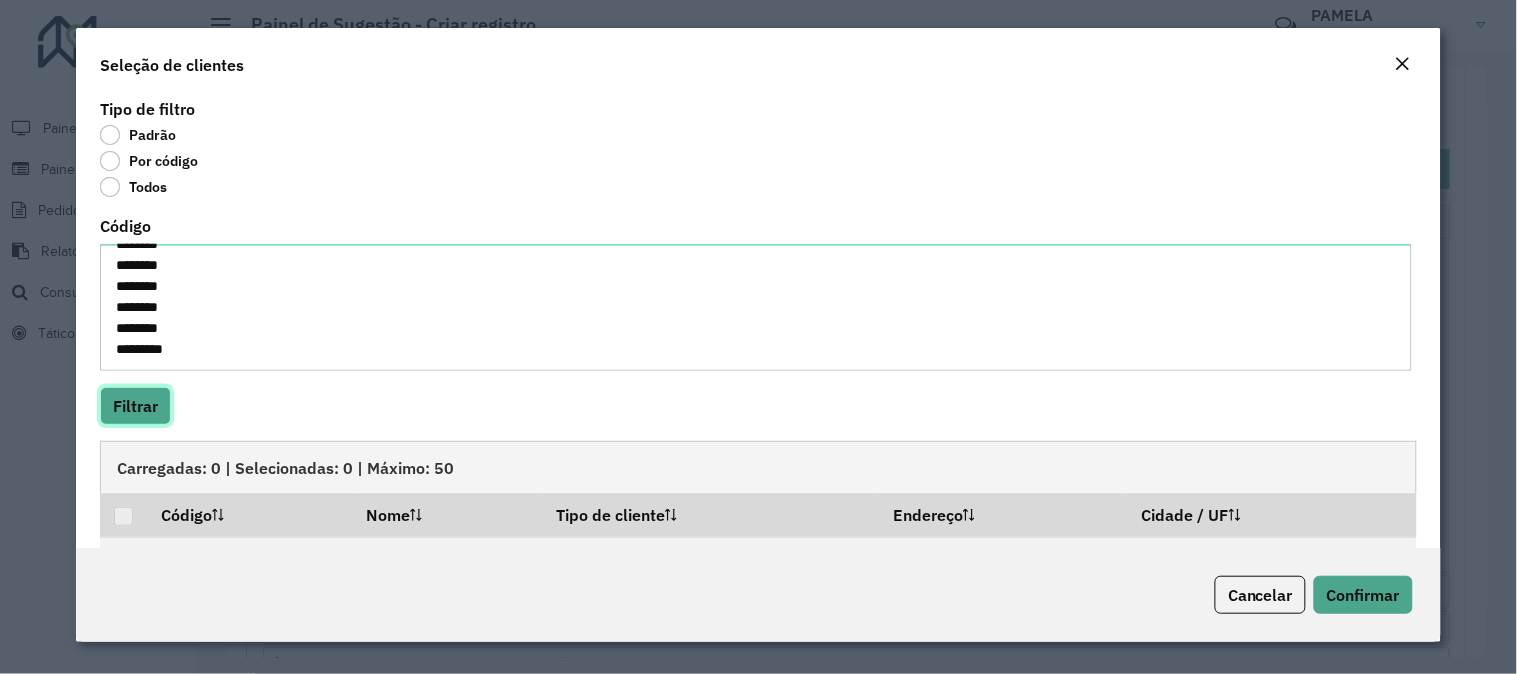 click on "Filtrar" 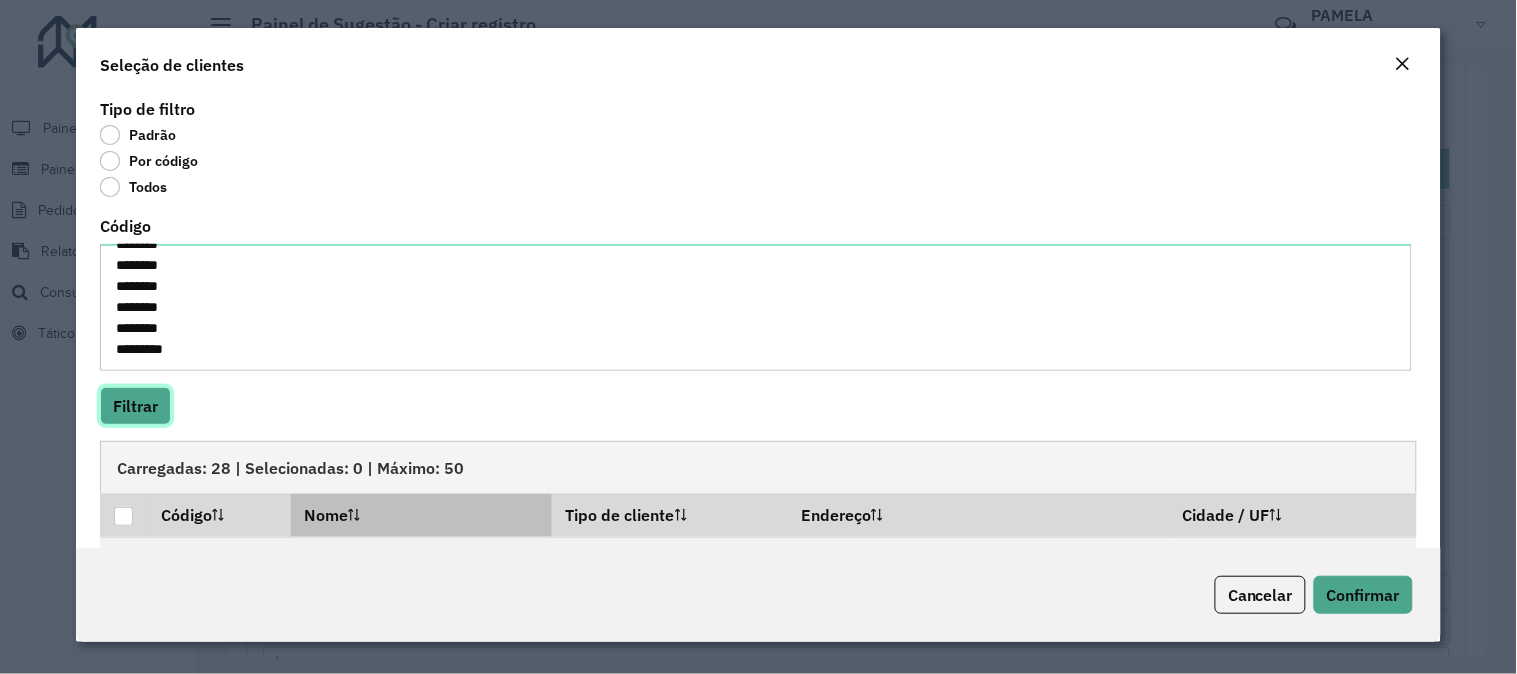 scroll, scrollTop: 111, scrollLeft: 0, axis: vertical 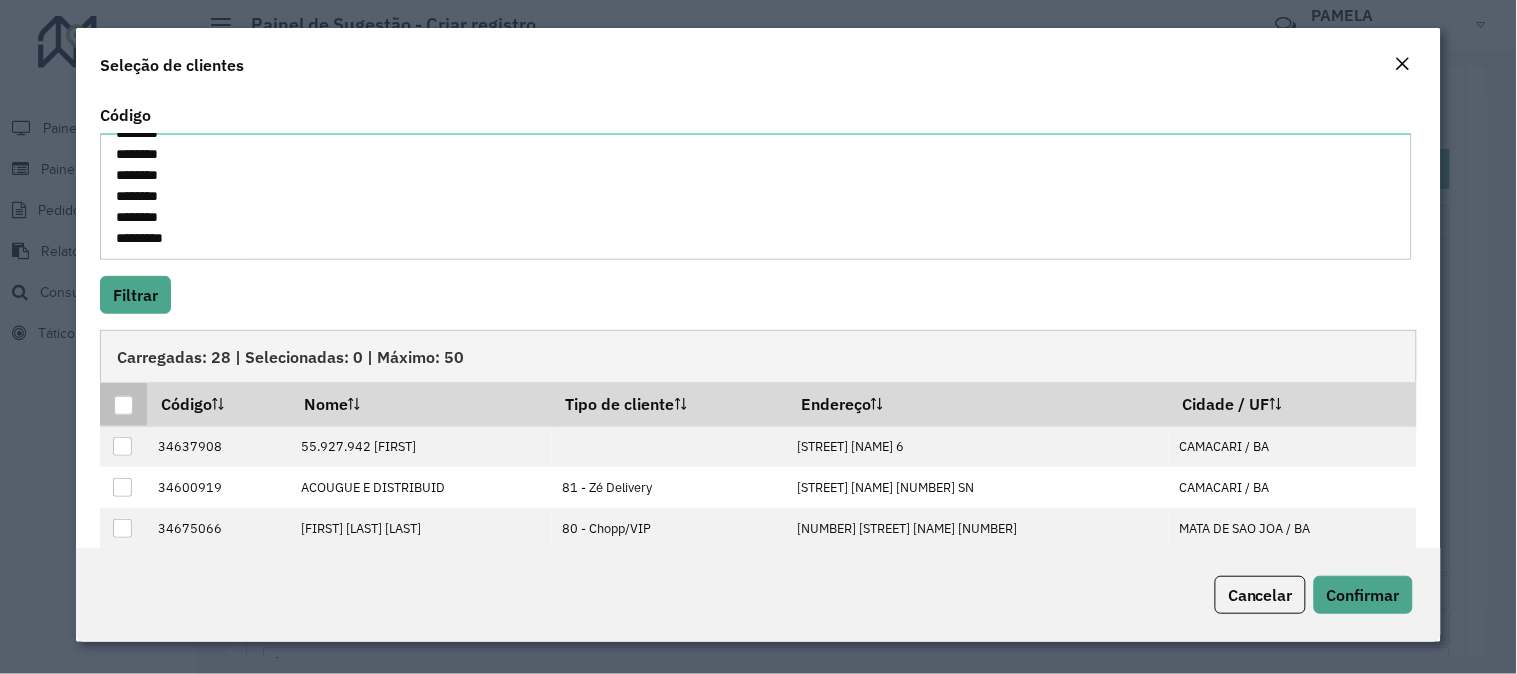 click at bounding box center (123, 405) 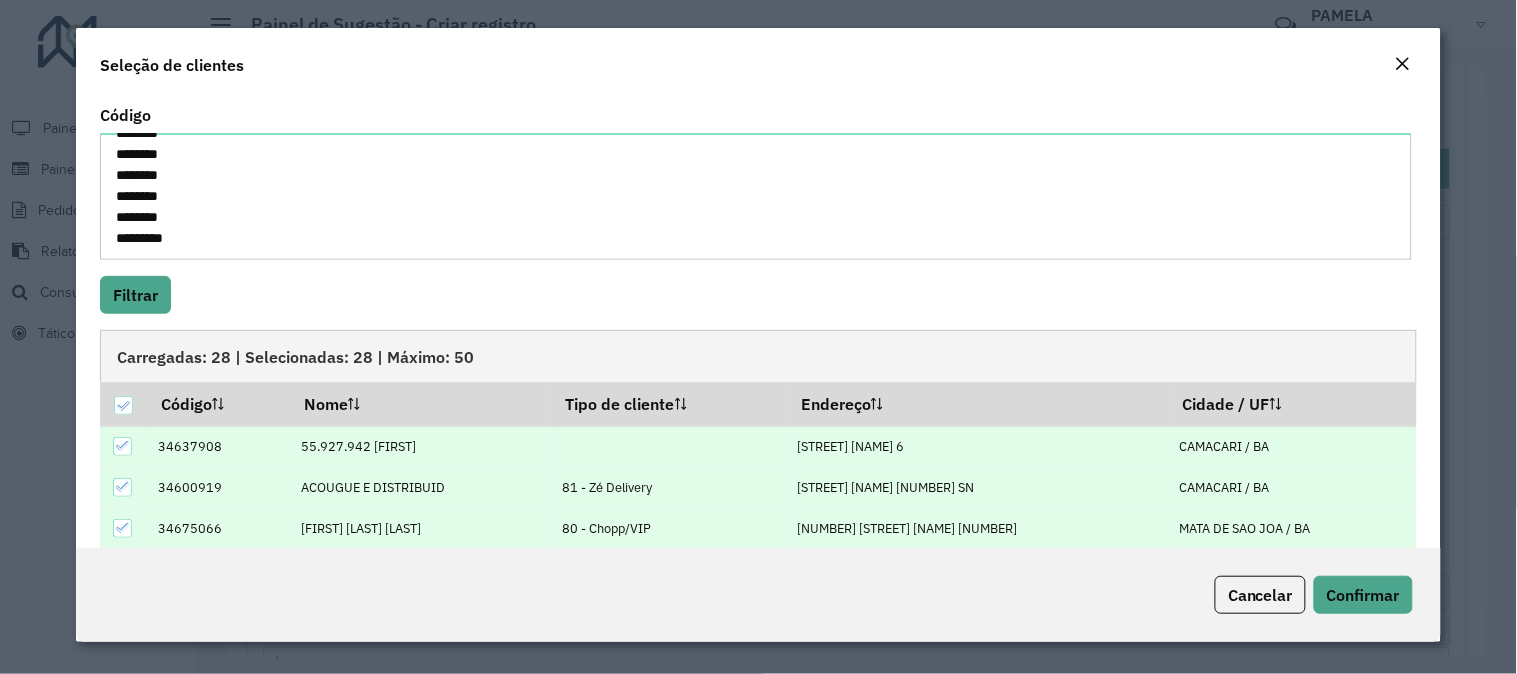 scroll, scrollTop: 222, scrollLeft: 0, axis: vertical 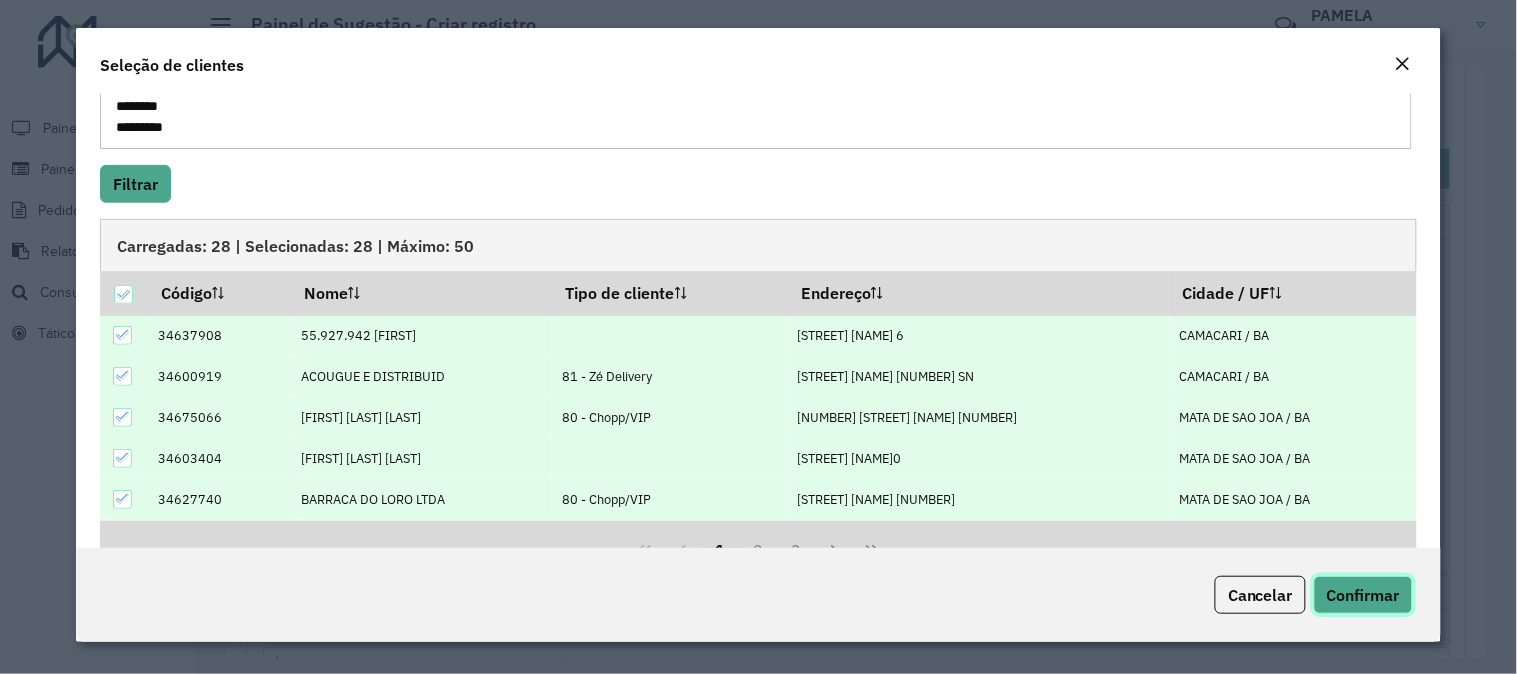 click on "Confirmar" 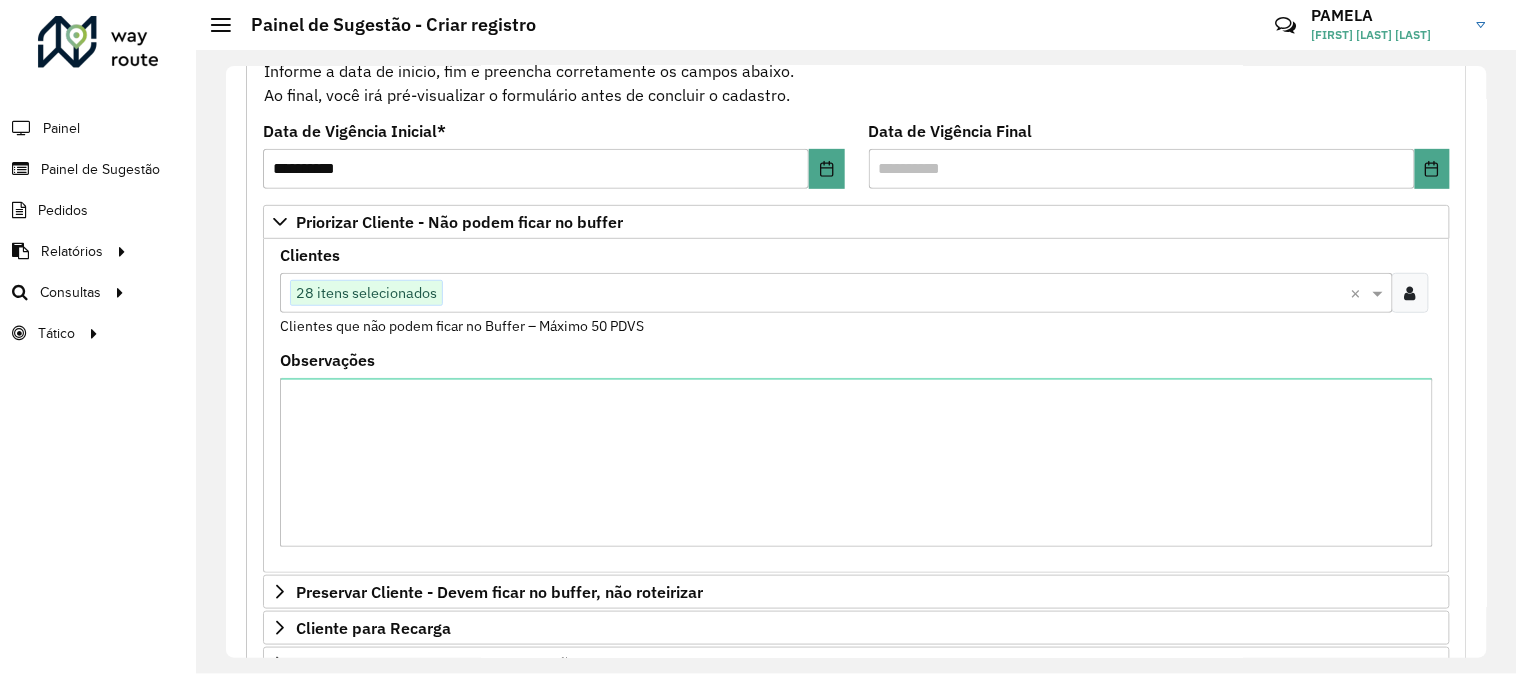 scroll, scrollTop: 660, scrollLeft: 0, axis: vertical 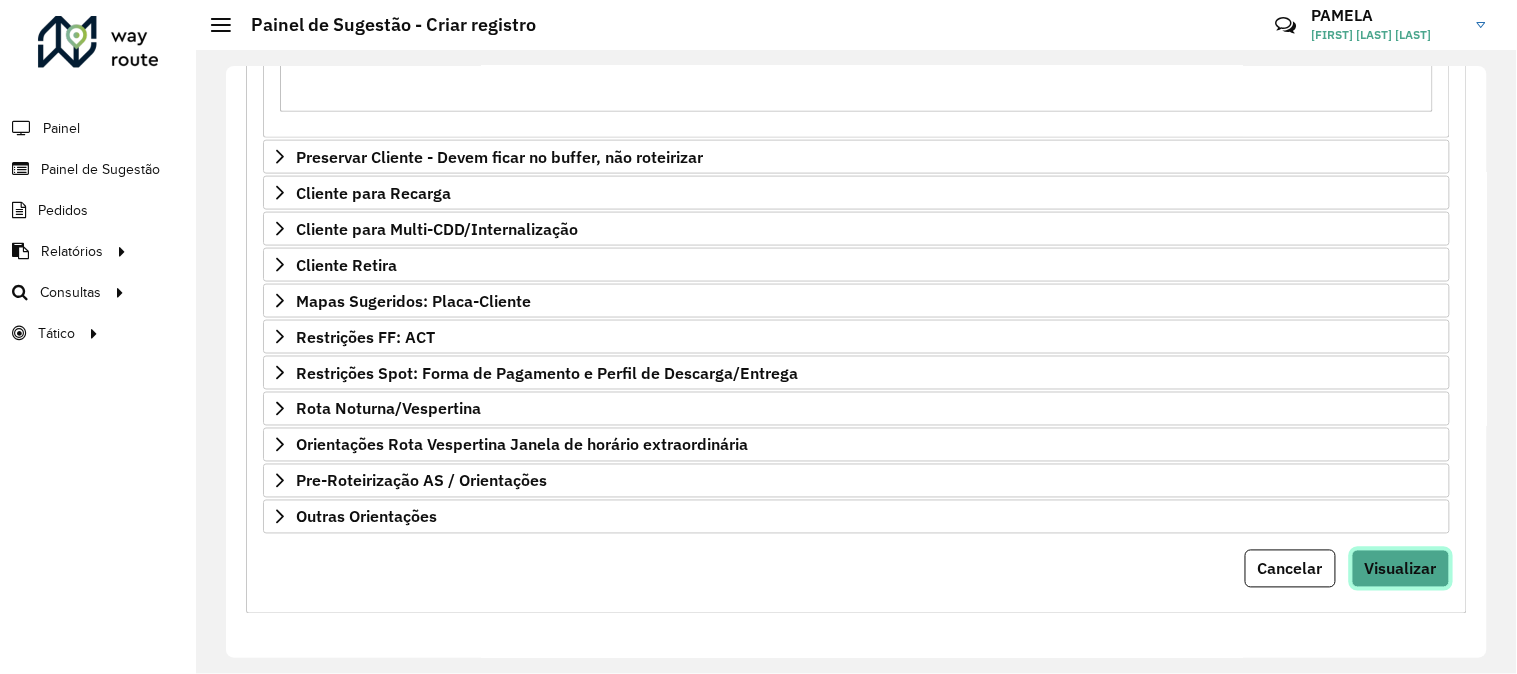 click on "Visualizar" at bounding box center [1401, 569] 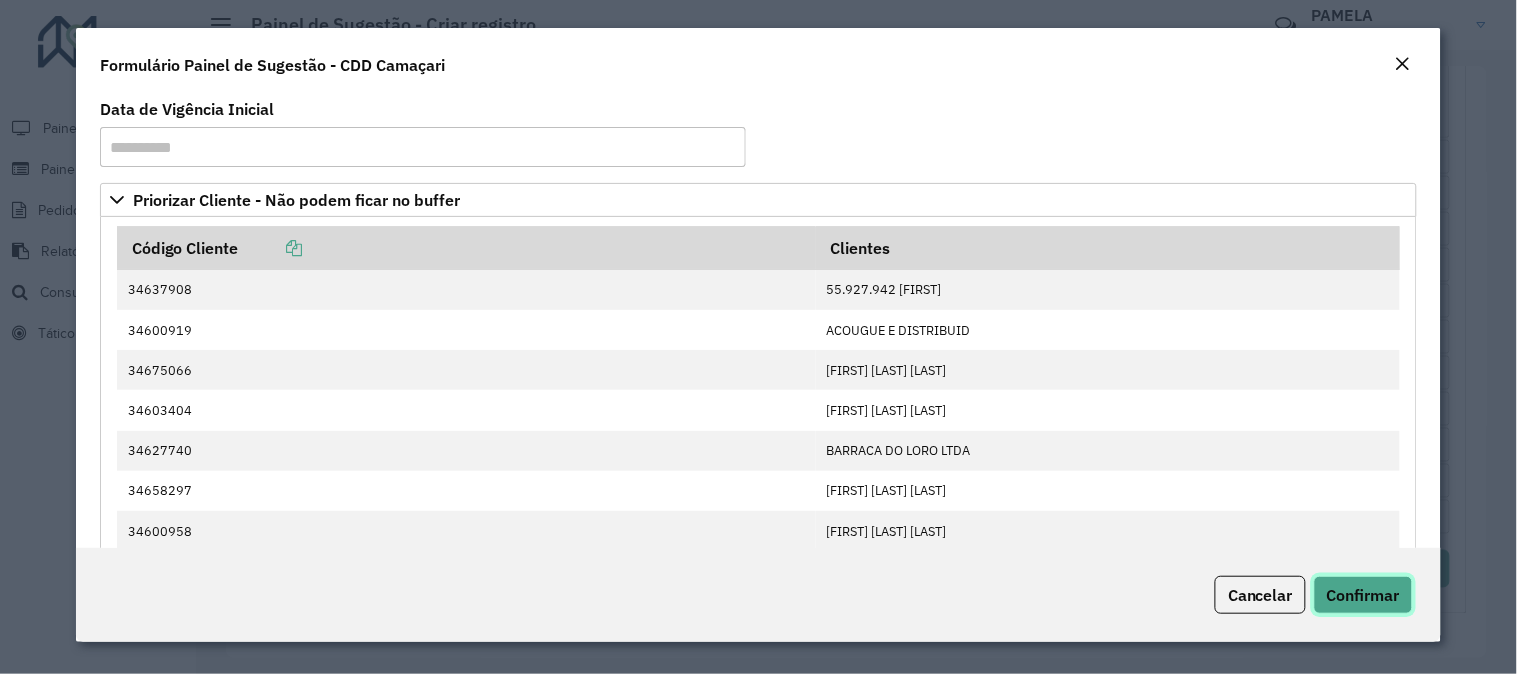 click on "Confirmar" 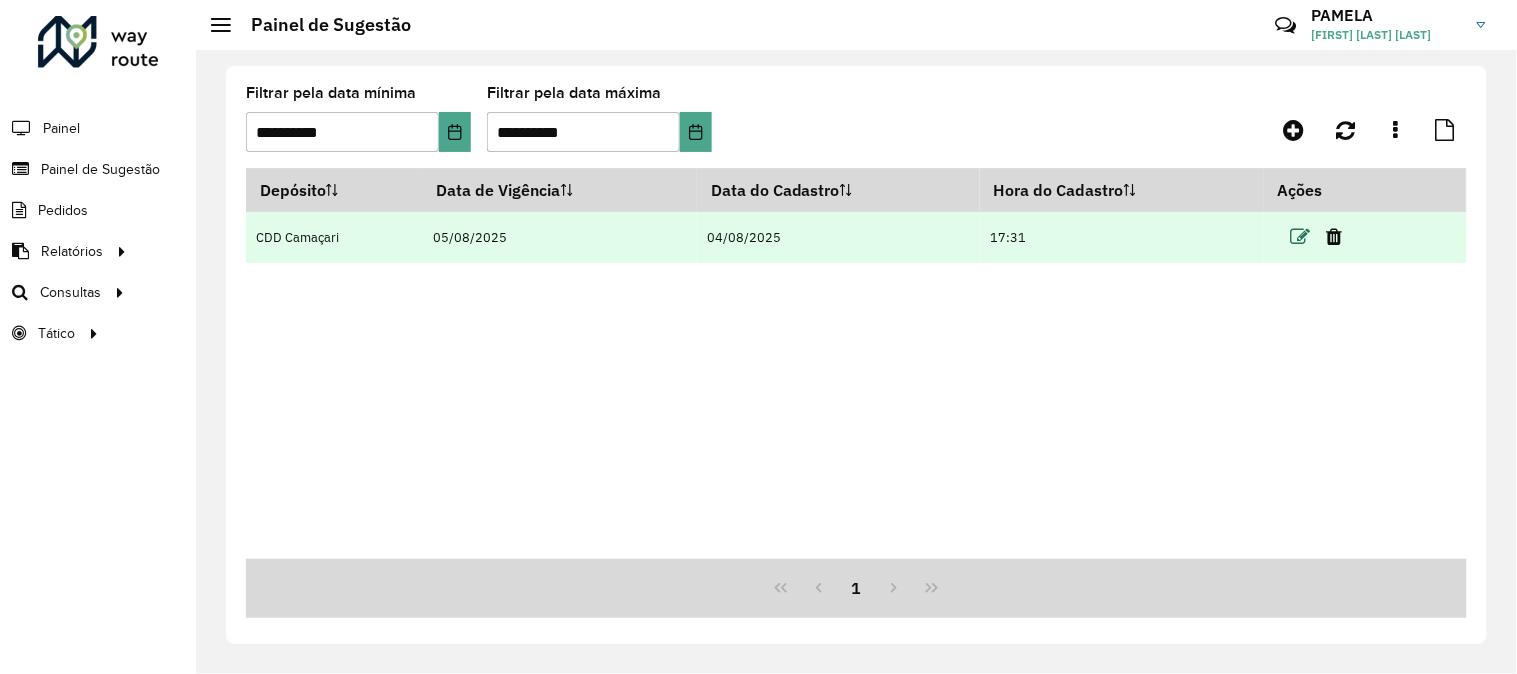 click at bounding box center (1300, 237) 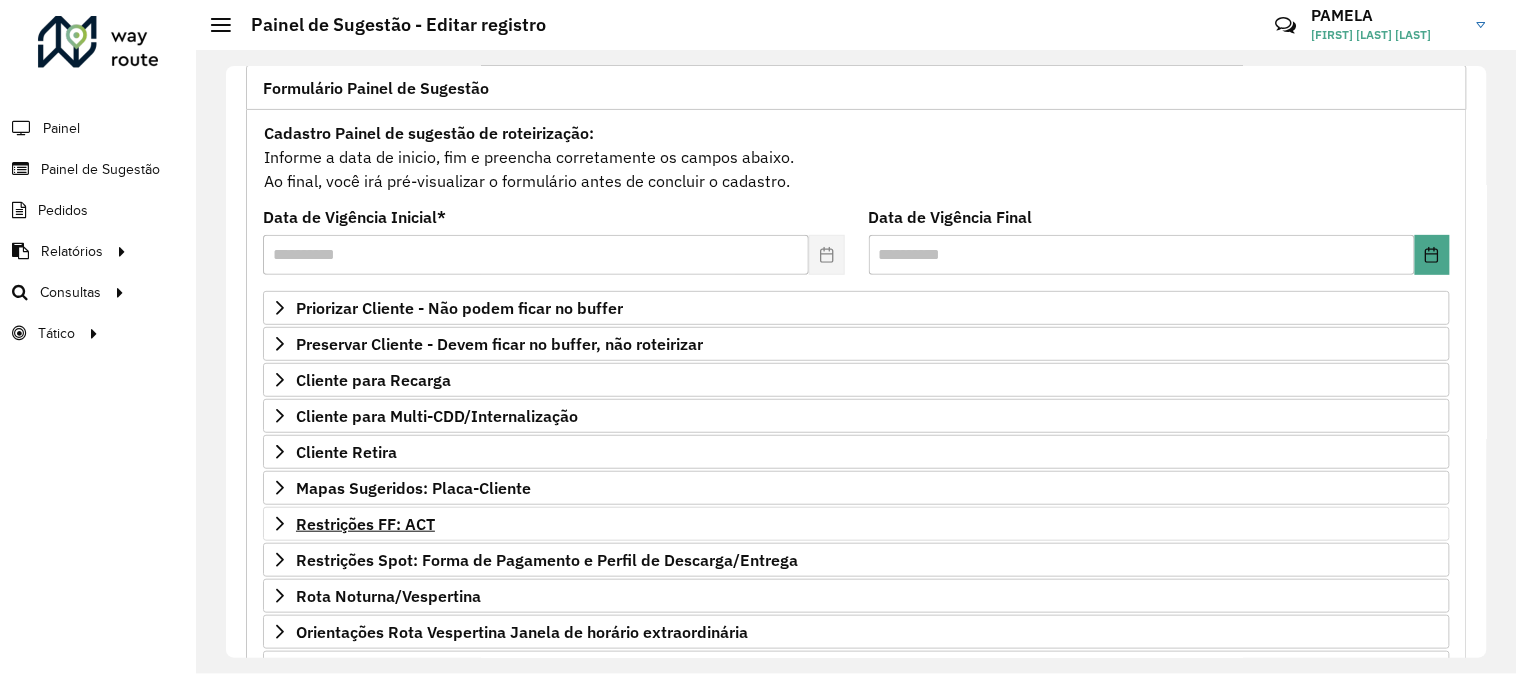 scroll, scrollTop: 141, scrollLeft: 0, axis: vertical 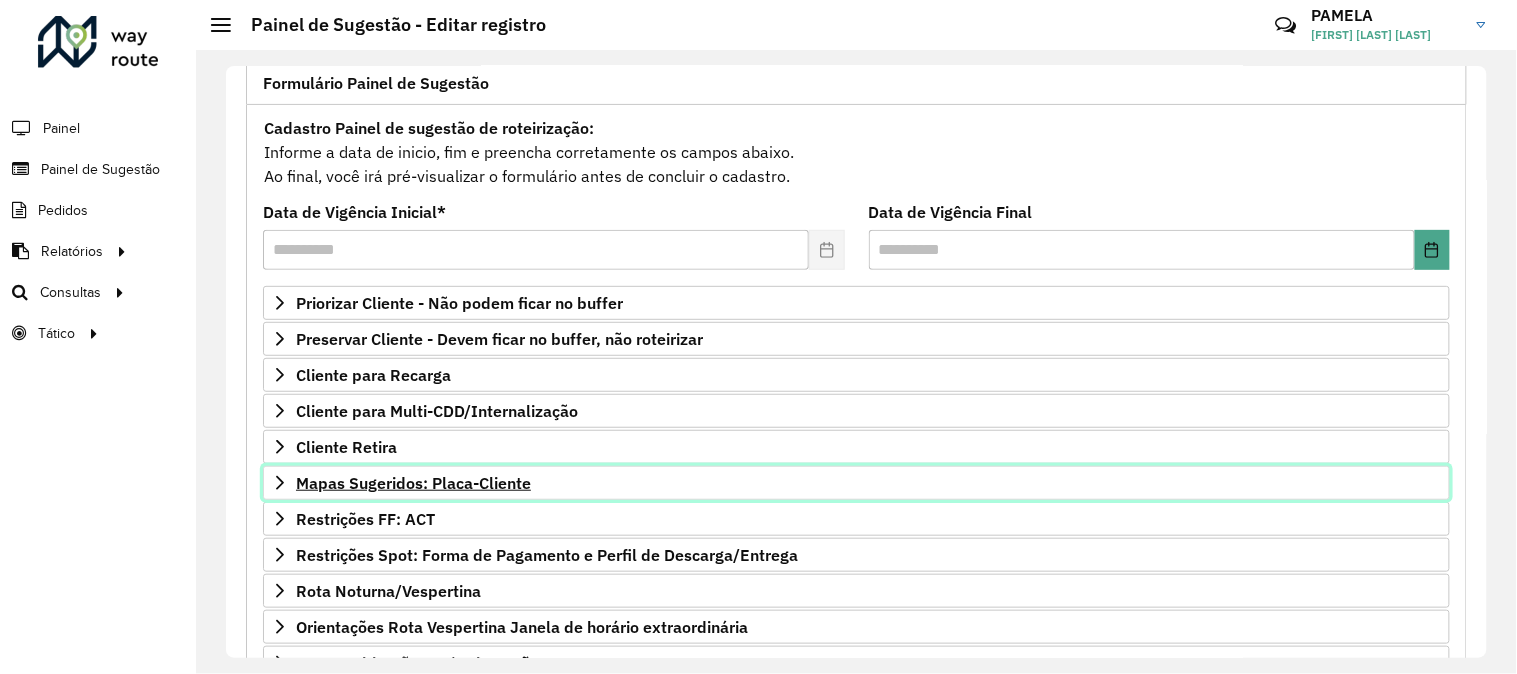 click on "Mapas Sugeridos: Placa-Cliente" at bounding box center [413, 483] 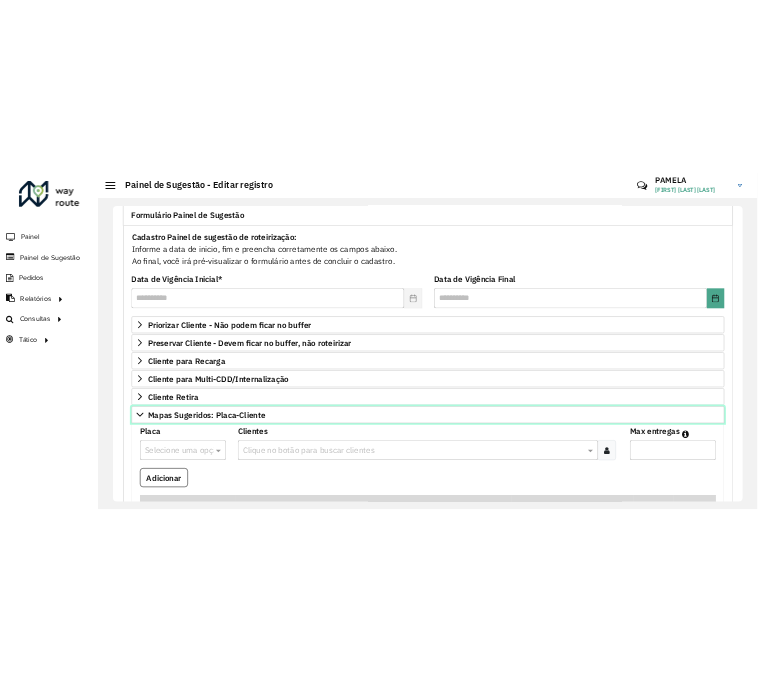 scroll, scrollTop: 266, scrollLeft: 0, axis: vertical 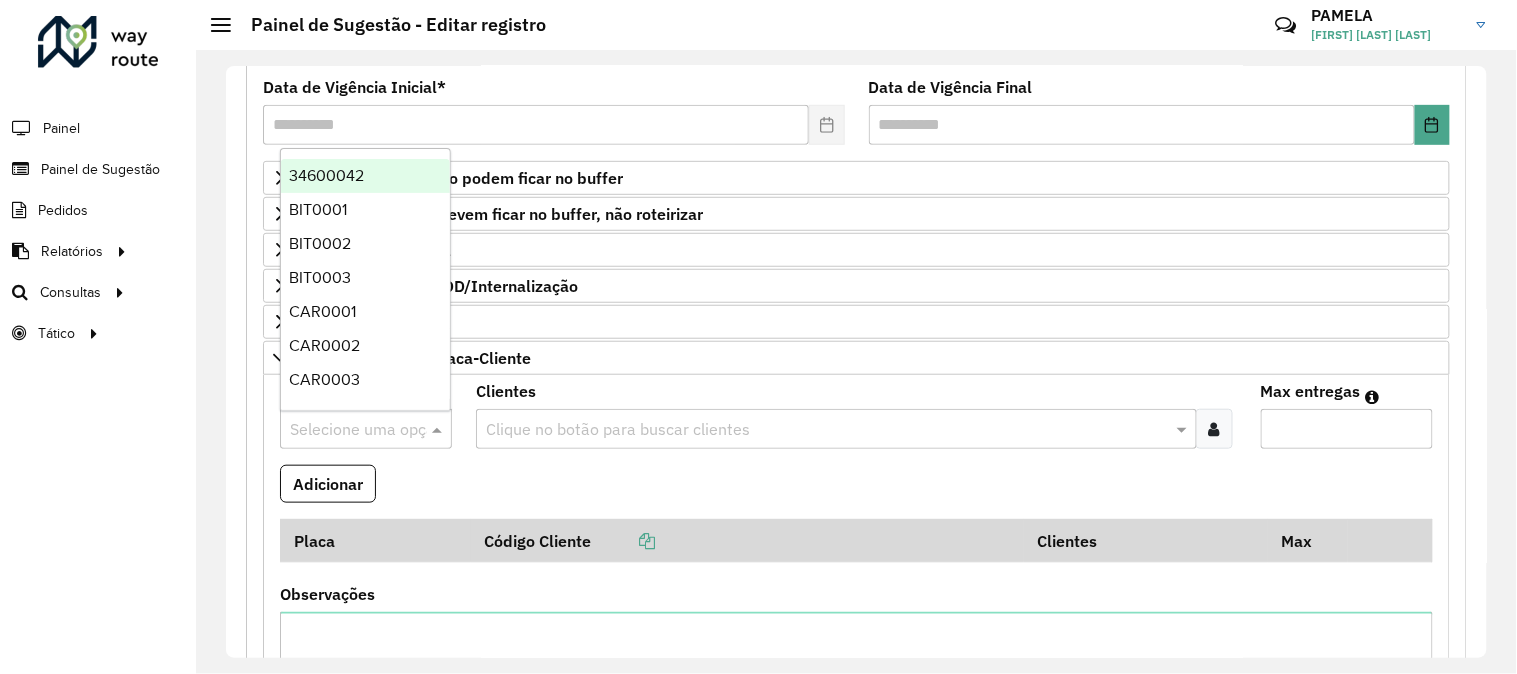 click at bounding box center (346, 430) 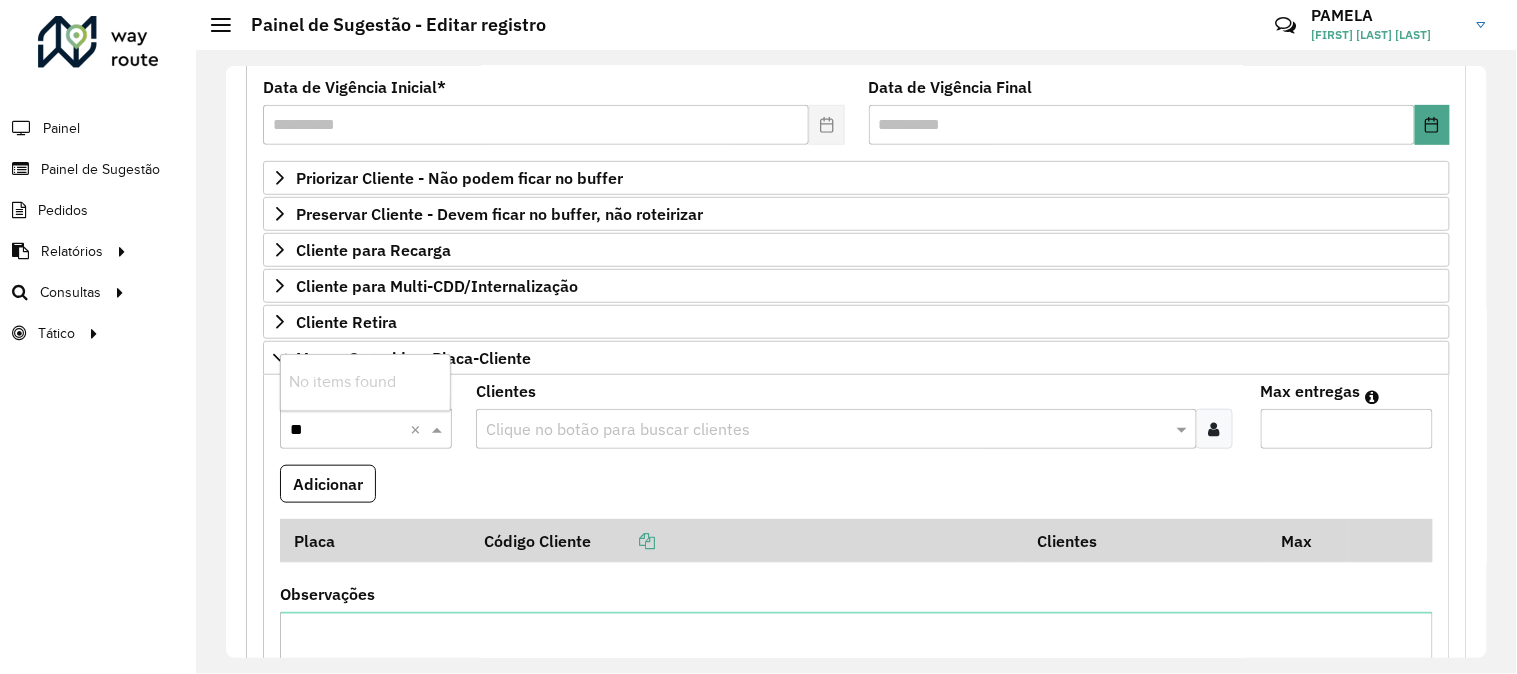 type on "*" 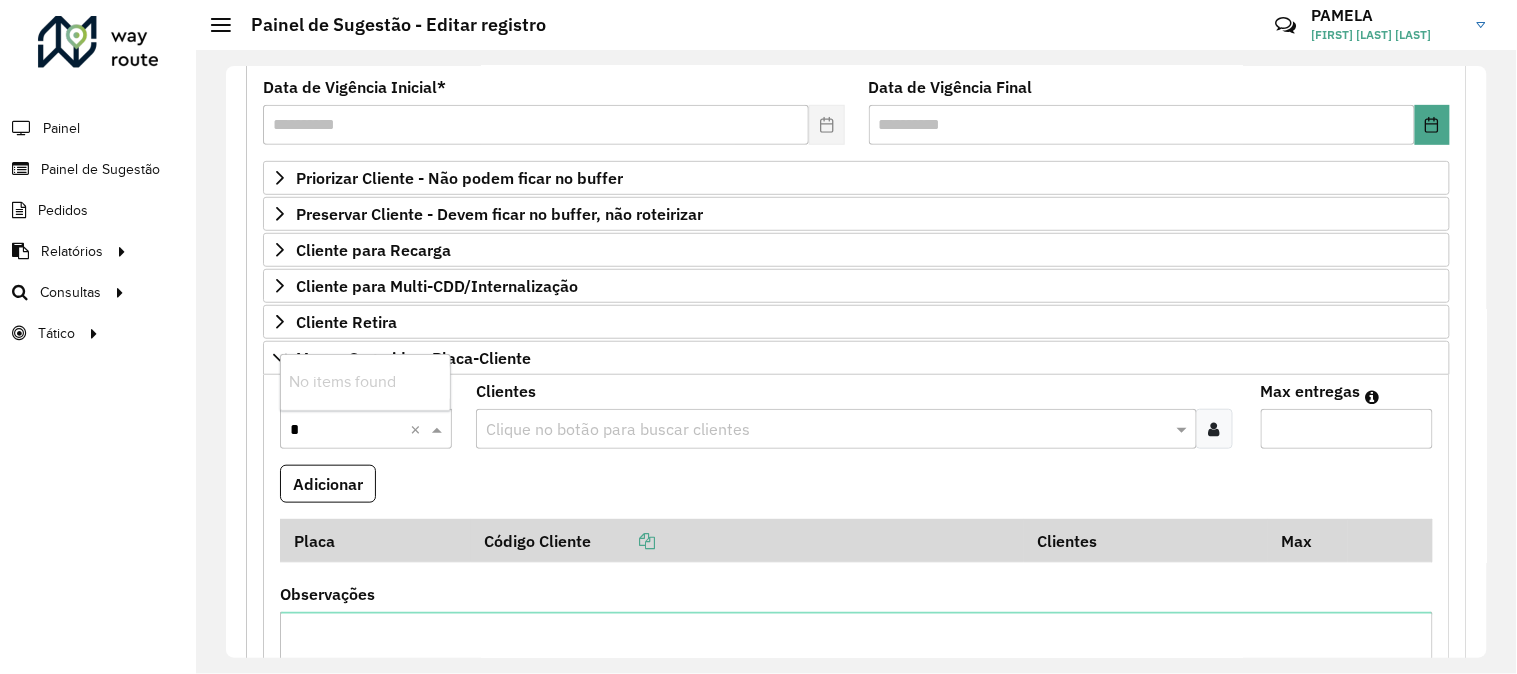 type 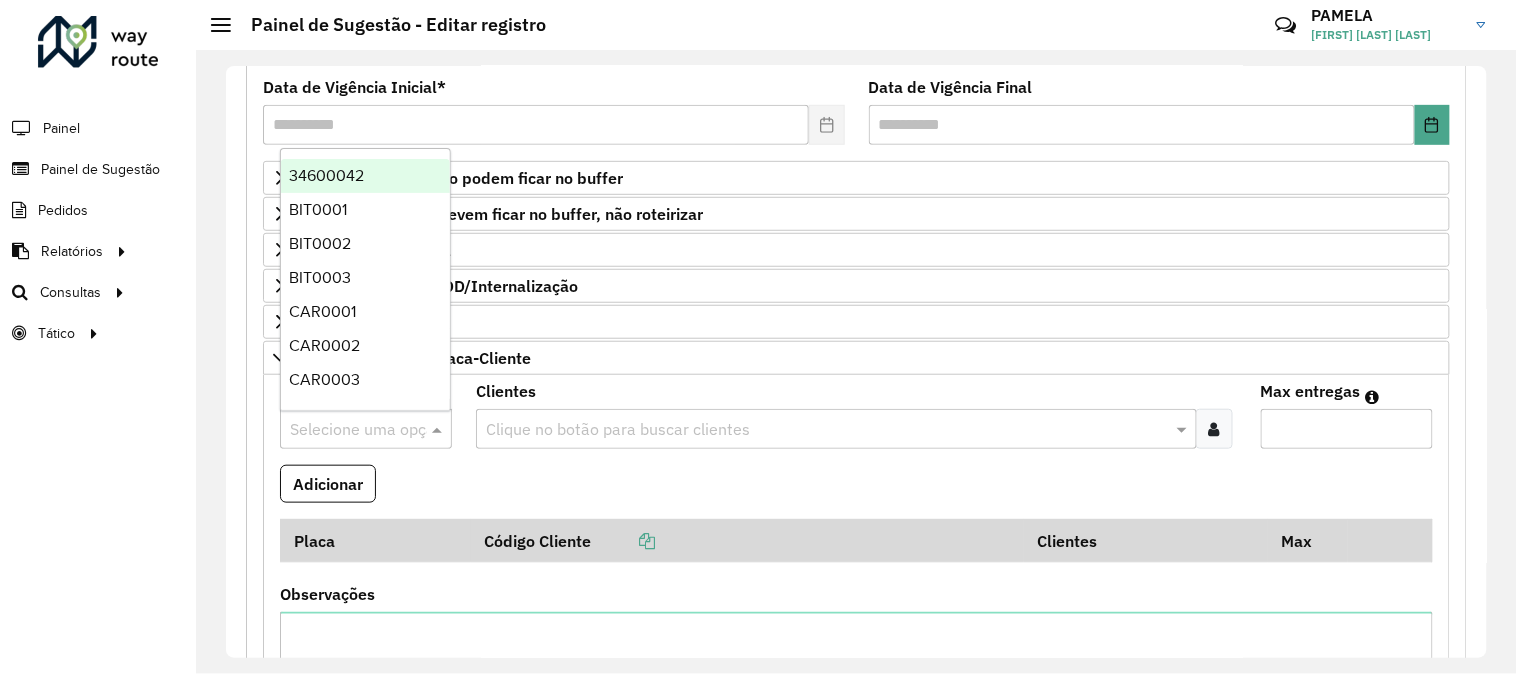 click at bounding box center [826, 430] 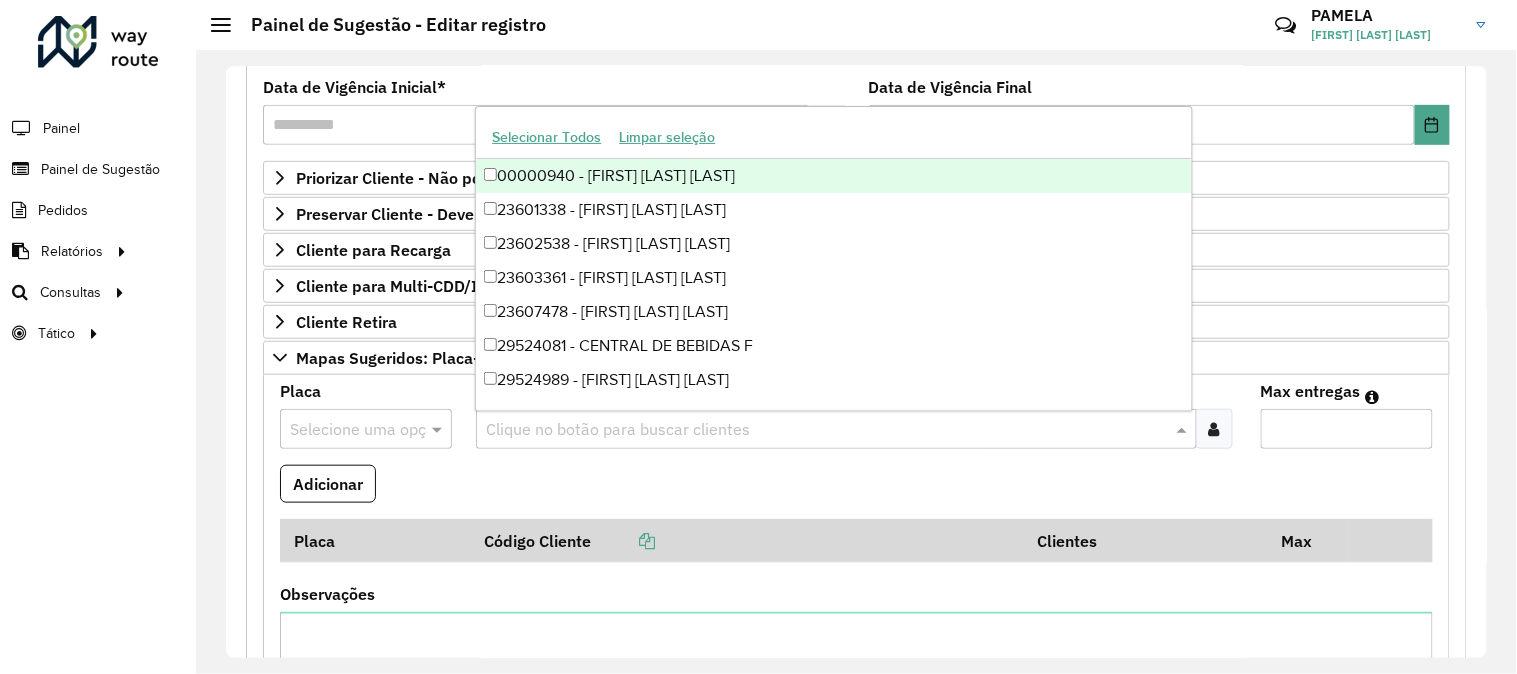 paste on "*****" 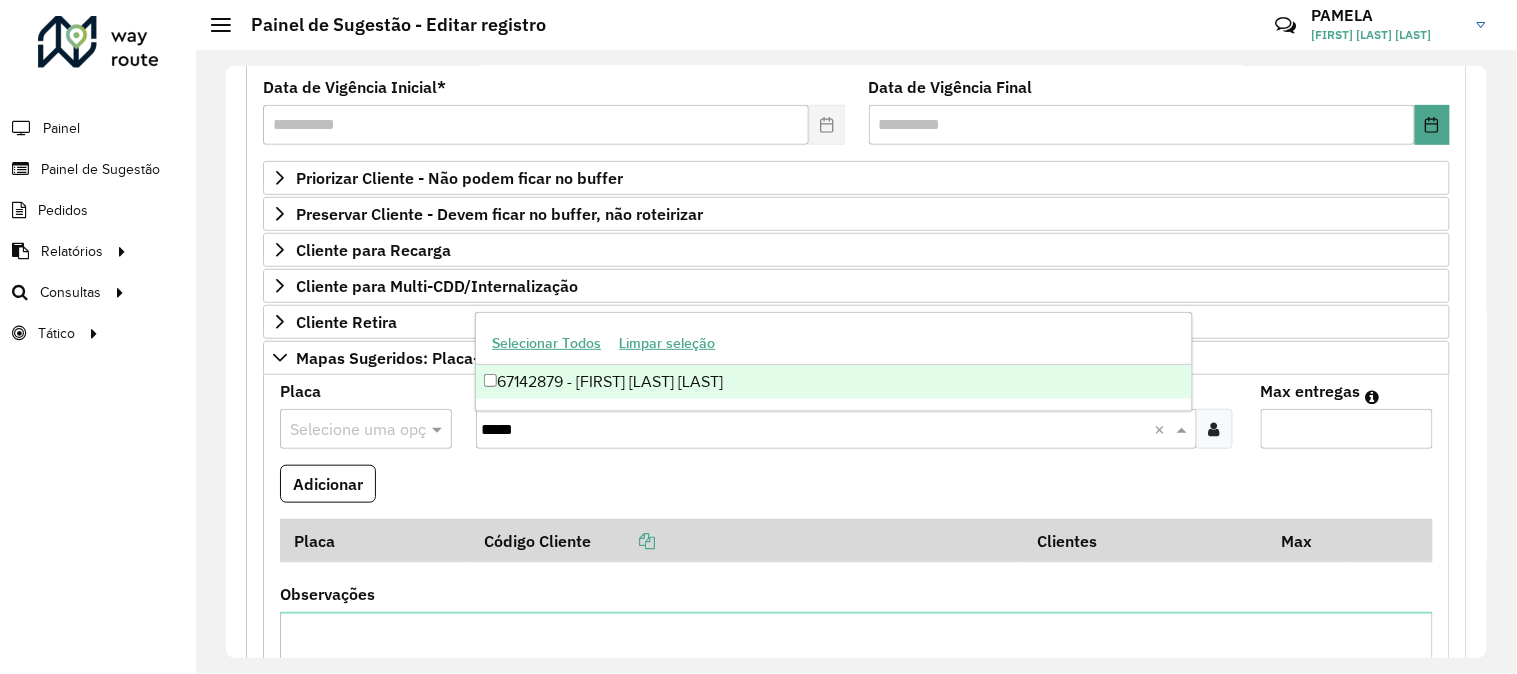 click on "67142879 - [FIRST] [LAST] [LAST]" at bounding box center [833, 382] 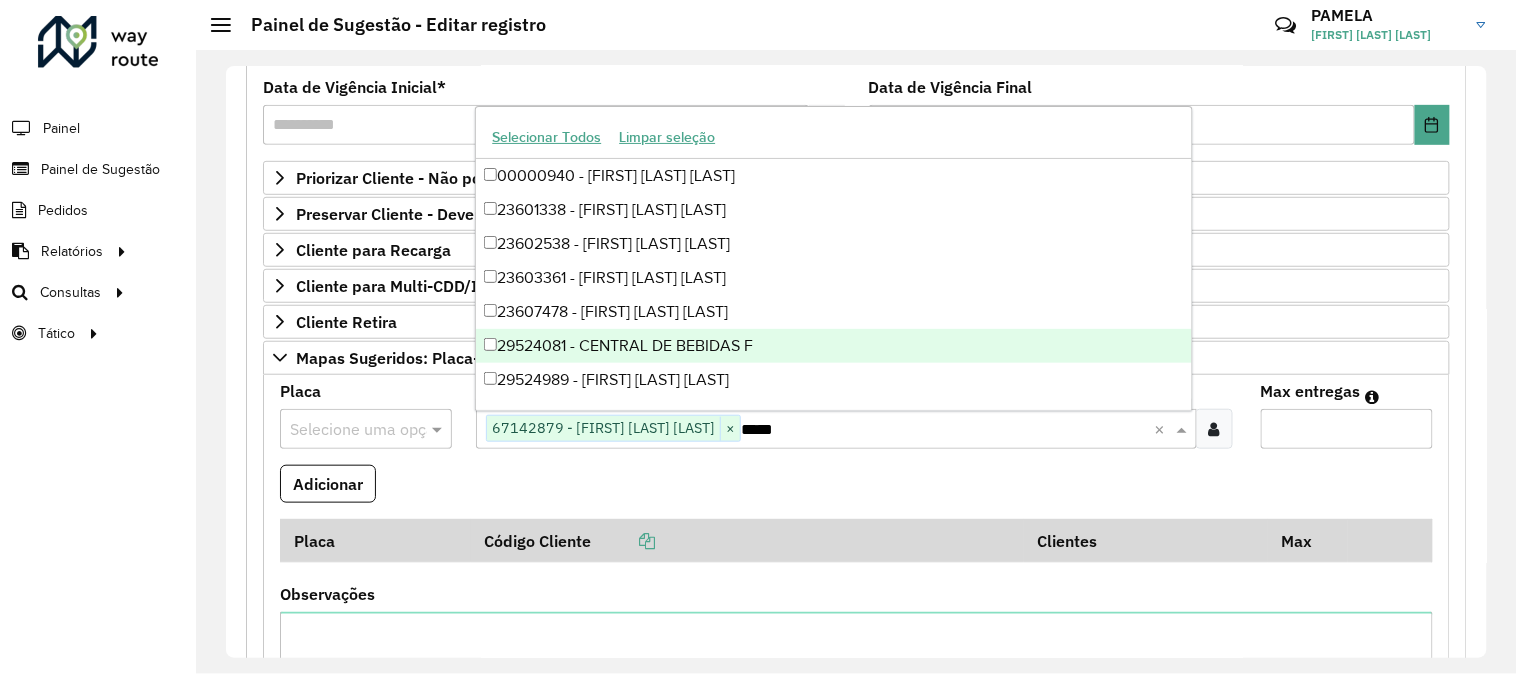 click on "Max entregas" at bounding box center [1347, 429] 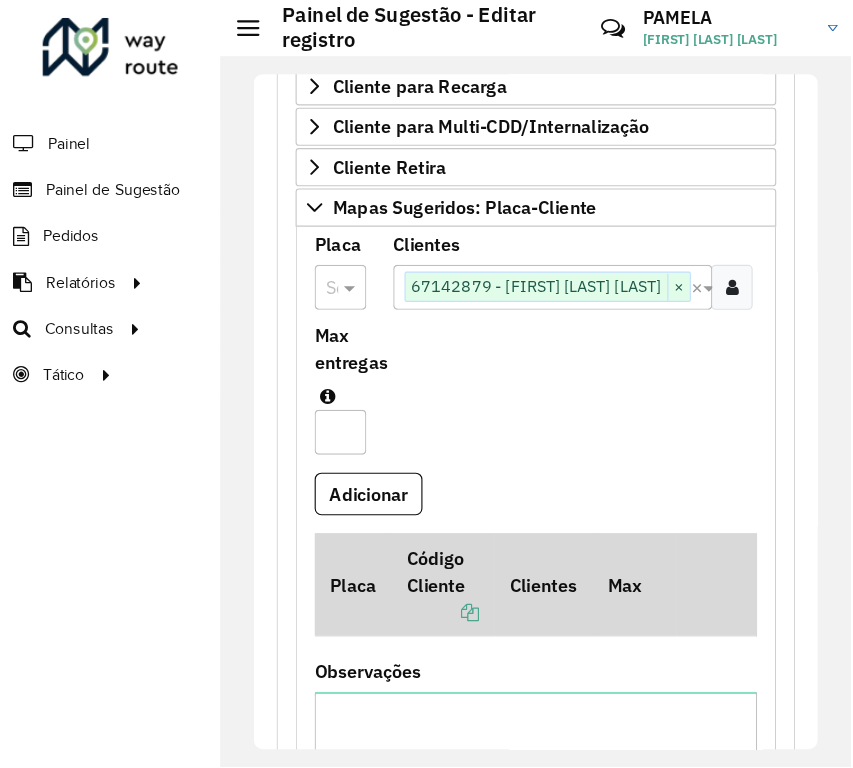 scroll, scrollTop: 503, scrollLeft: 0, axis: vertical 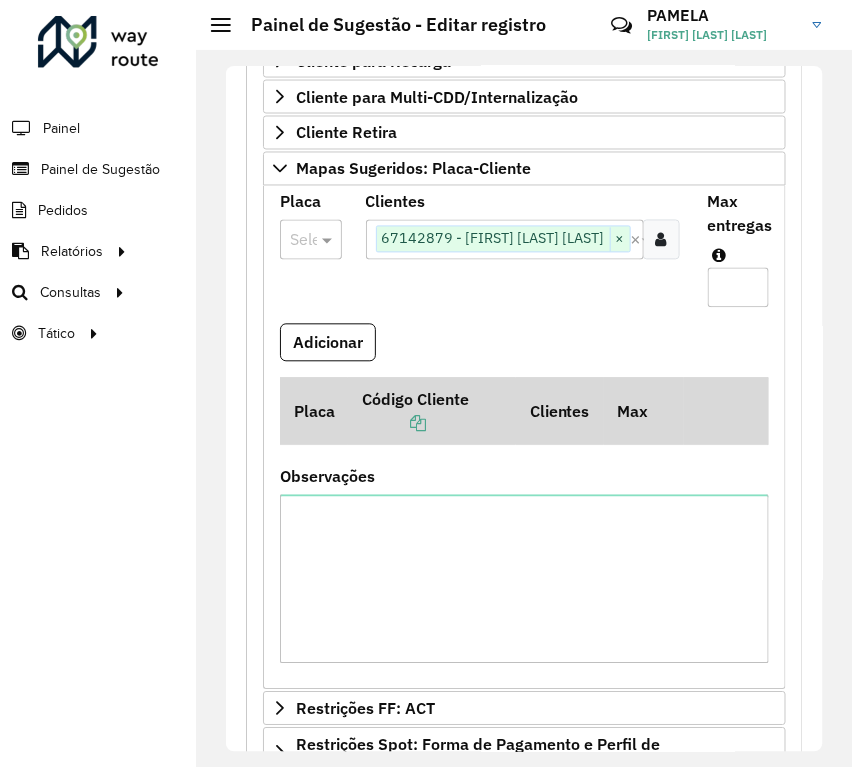 type on "*" 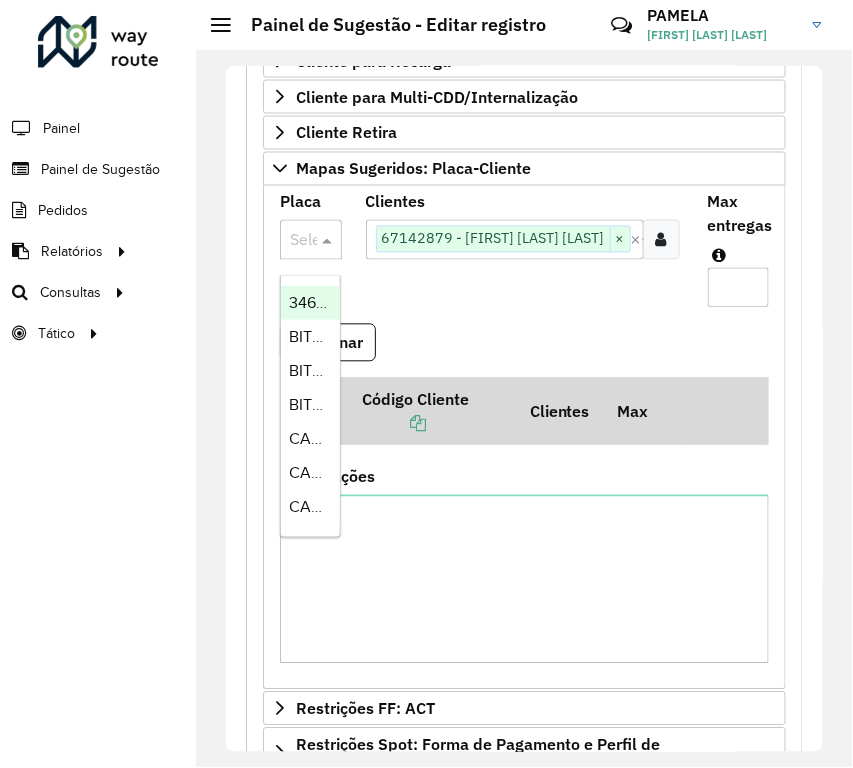 click at bounding box center [311, 240] 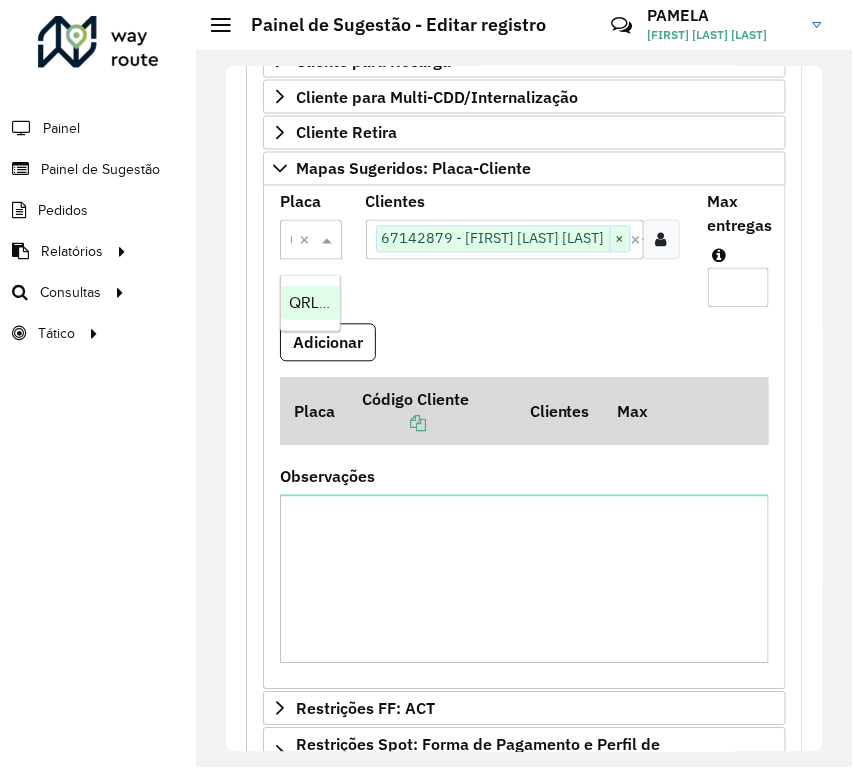 scroll, scrollTop: 0, scrollLeft: 66, axis: horizontal 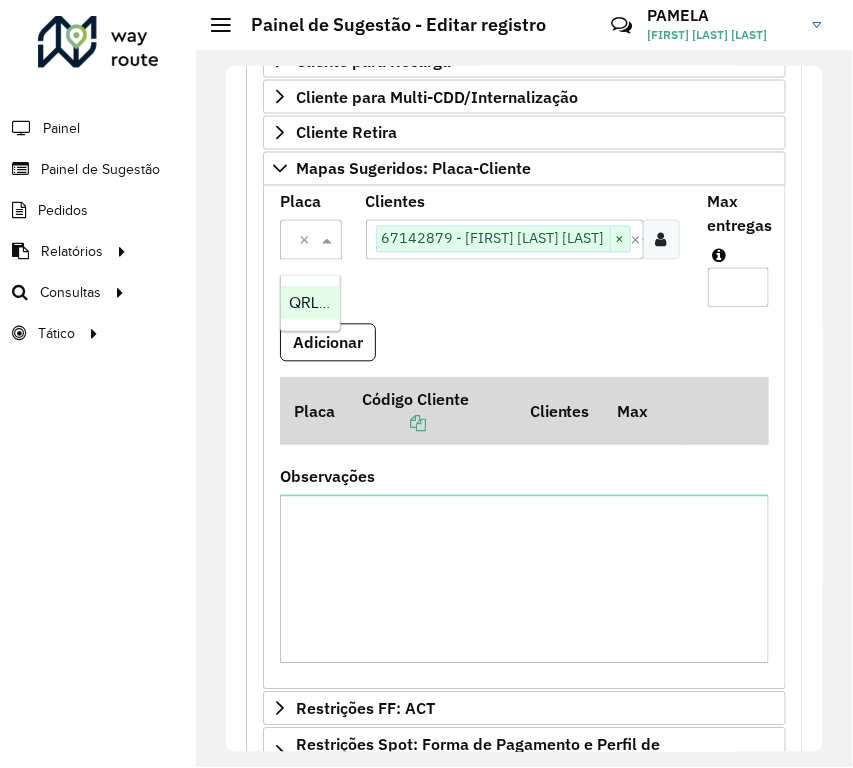 click on "QRL9A67" at bounding box center (322, 302) 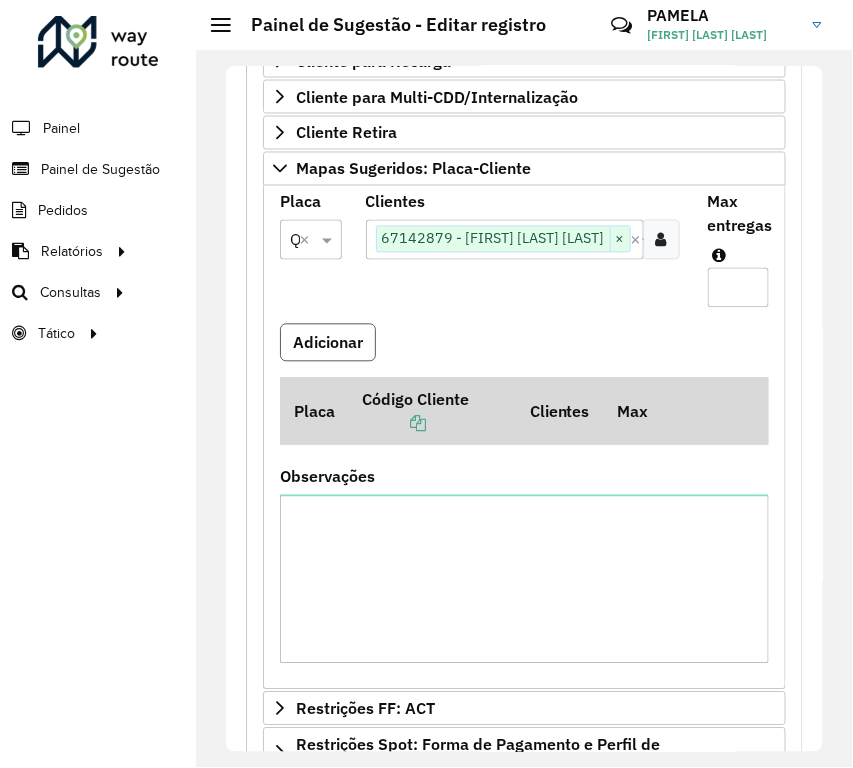 click on "Adicionar" at bounding box center [328, 343] 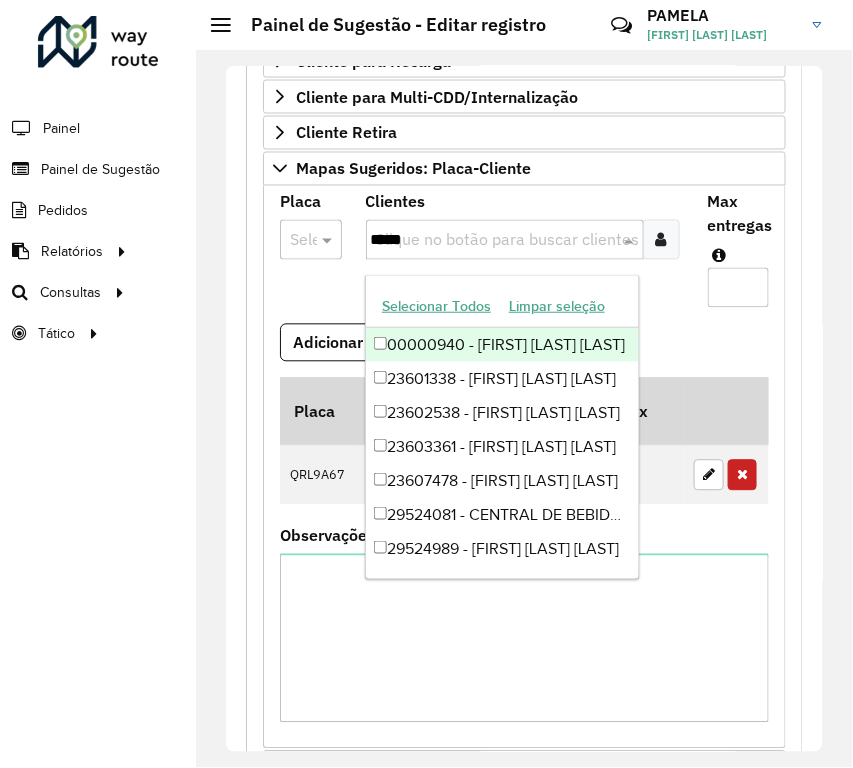 click on "Clique no botão para buscar clientes *****" at bounding box center [505, 240] 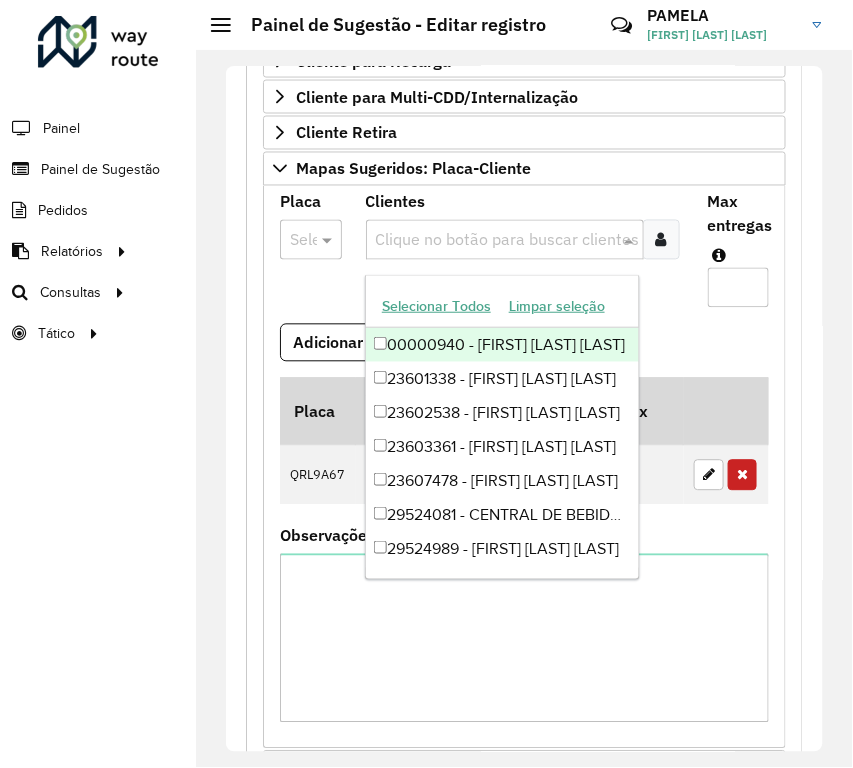 paste on "*******" 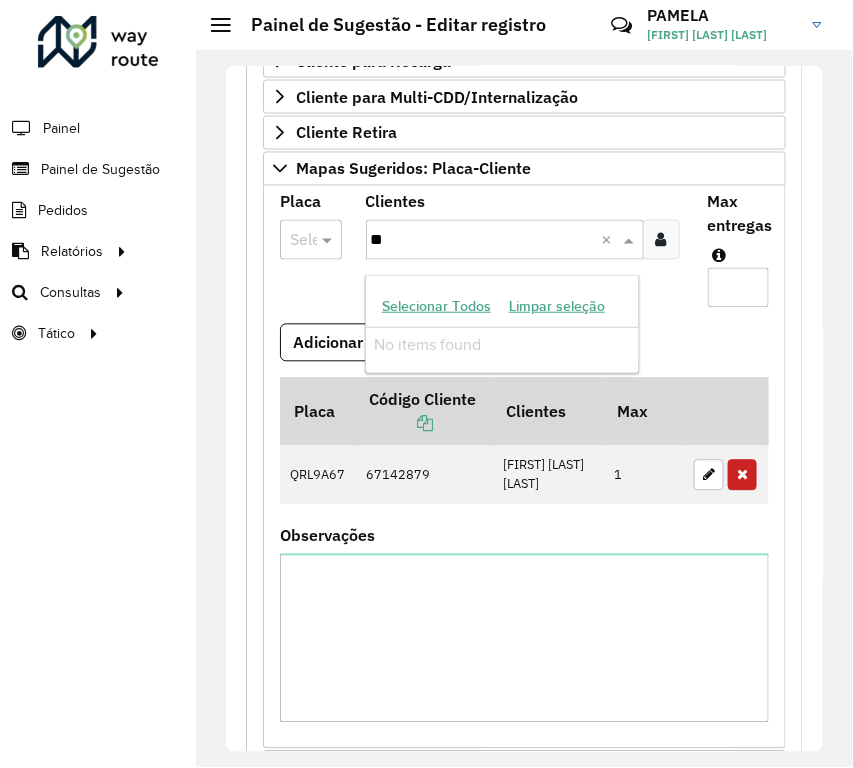 type on "*" 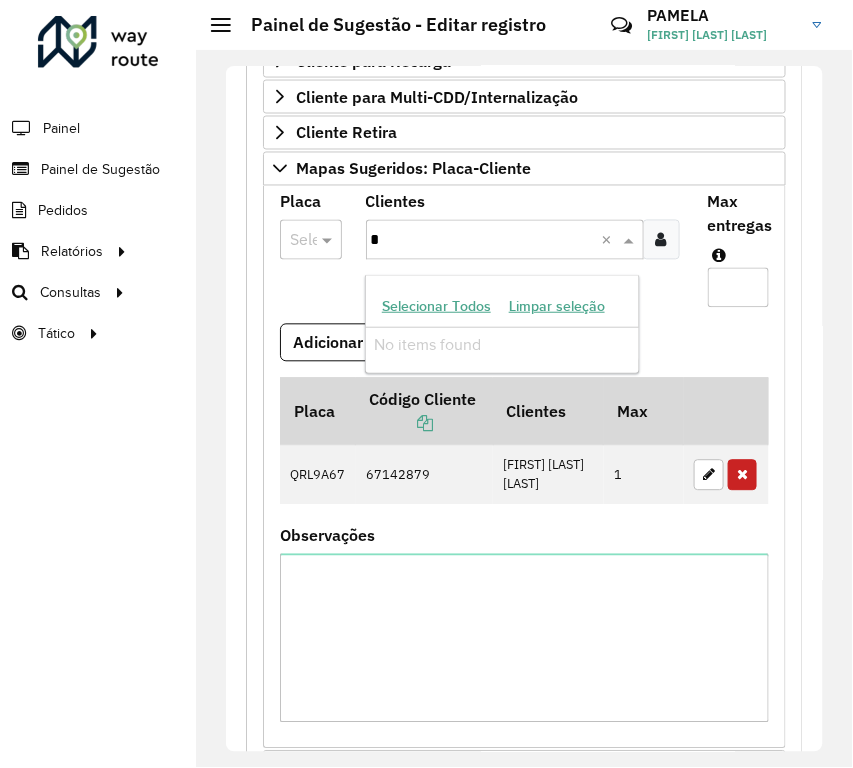 type 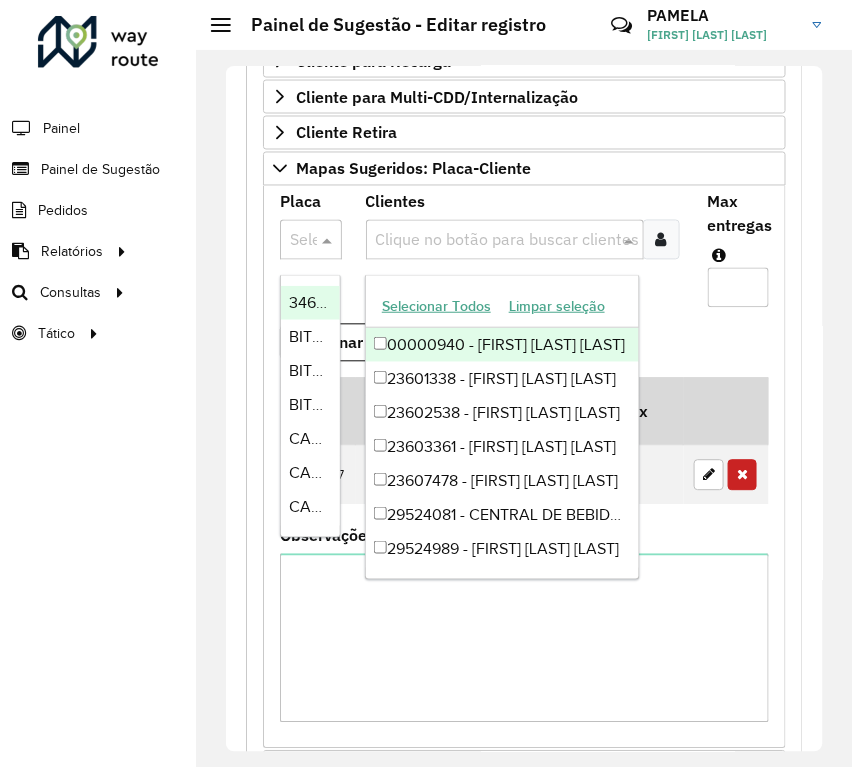 click on "*******" at bounding box center (311, 240) 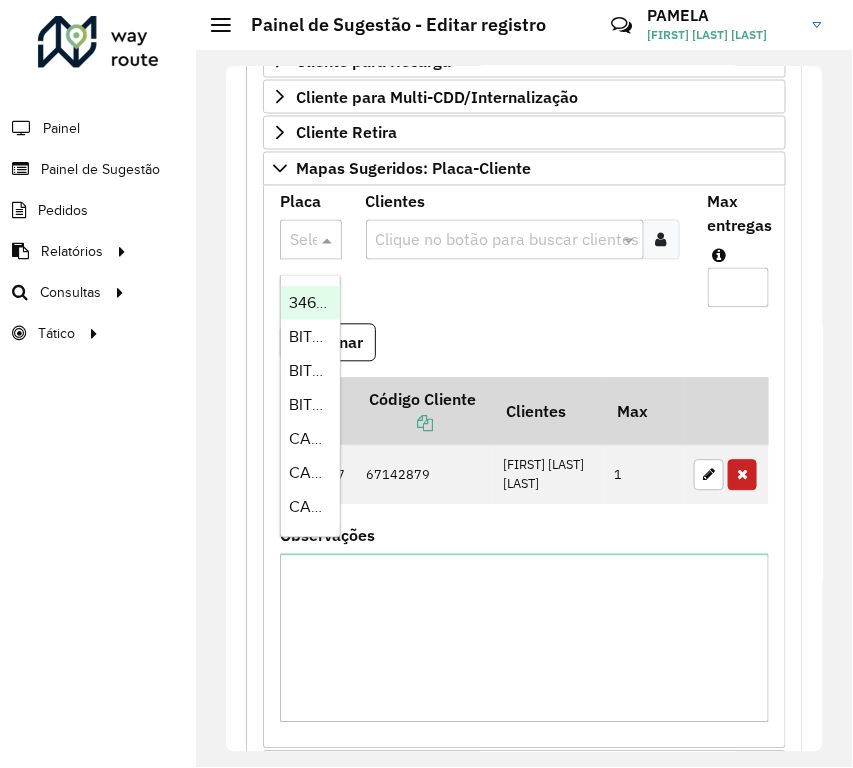 paste on "*******" 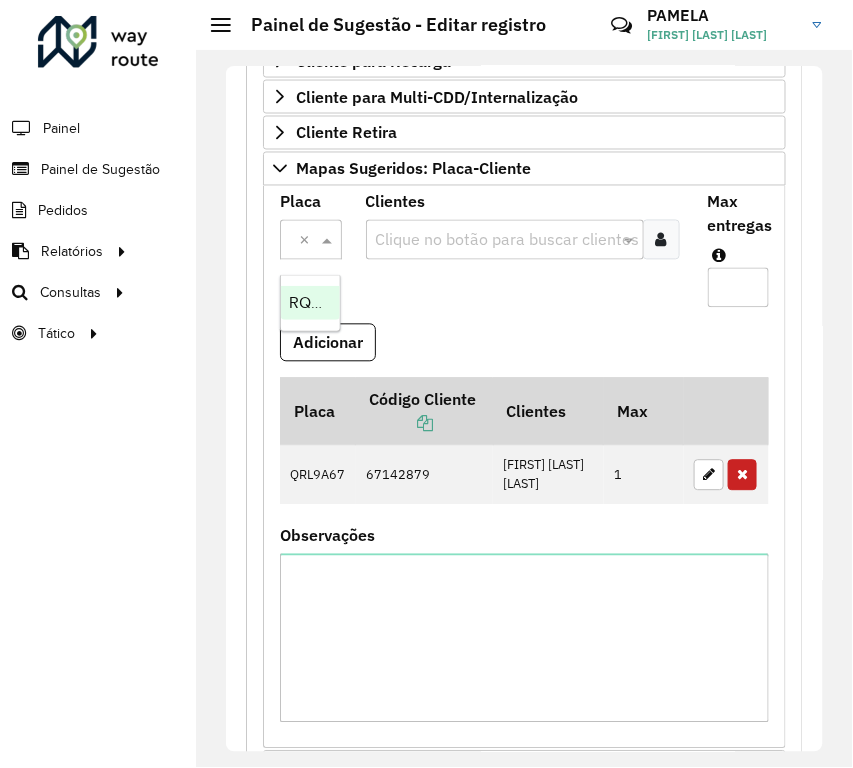 click on "RQQ8E47" at bounding box center (310, 303) 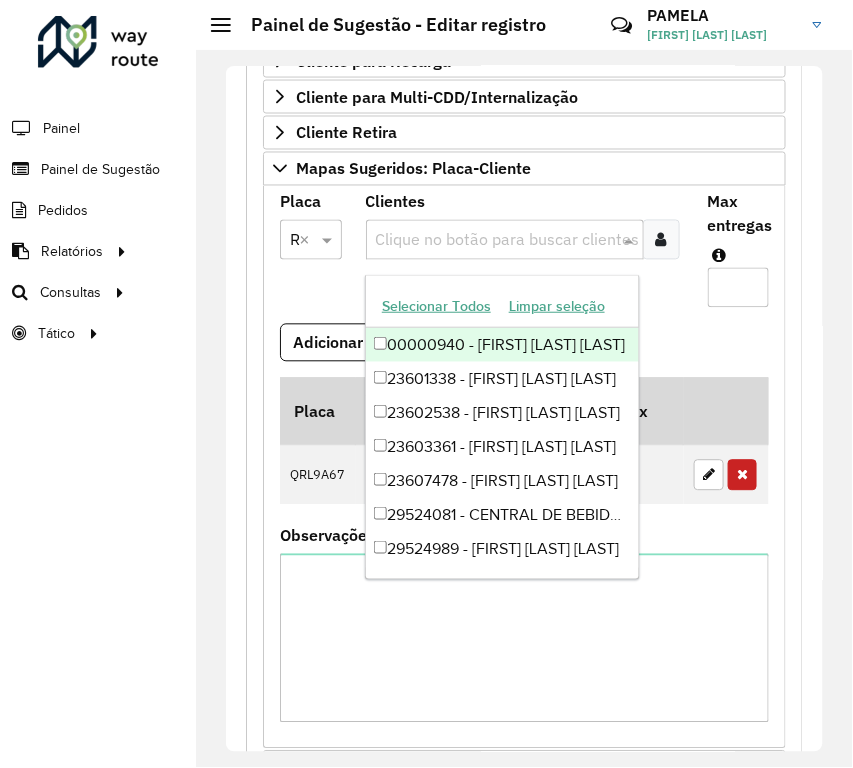 click at bounding box center (495, 241) 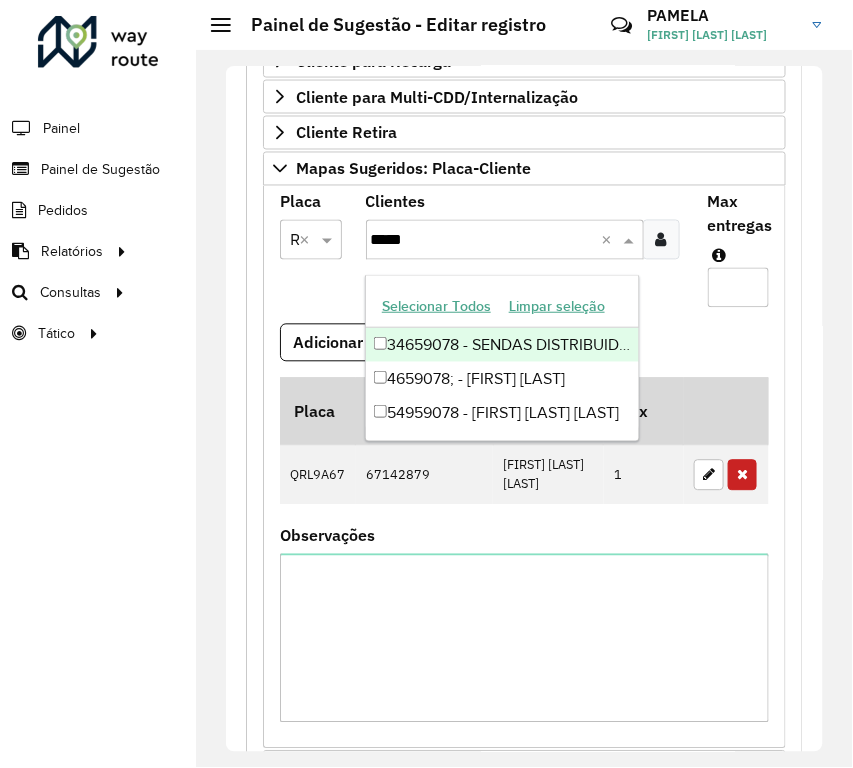 click on "34659078 - SENDAS DISTRIBUIDORA" at bounding box center [502, 345] 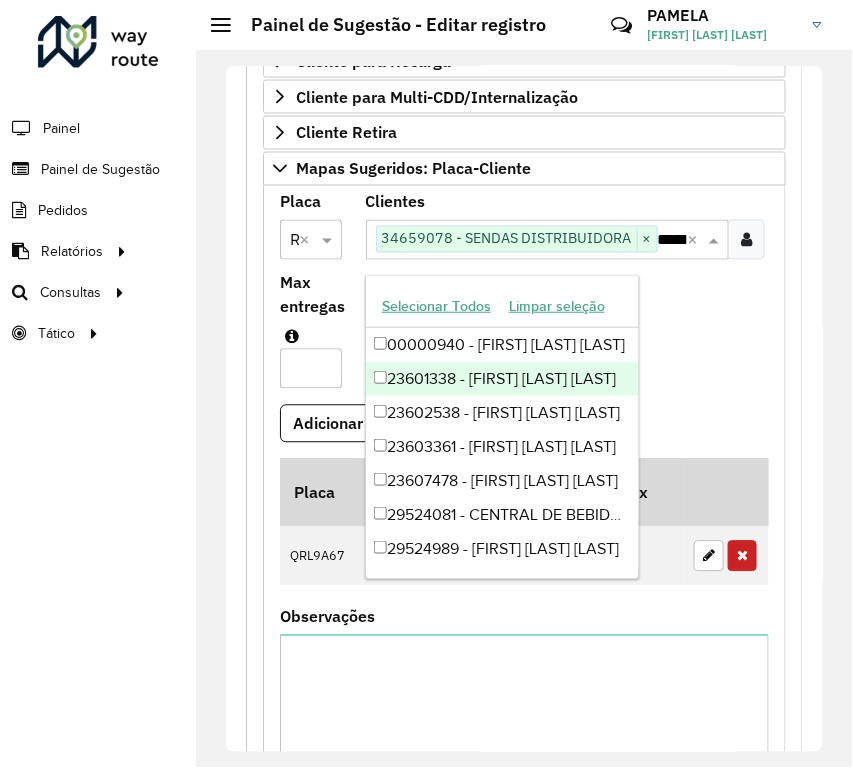 click on "*" at bounding box center [311, 369] 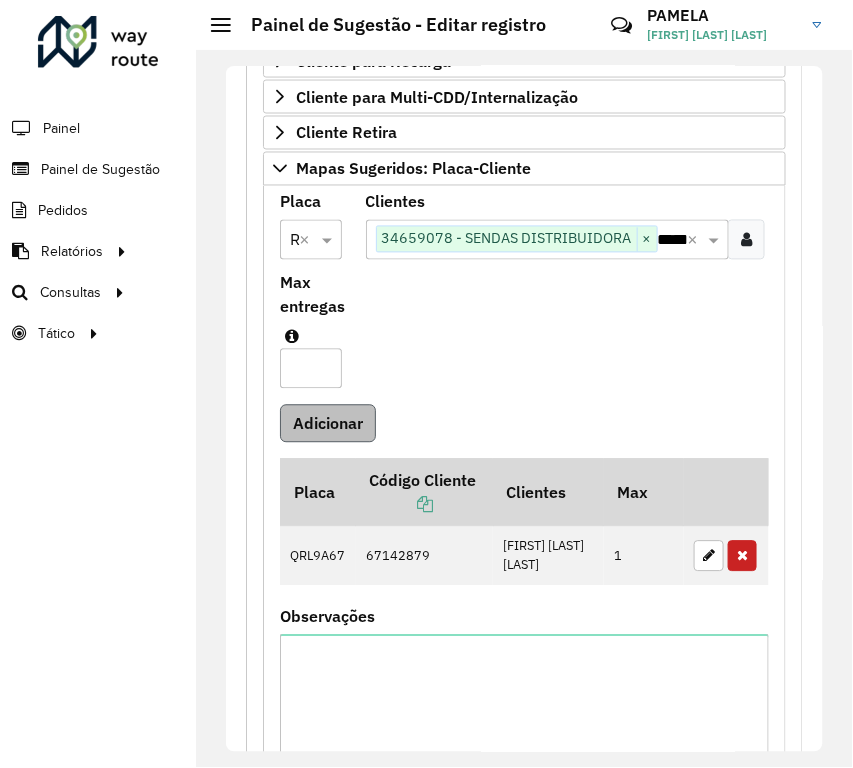 type on "*" 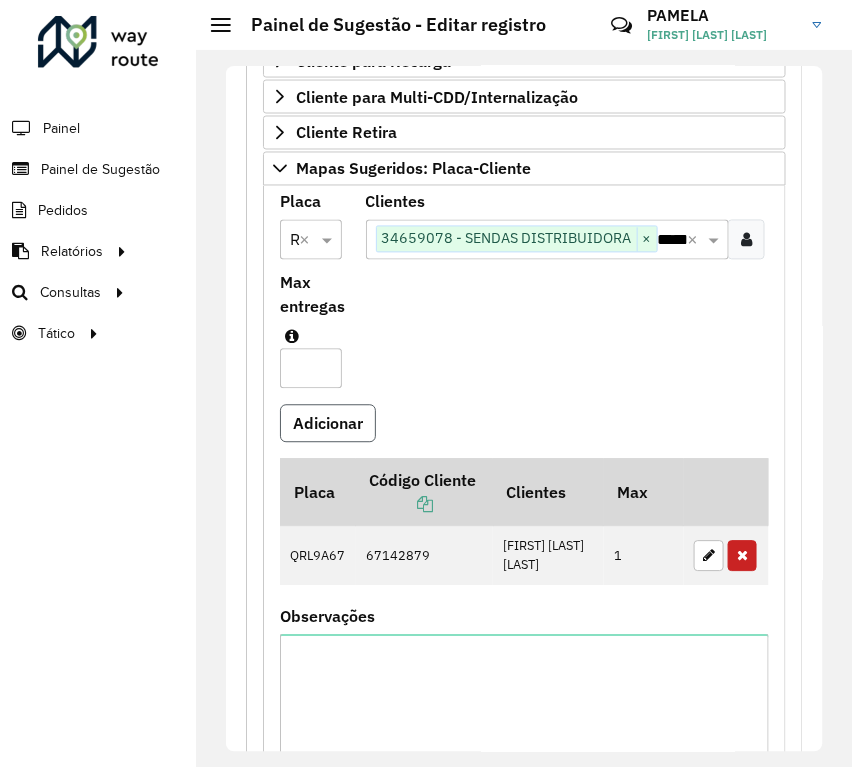 click on "Adicionar" at bounding box center [328, 424] 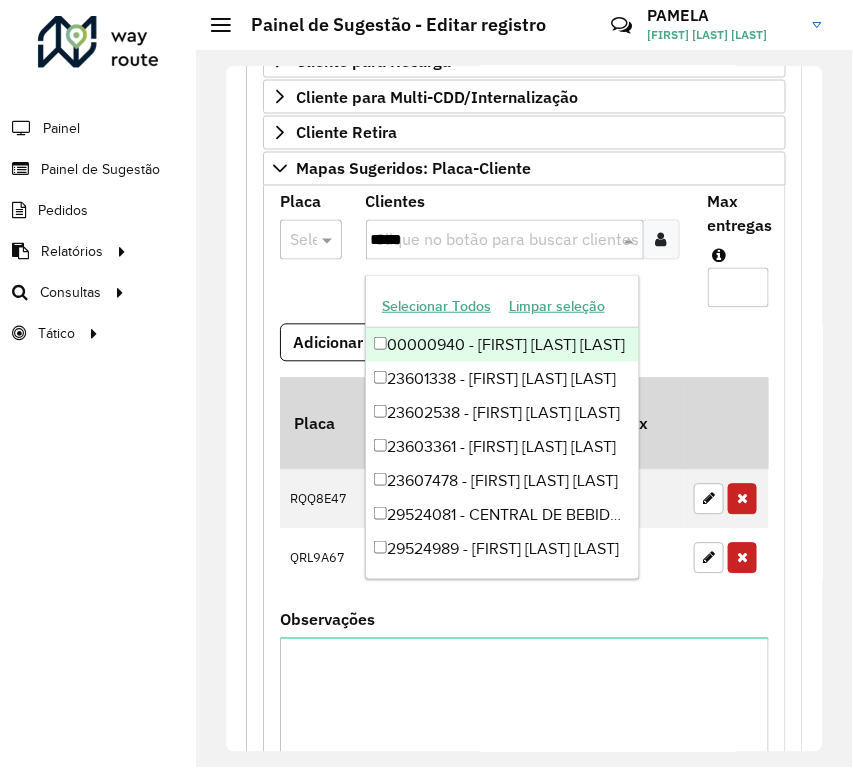 click on "*****" at bounding box center (495, 241) 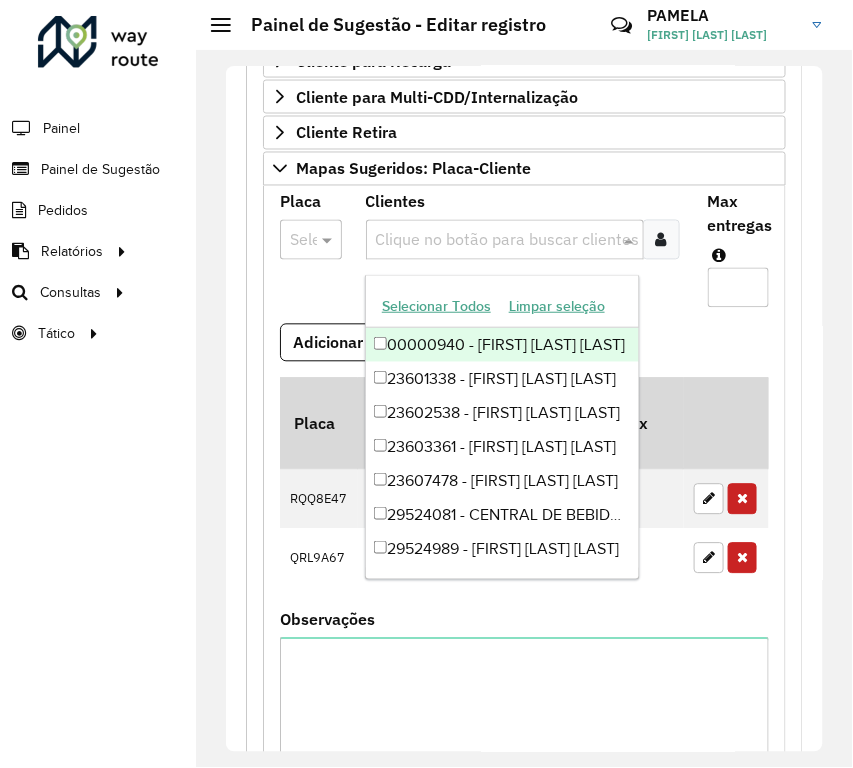paste on "*****" 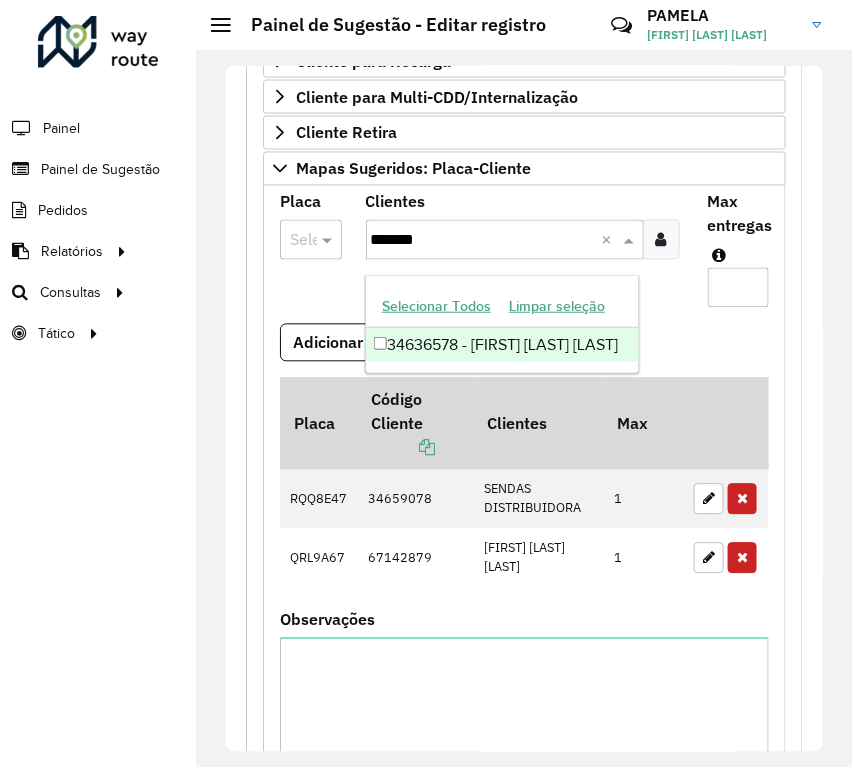 type on "********" 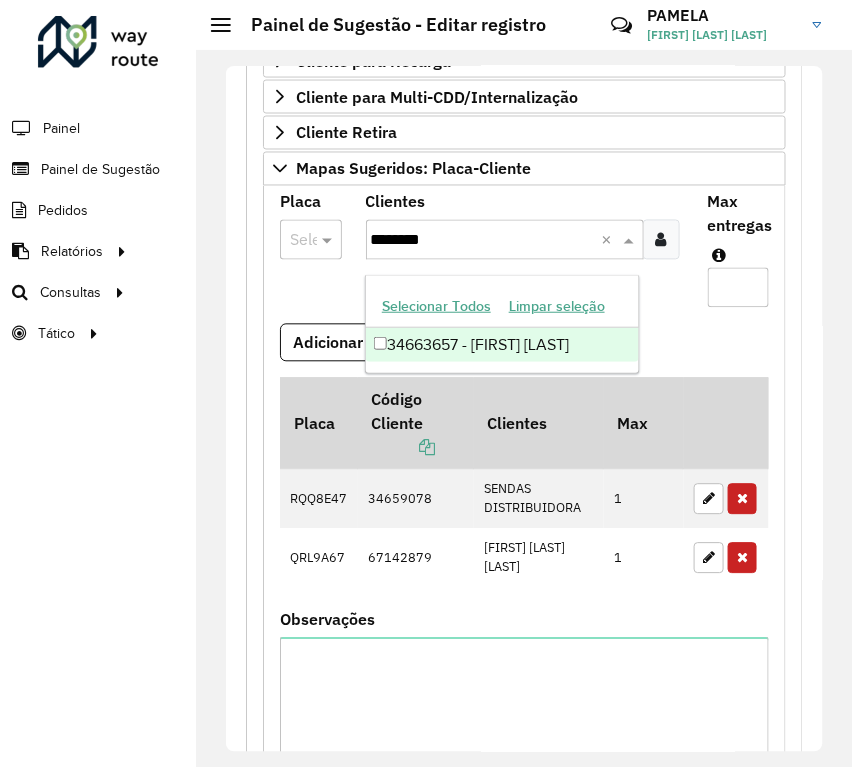 click on "34663657 - [FIRST] [LAST]" at bounding box center (502, 345) 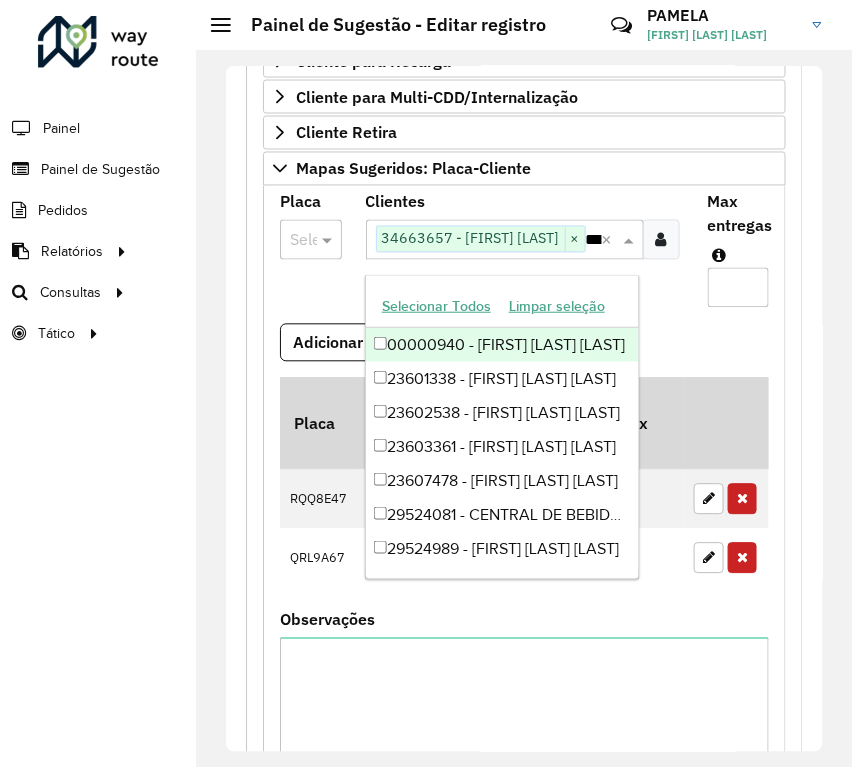 click on "*" at bounding box center [739, 288] 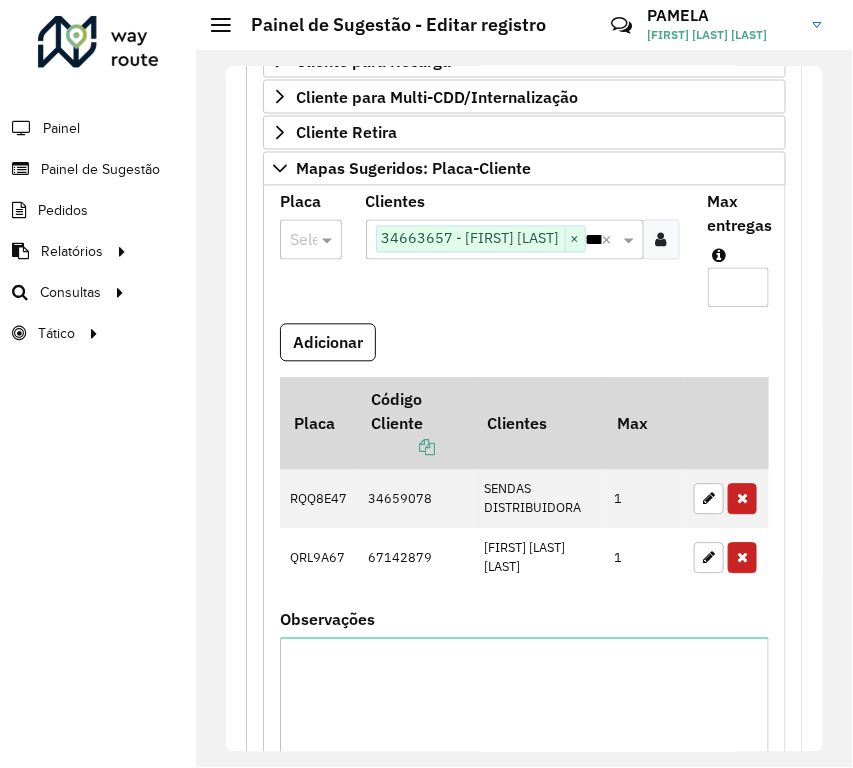 type on "*" 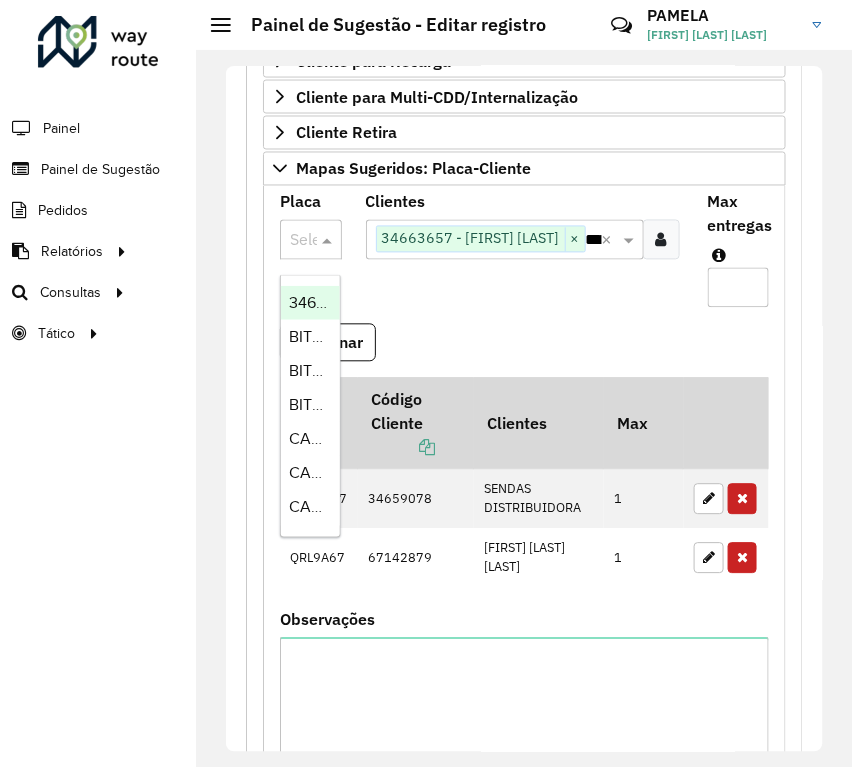 click on "*******" at bounding box center (311, 240) 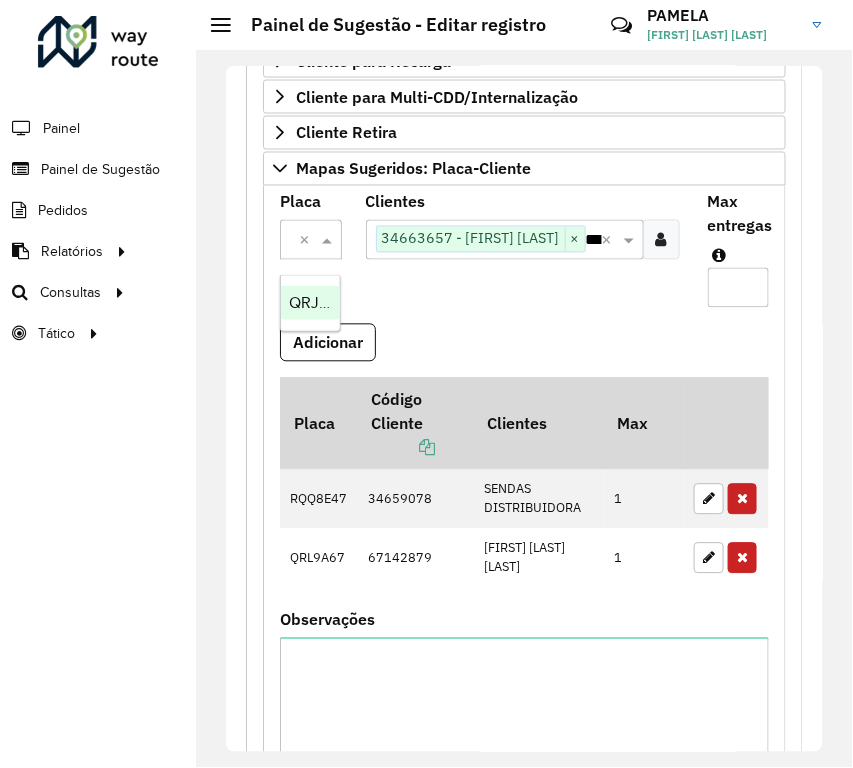 click on "QRJ7E47" at bounding box center (321, 302) 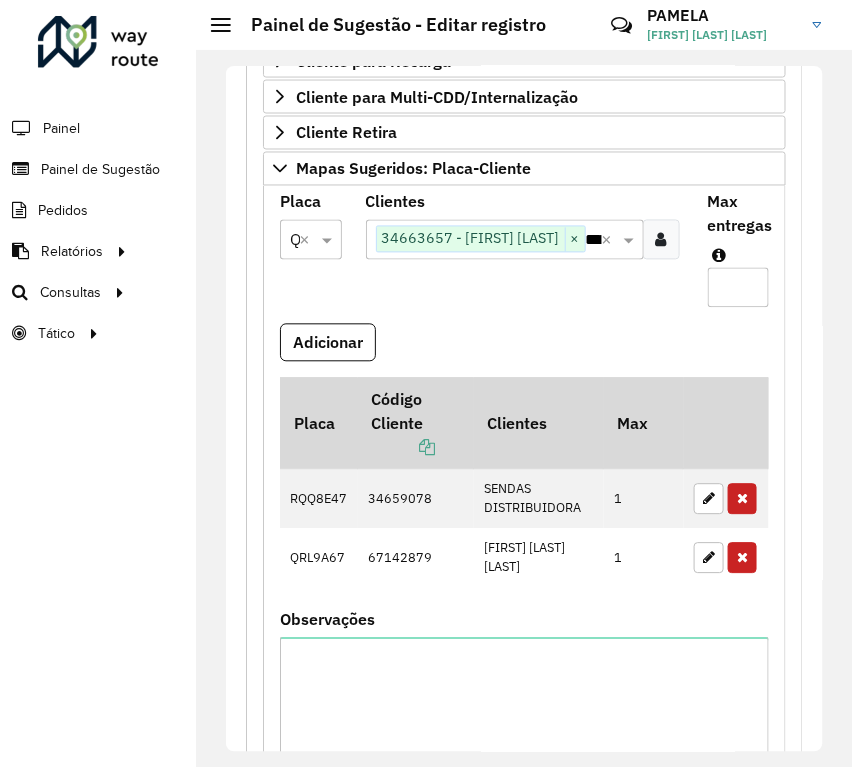 scroll, scrollTop: 0, scrollLeft: 0, axis: both 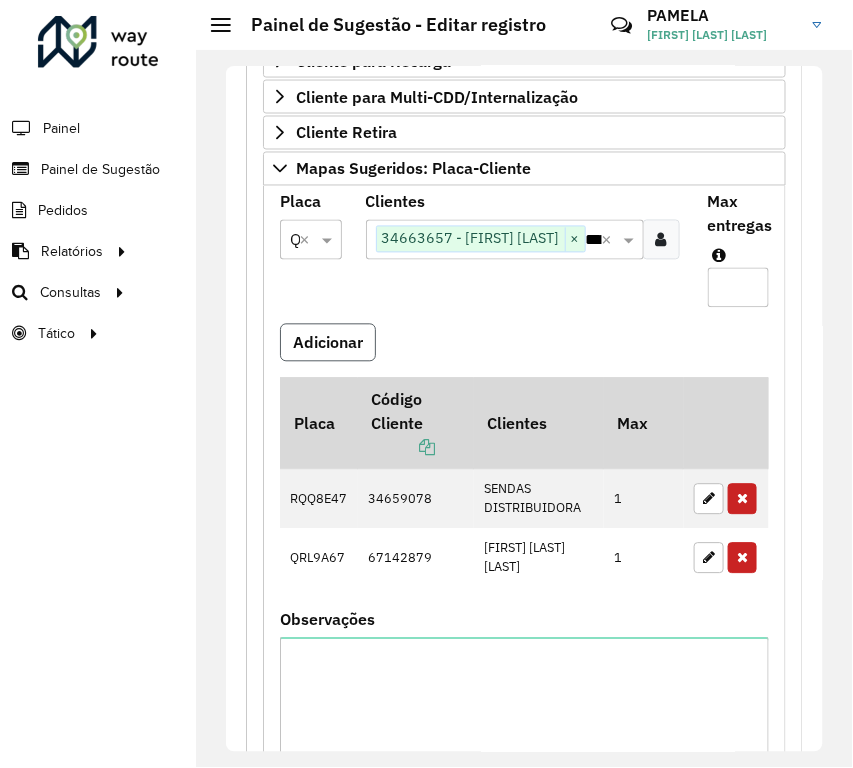 click on "Adicionar" at bounding box center (328, 343) 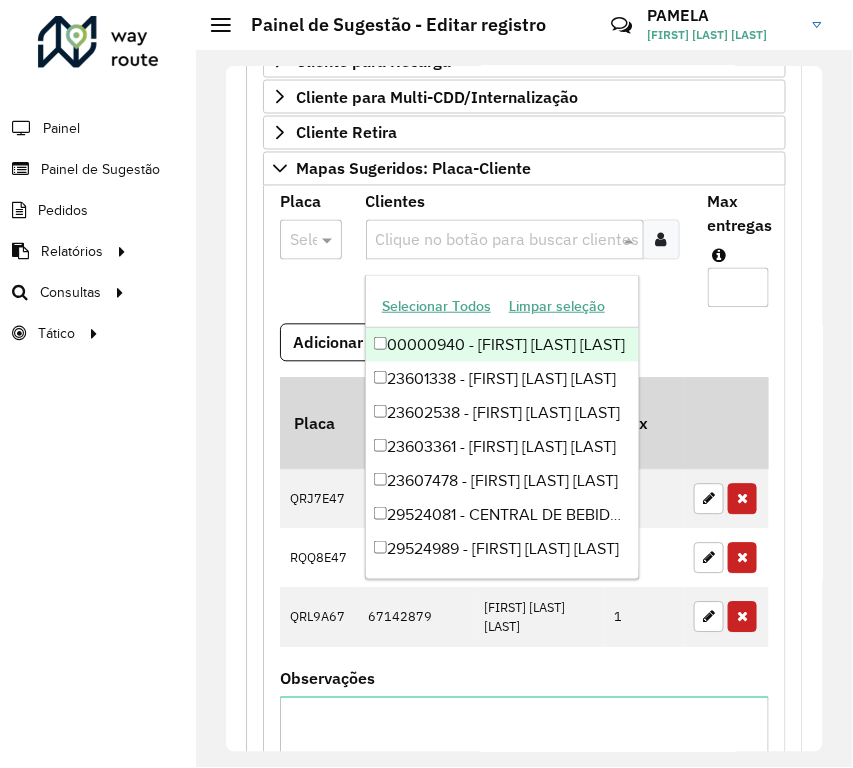 click at bounding box center (495, 241) 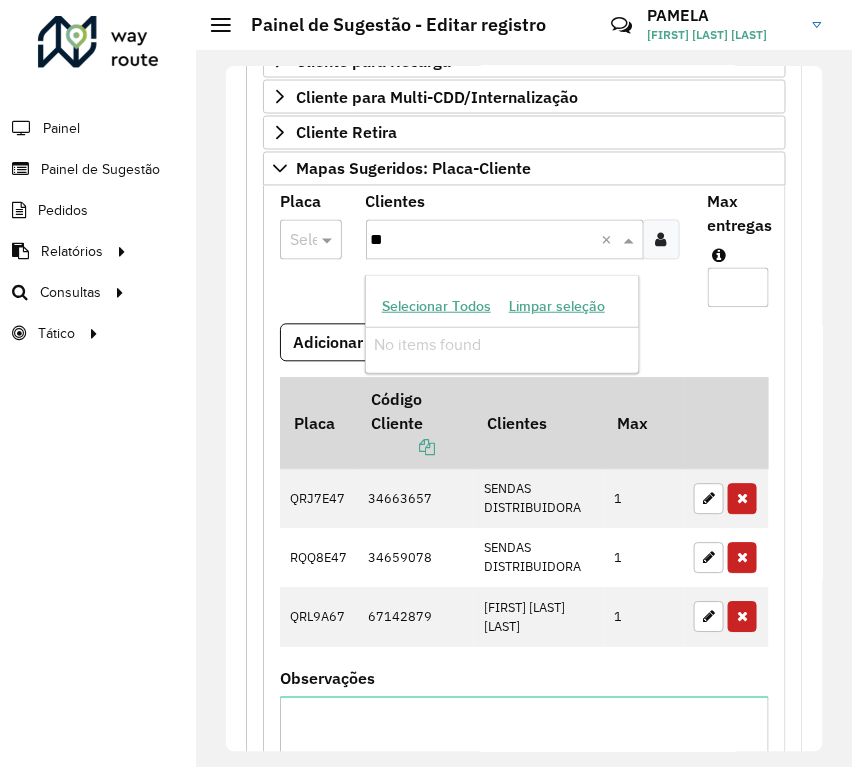 type on "*" 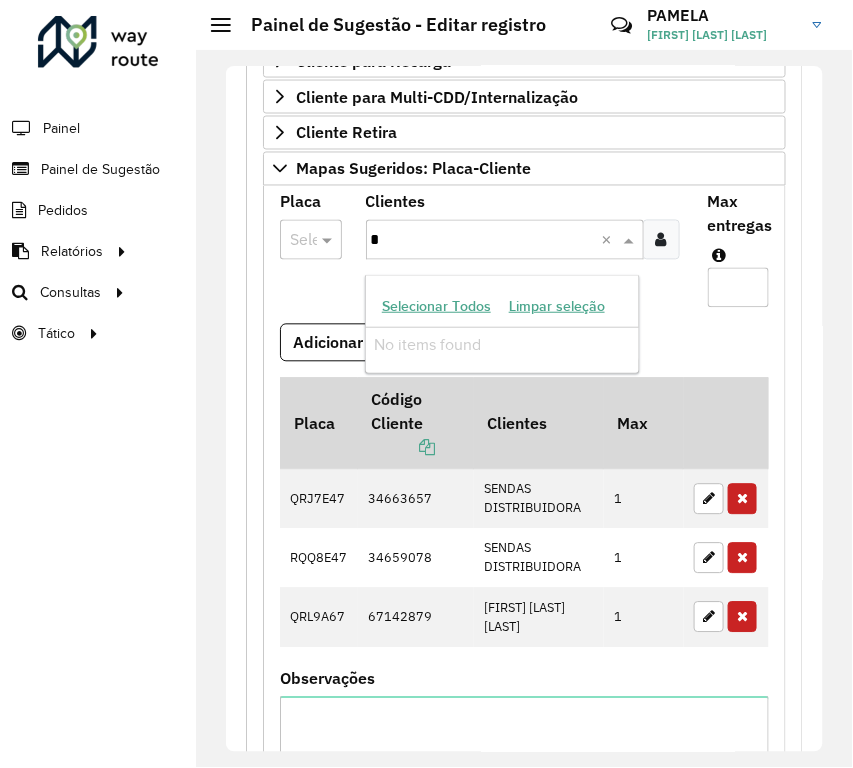 type 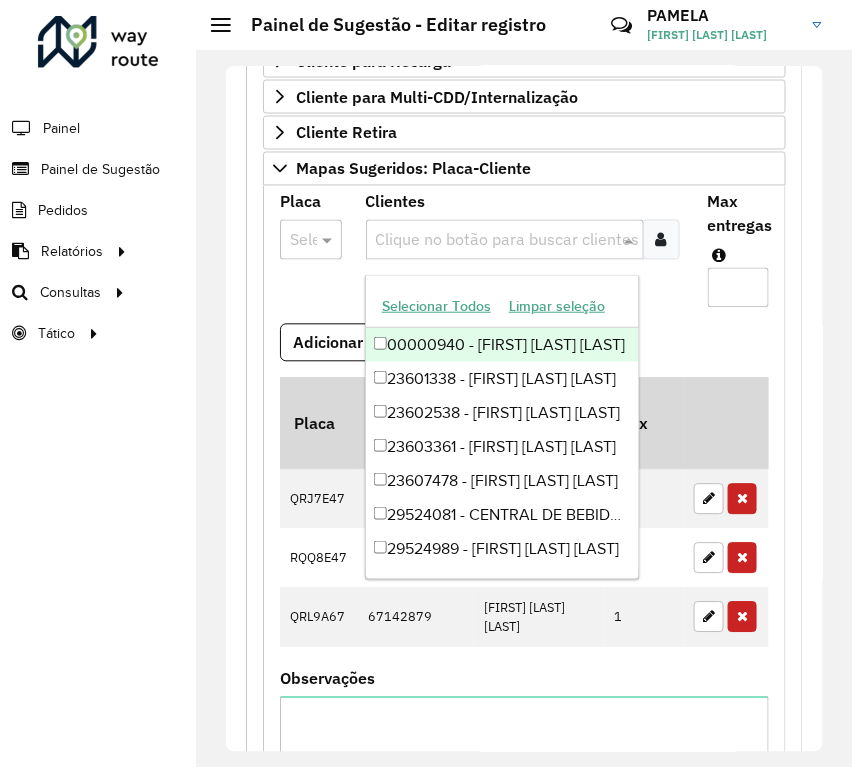 click on "*******" at bounding box center [311, 240] 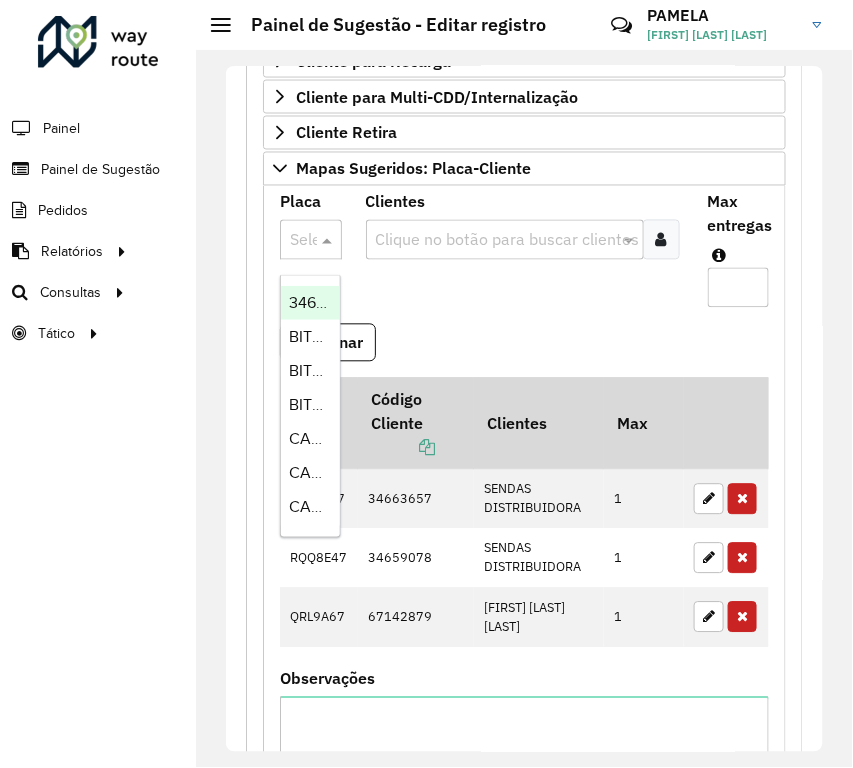 paste on "*******" 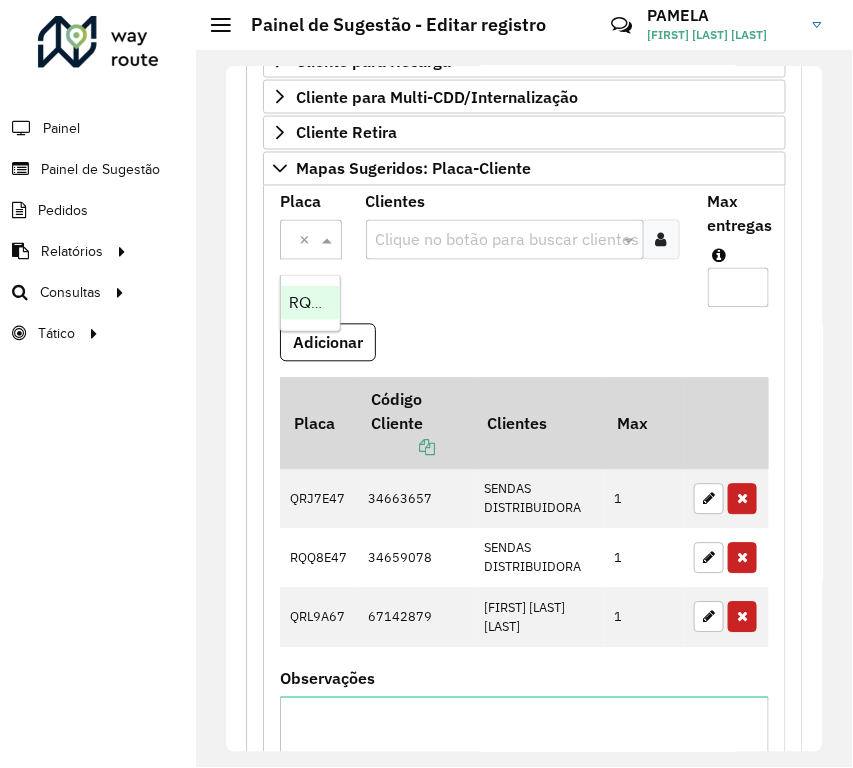 scroll, scrollTop: 0, scrollLeft: 71, axis: horizontal 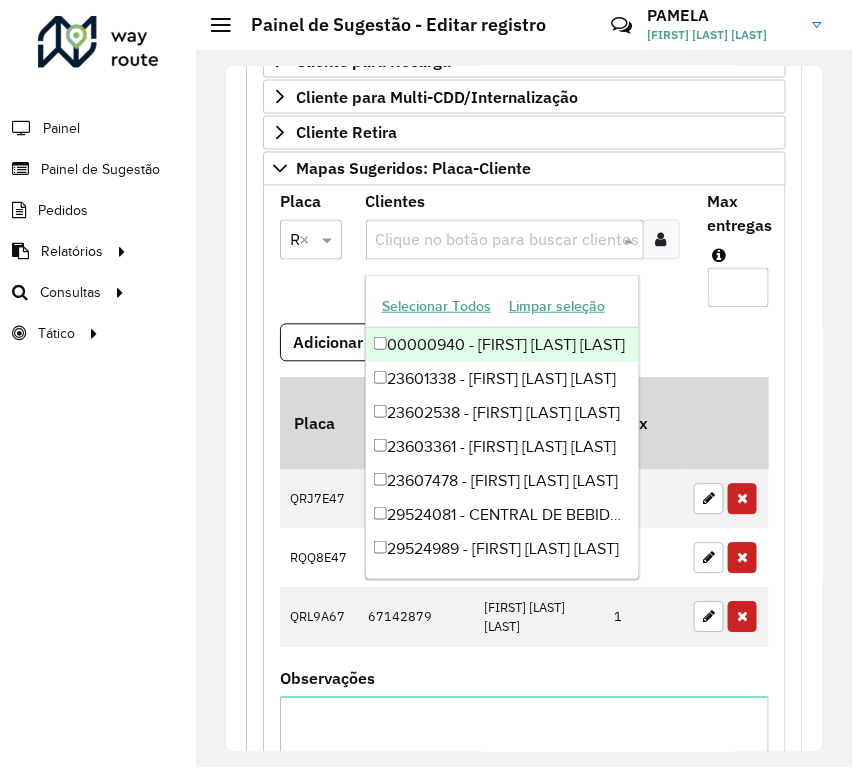click at bounding box center (495, 241) 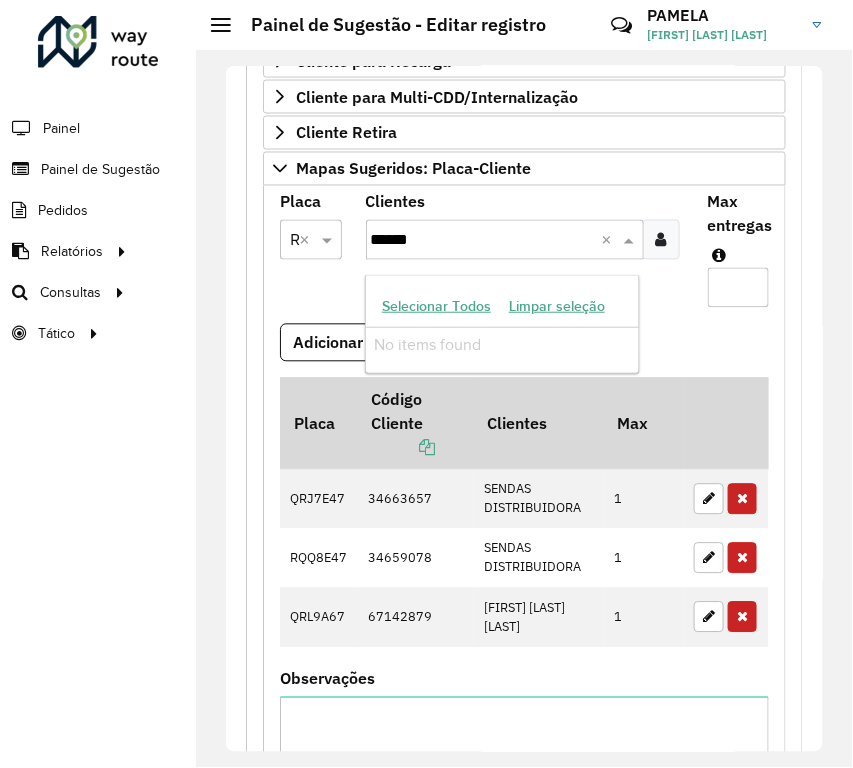 type on "*****" 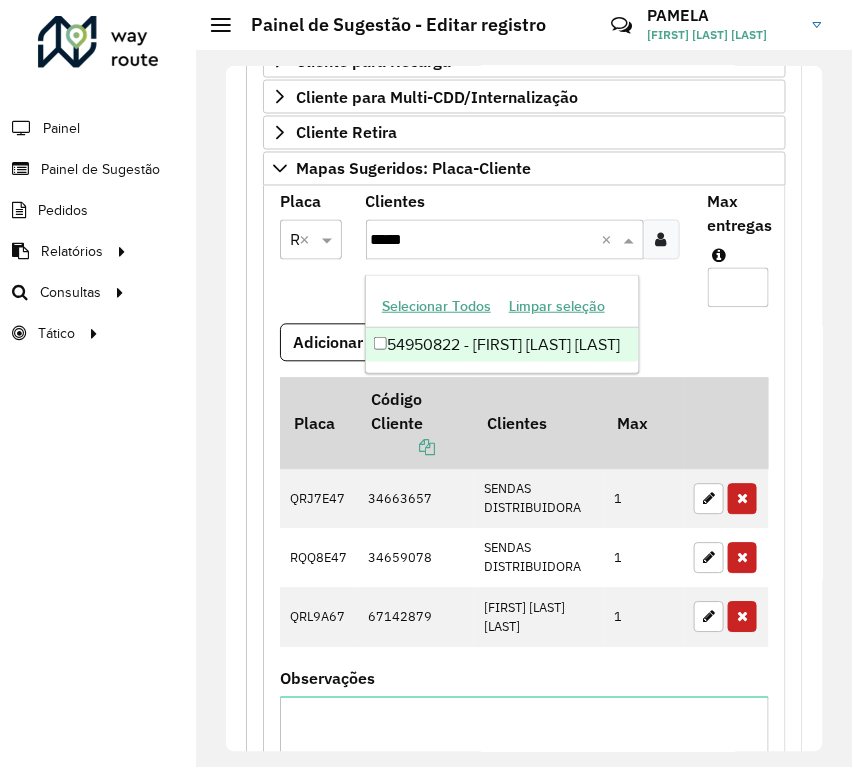click on "54950822 - [FIRST] [LAST] [LAST]" at bounding box center (502, 345) 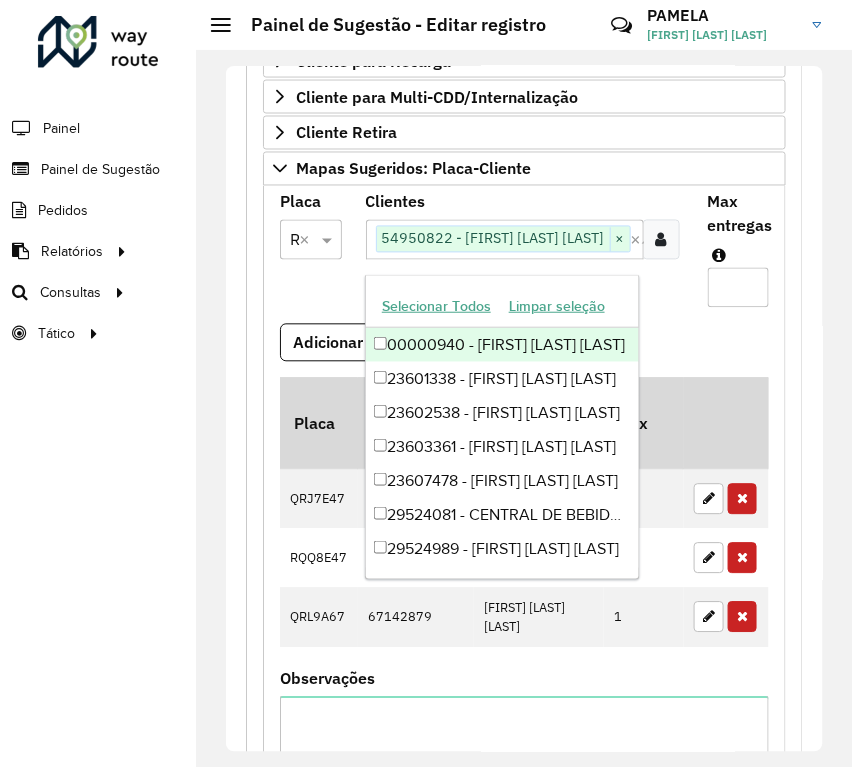 click on "*" at bounding box center (739, 288) 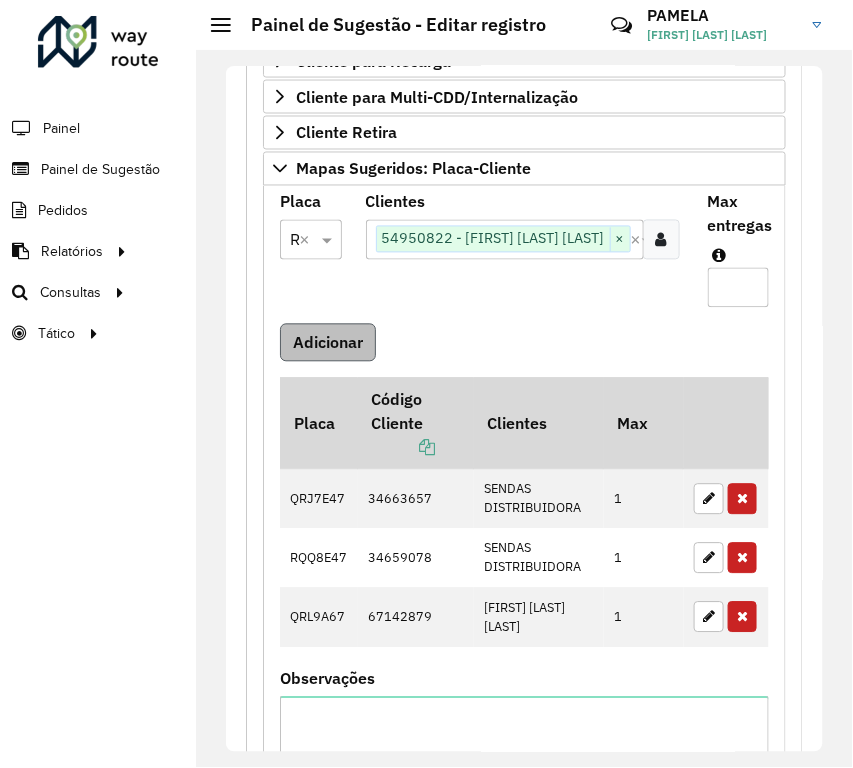 type on "*" 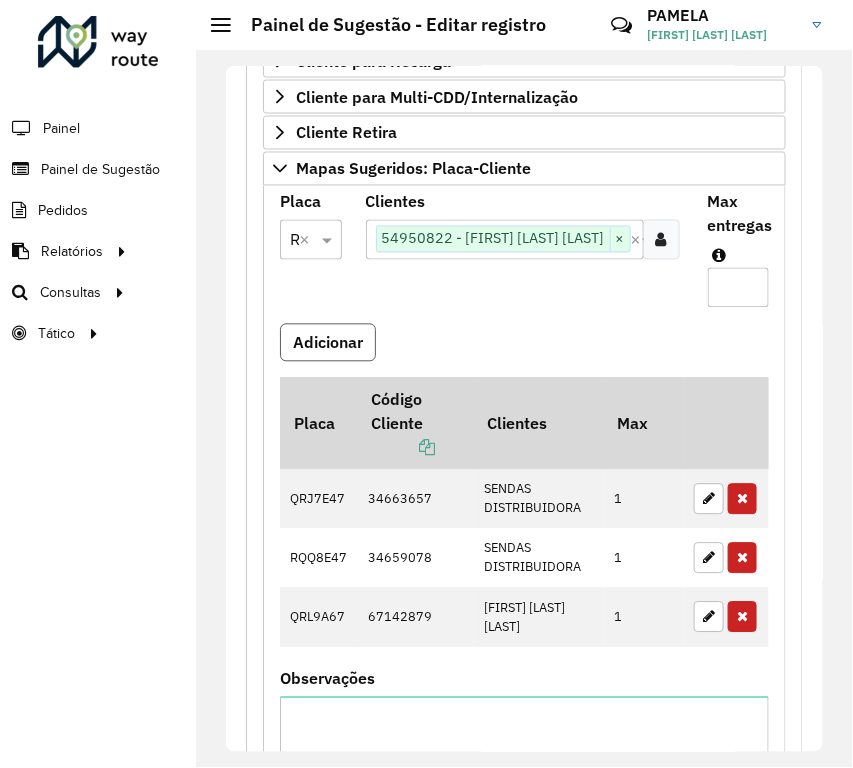 click on "Adicionar" at bounding box center (328, 343) 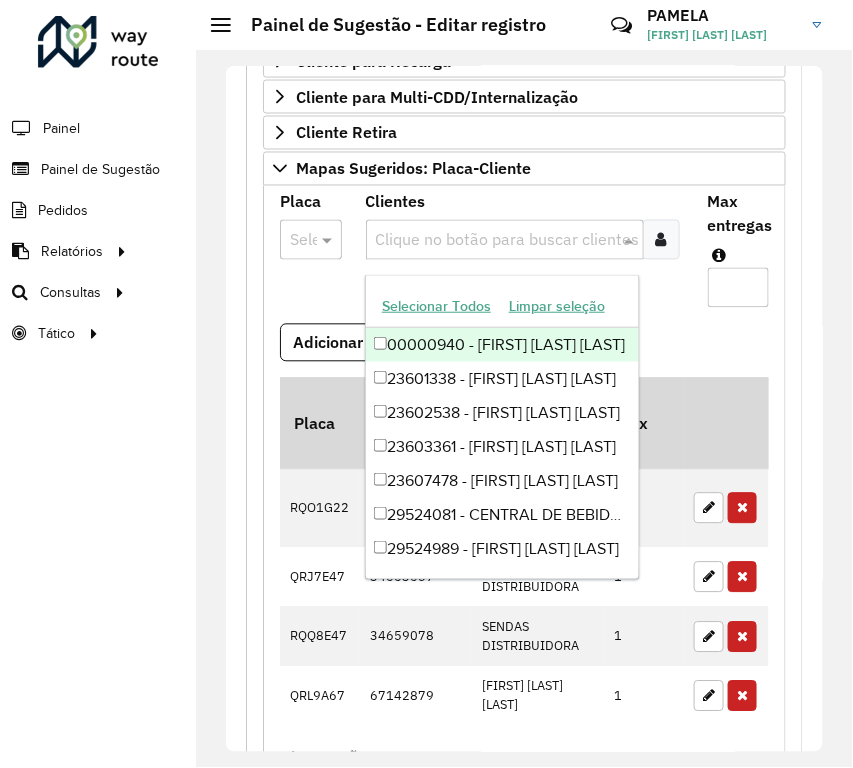 click at bounding box center (495, 241) 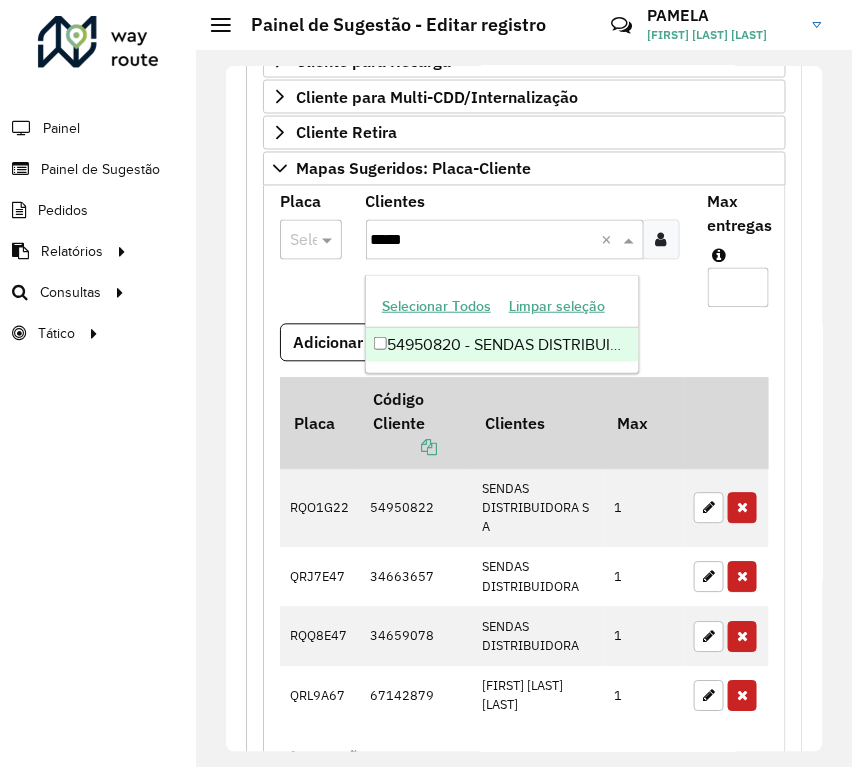 click on "54950820 - SENDAS DISTRIBUIDORA S A" at bounding box center [502, 345] 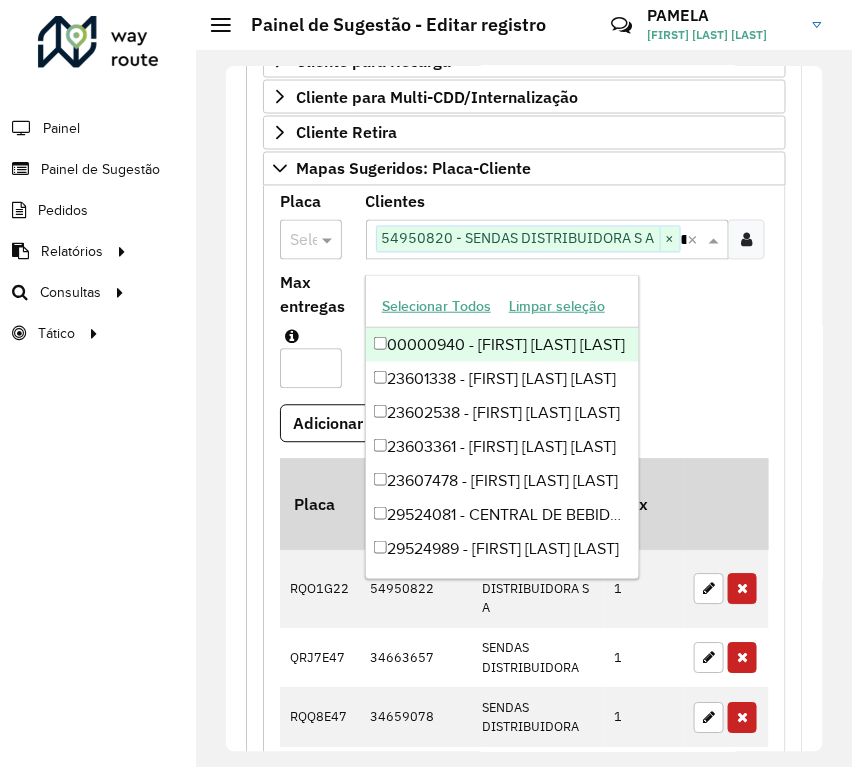 click on "*" at bounding box center [311, 369] 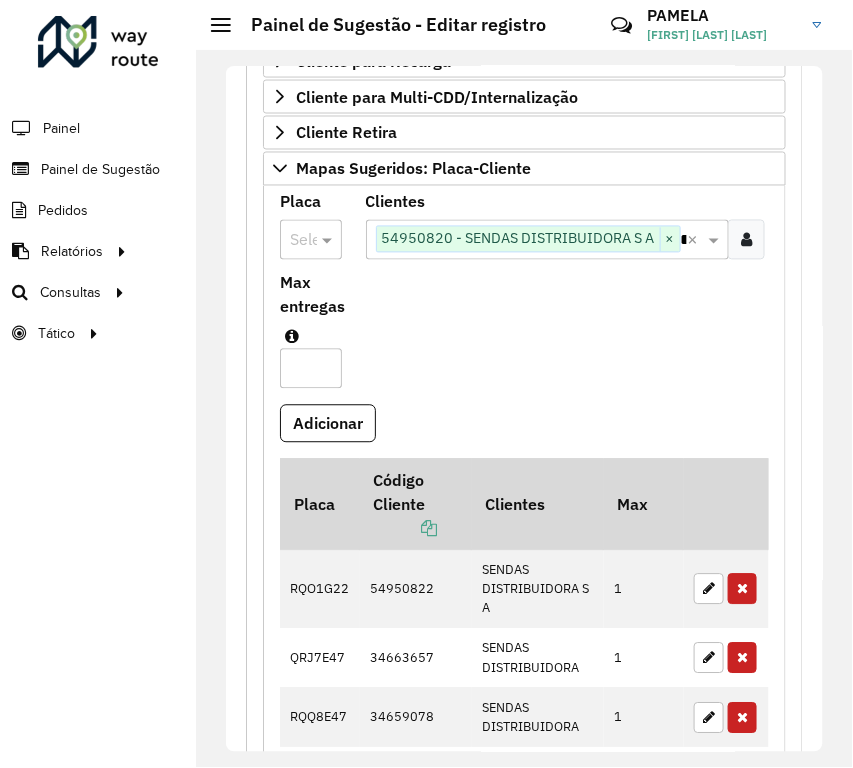 type on "*" 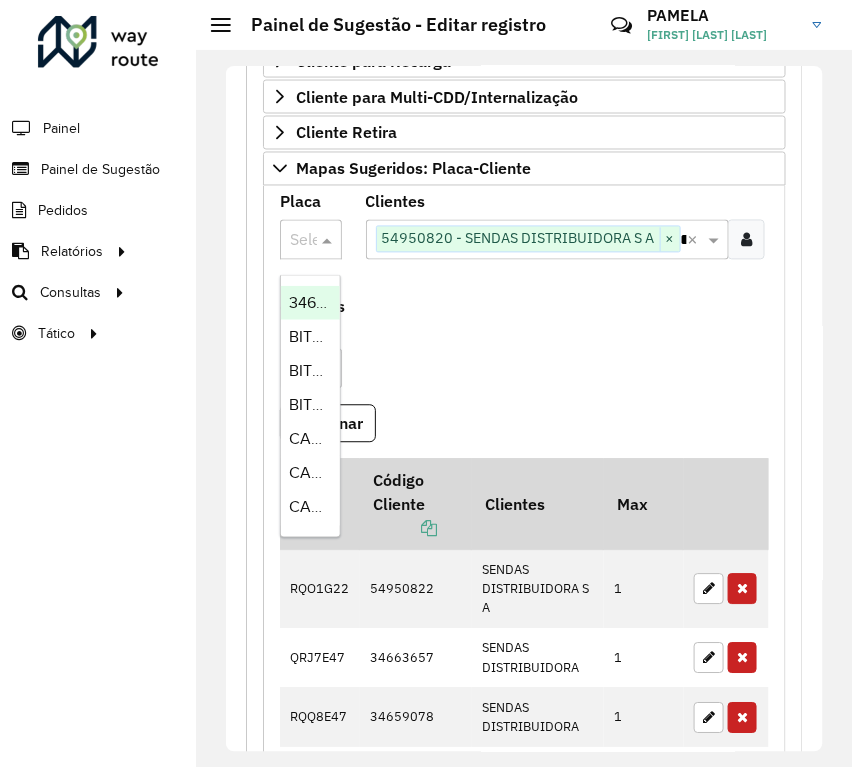 paste on "*******" 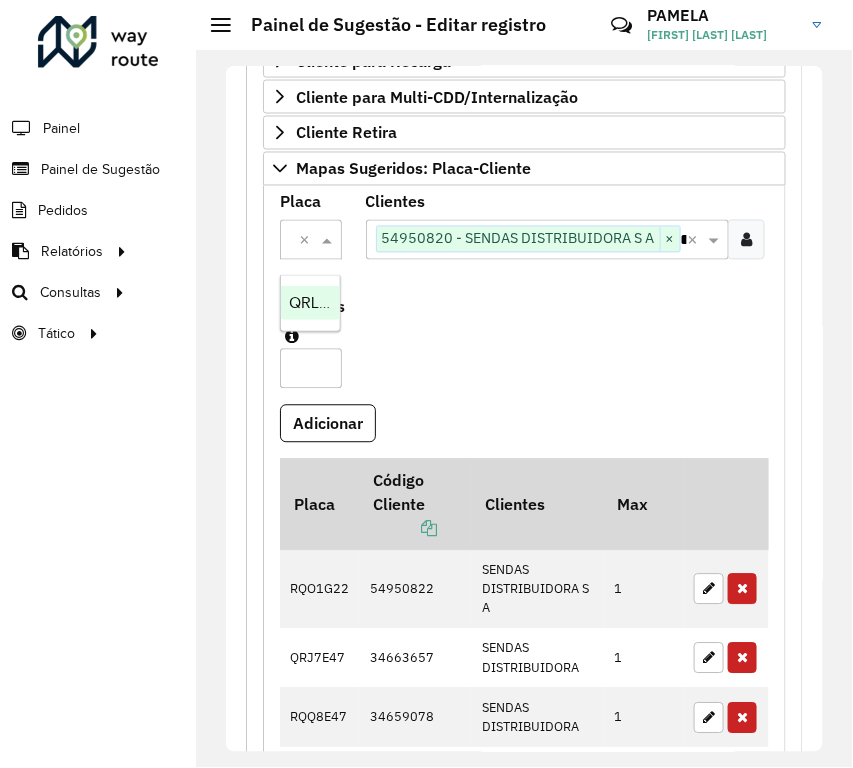 scroll, scrollTop: 0, scrollLeft: 67, axis: horizontal 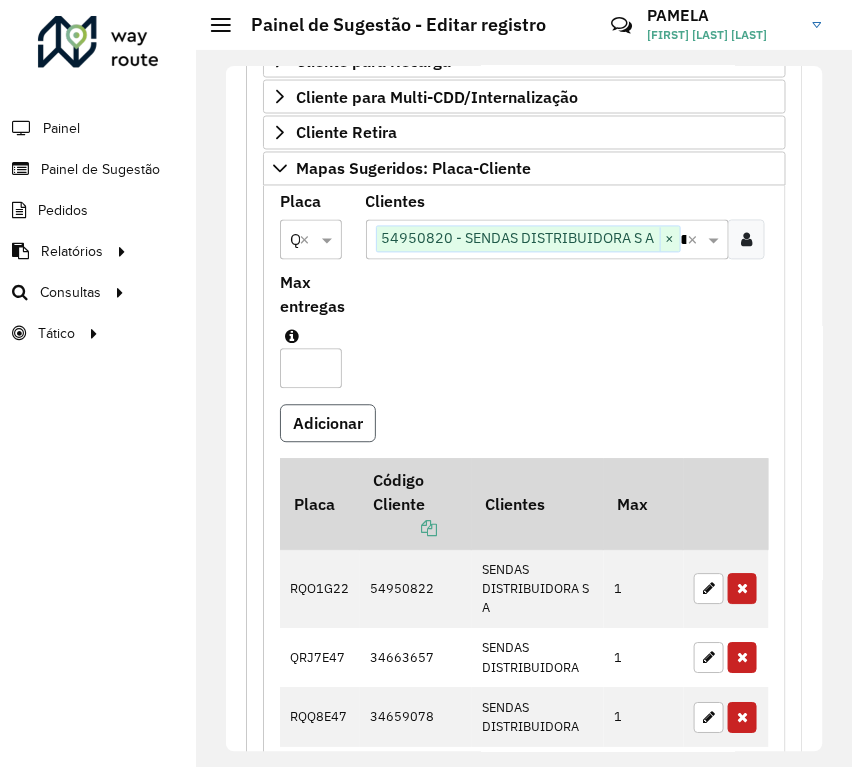 click on "Adicionar" at bounding box center (328, 424) 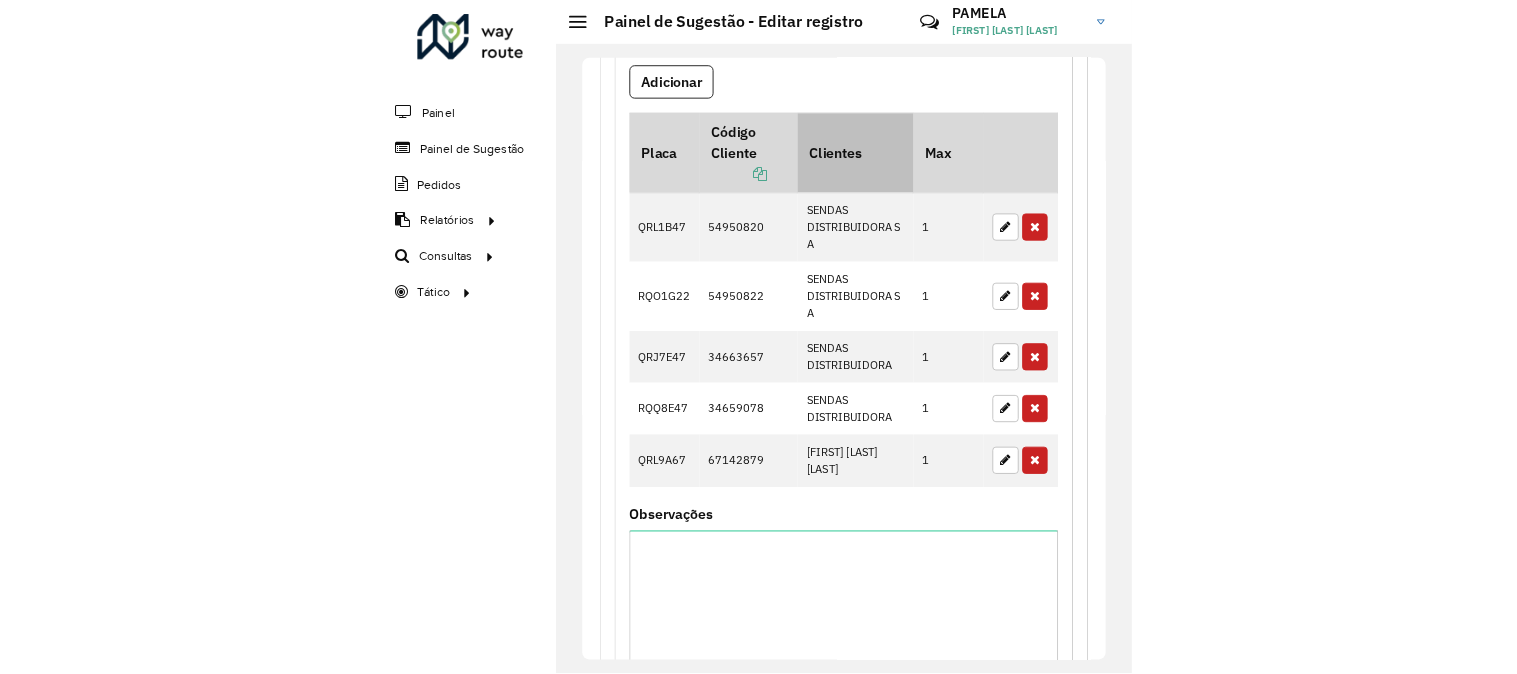 scroll, scrollTop: 750, scrollLeft: 0, axis: vertical 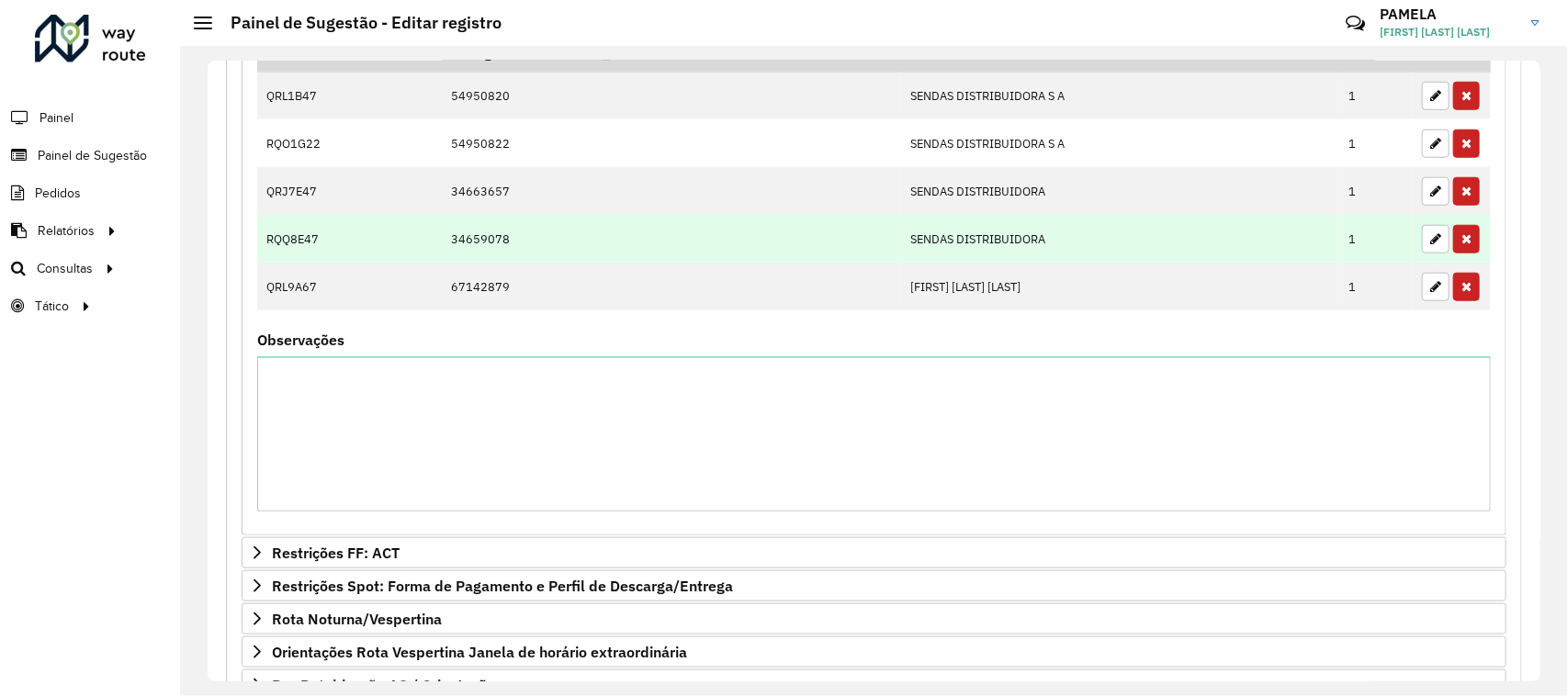 type 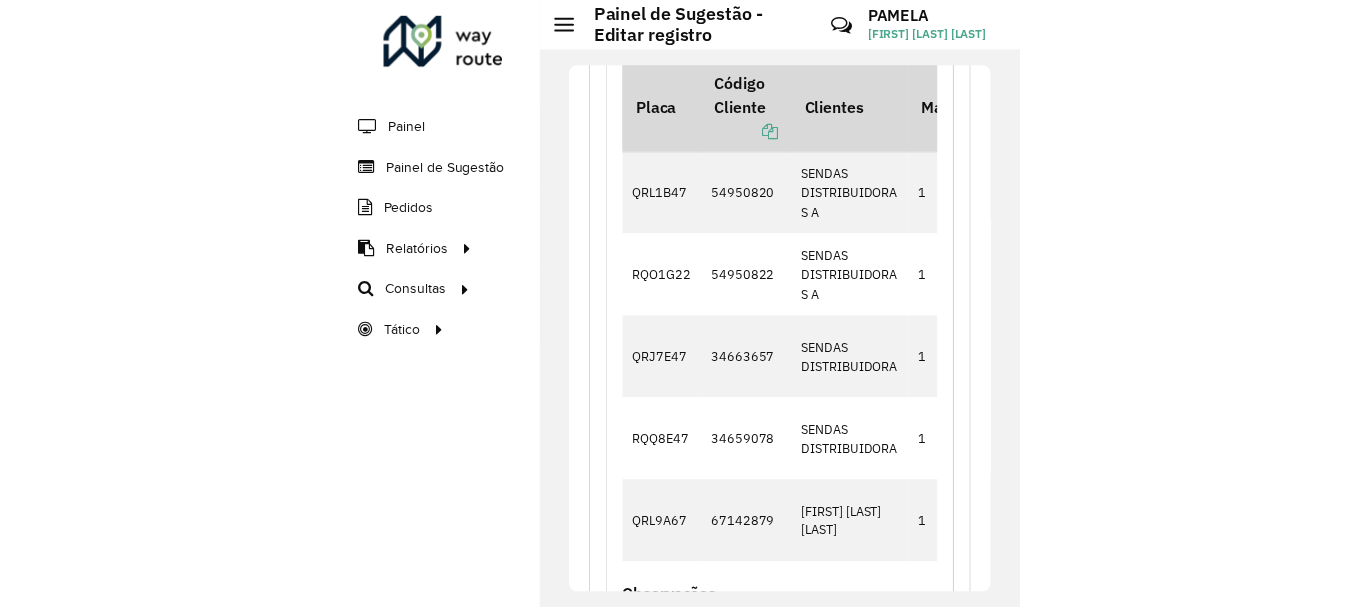 scroll, scrollTop: 1467, scrollLeft: 0, axis: vertical 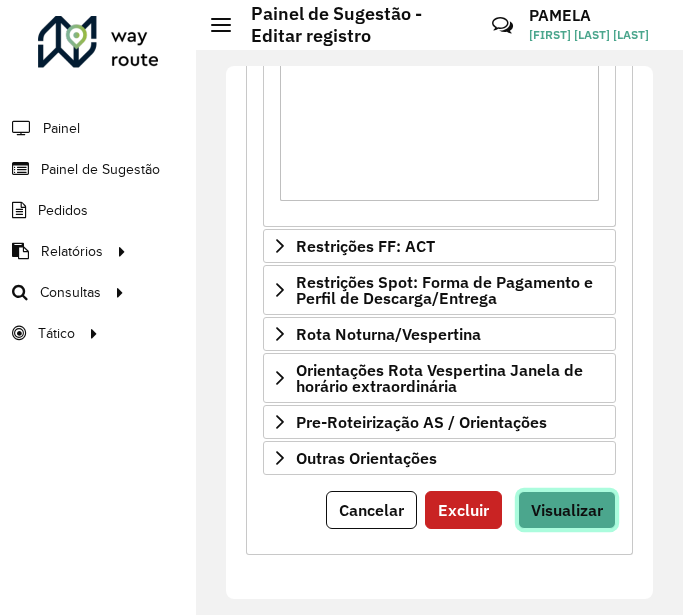 click on "Visualizar" at bounding box center [567, 510] 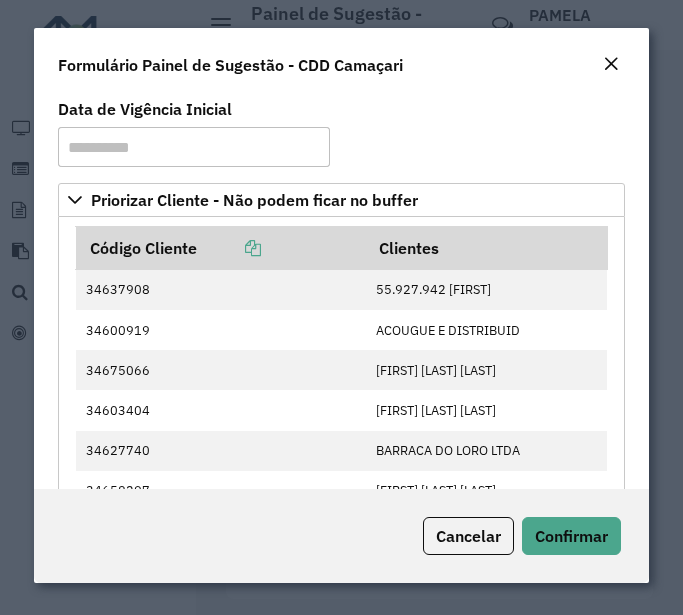 click on "Cancelar Confirmar" 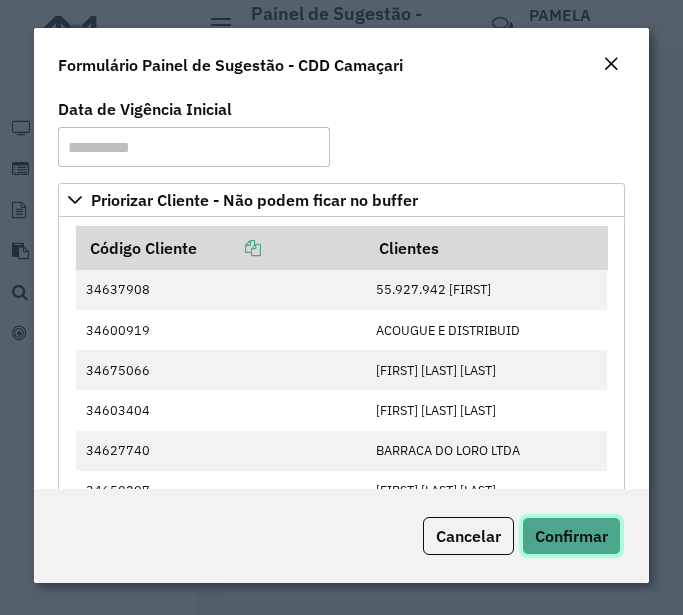 click on "Confirmar" 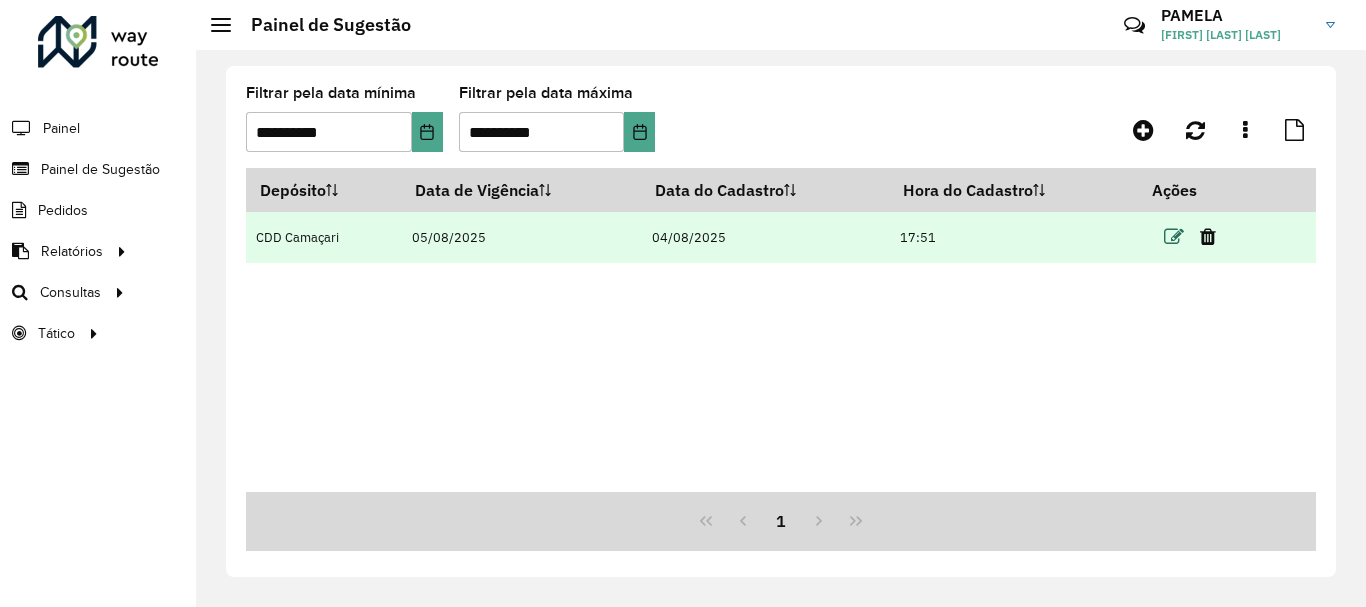 click at bounding box center [1174, 237] 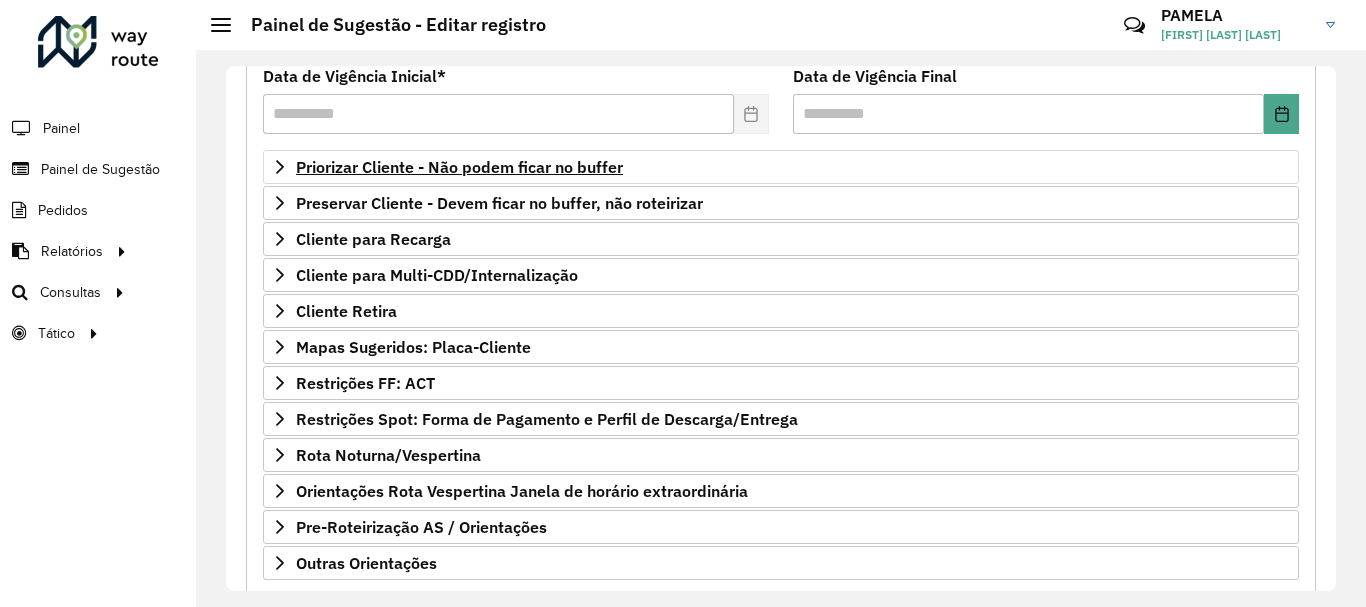 scroll, scrollTop: 287, scrollLeft: 0, axis: vertical 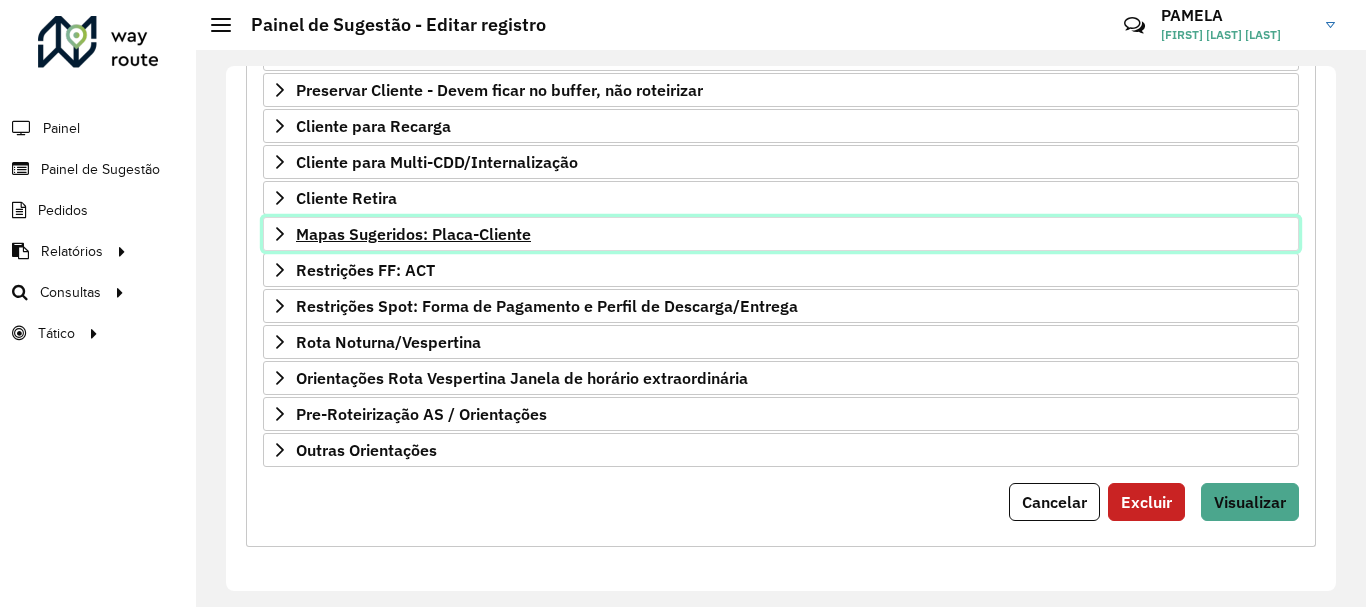 click on "Mapas Sugeridos: Placa-Cliente" at bounding box center (413, 234) 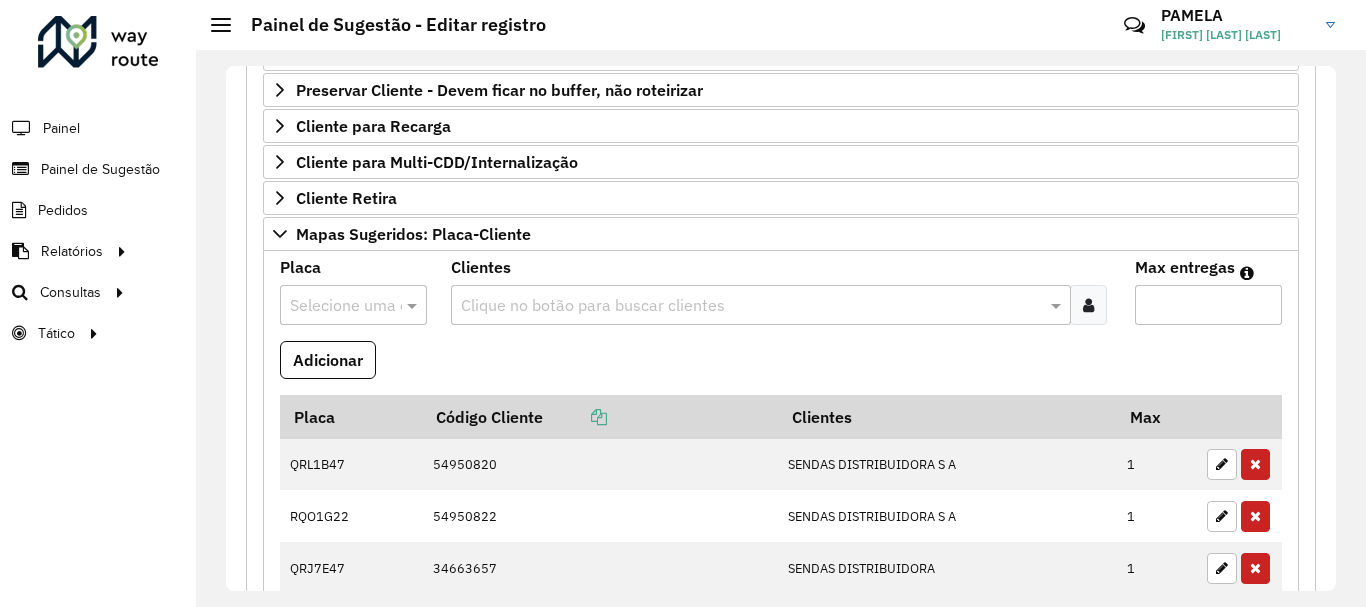 click on "Adicionar" at bounding box center (781, 368) 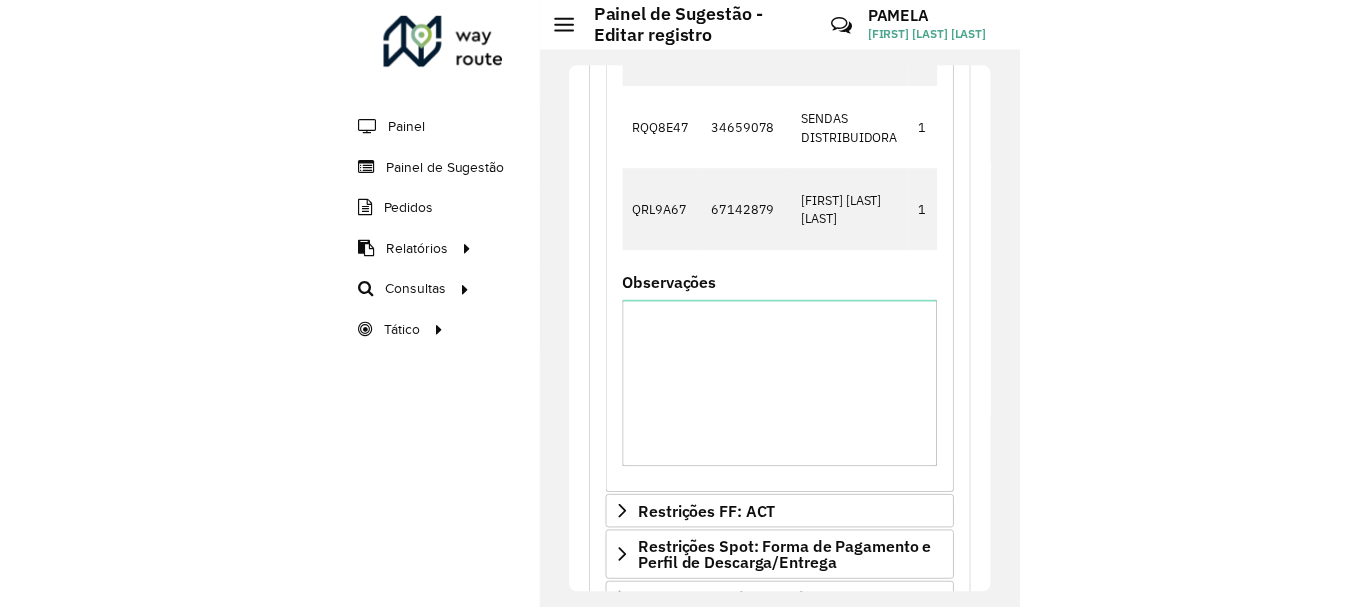 scroll, scrollTop: 1467, scrollLeft: 0, axis: vertical 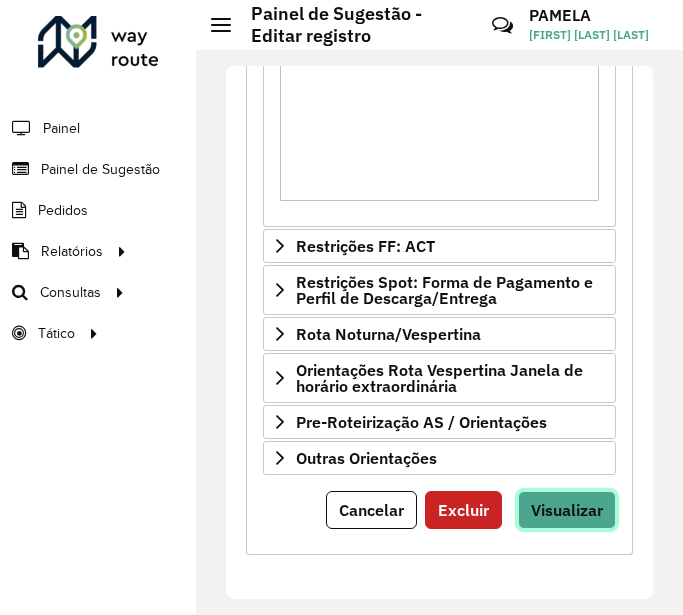 click on "Visualizar" at bounding box center (567, 510) 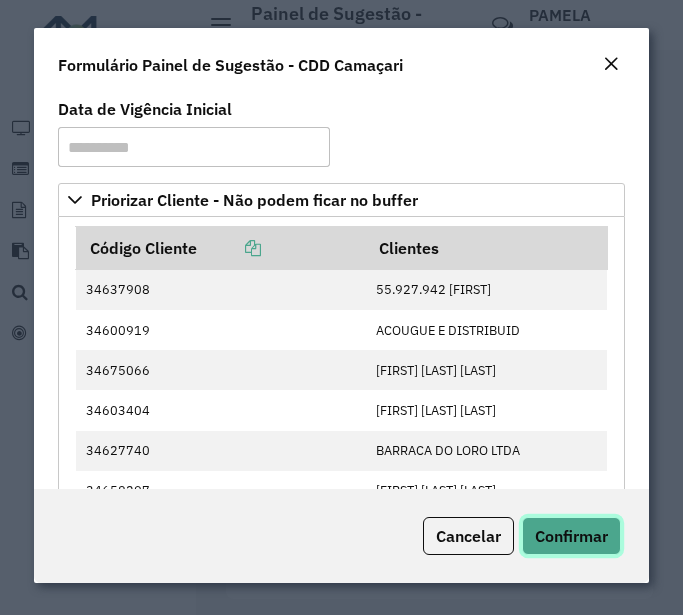 click on "Confirmar" 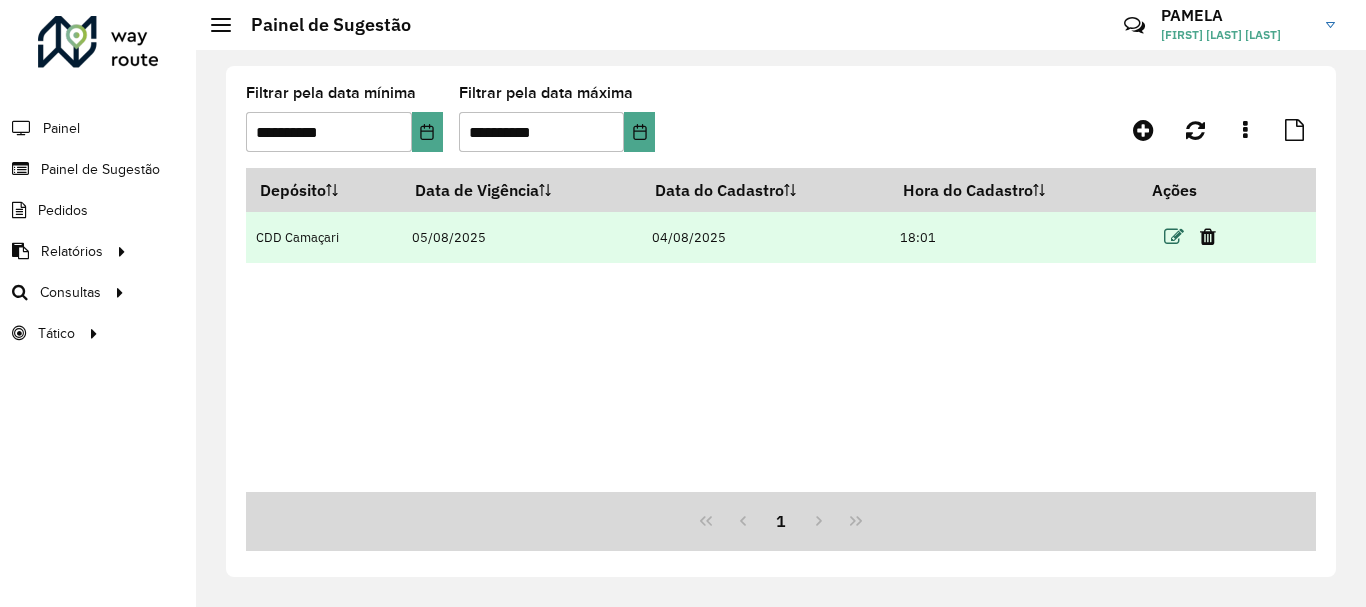 click at bounding box center (1174, 237) 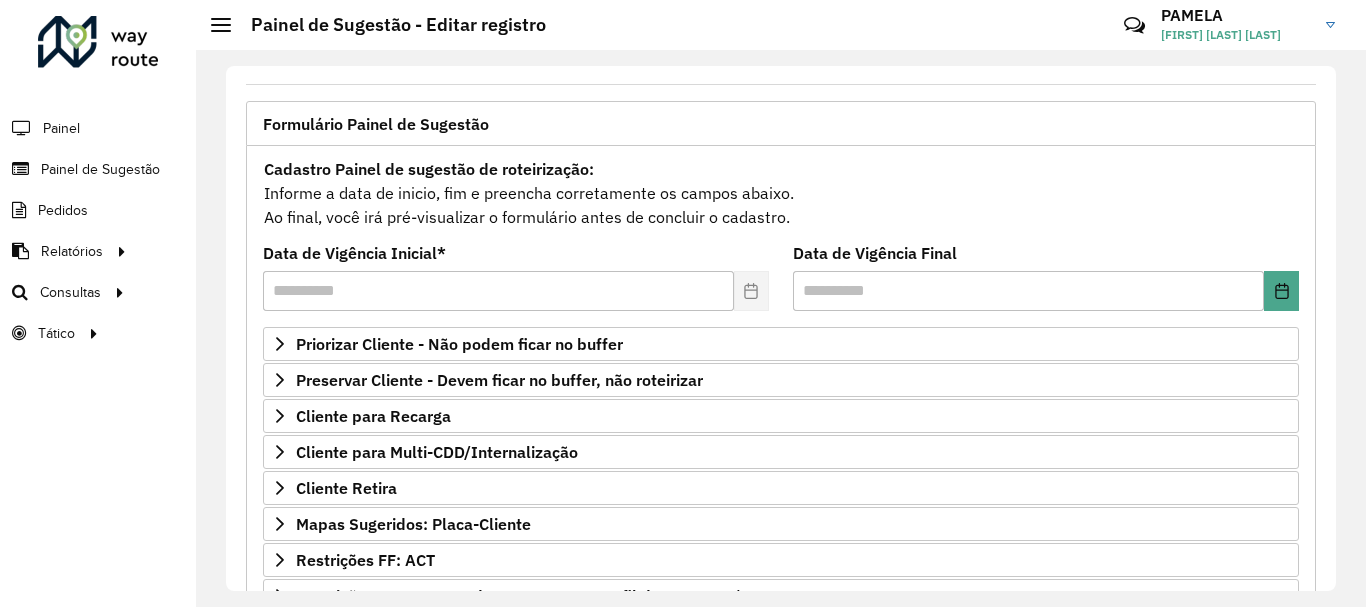 scroll, scrollTop: 200, scrollLeft: 0, axis: vertical 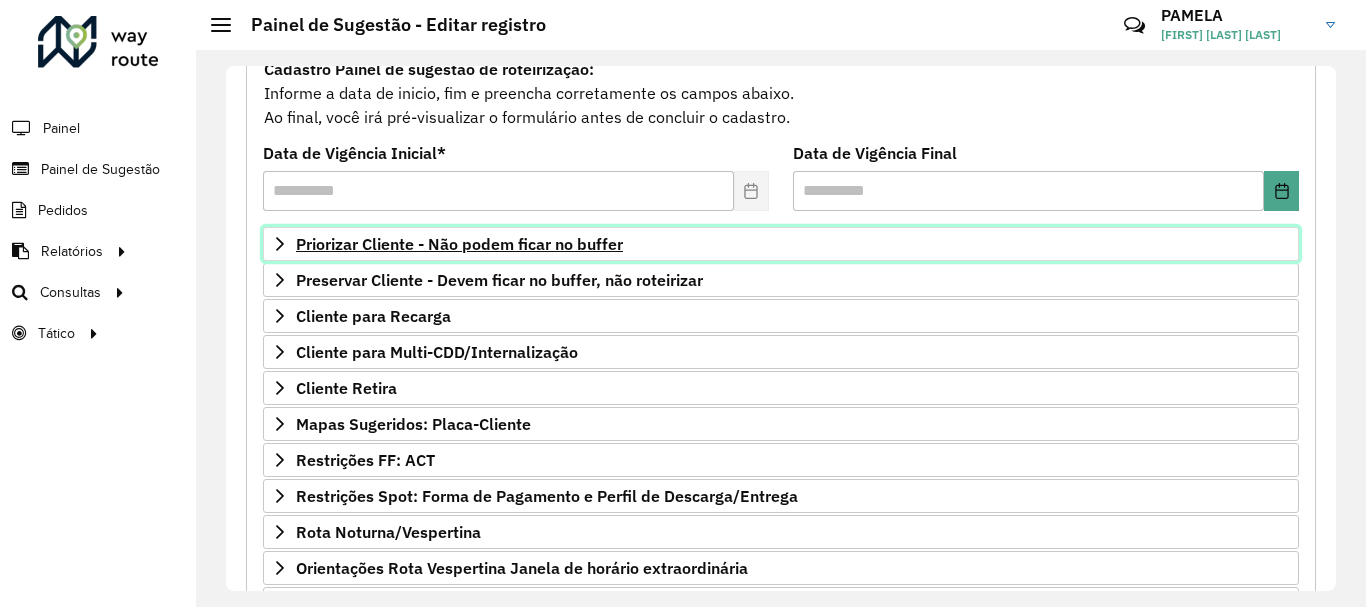 click on "Priorizar Cliente - Não podem ficar no buffer" at bounding box center [459, 244] 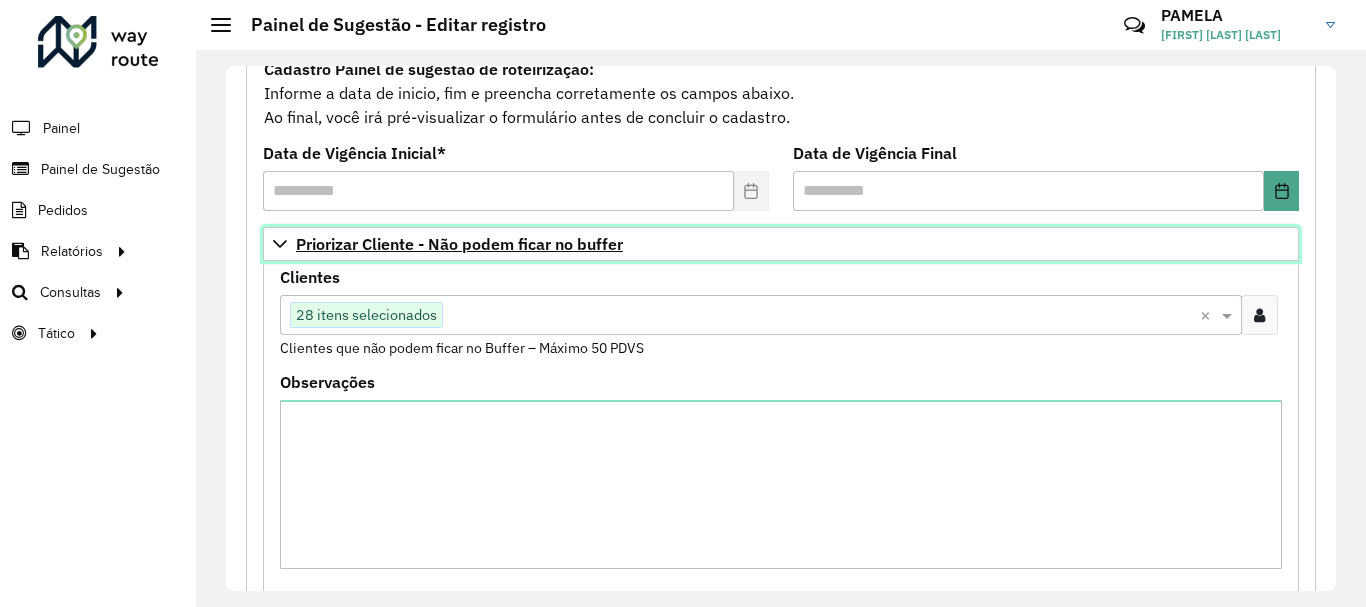 click on "Priorizar Cliente - Não podem ficar no buffer" at bounding box center [459, 244] 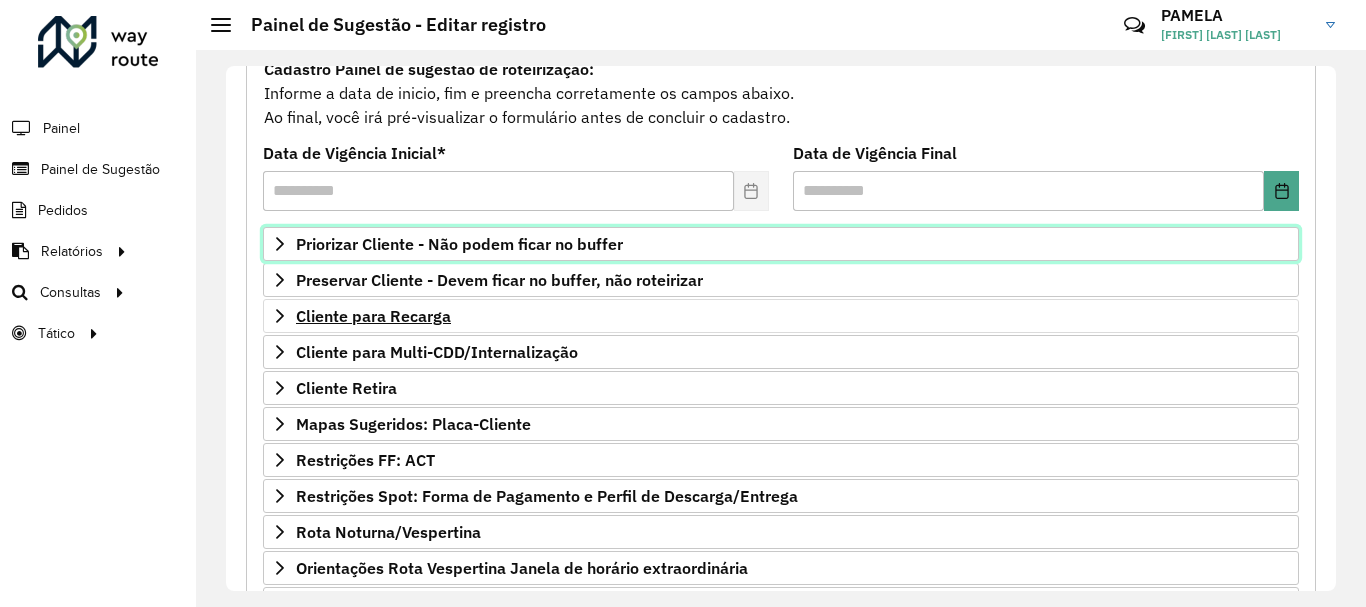 scroll, scrollTop: 300, scrollLeft: 0, axis: vertical 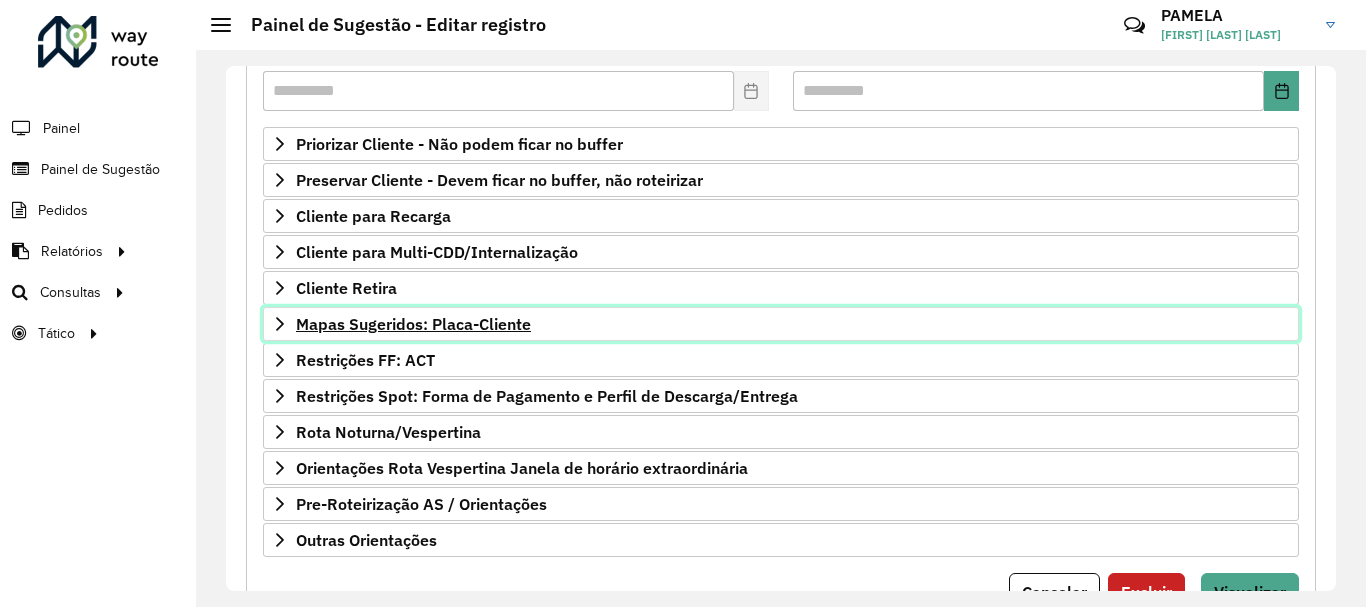 click on "Mapas Sugeridos: Placa-Cliente" at bounding box center (413, 324) 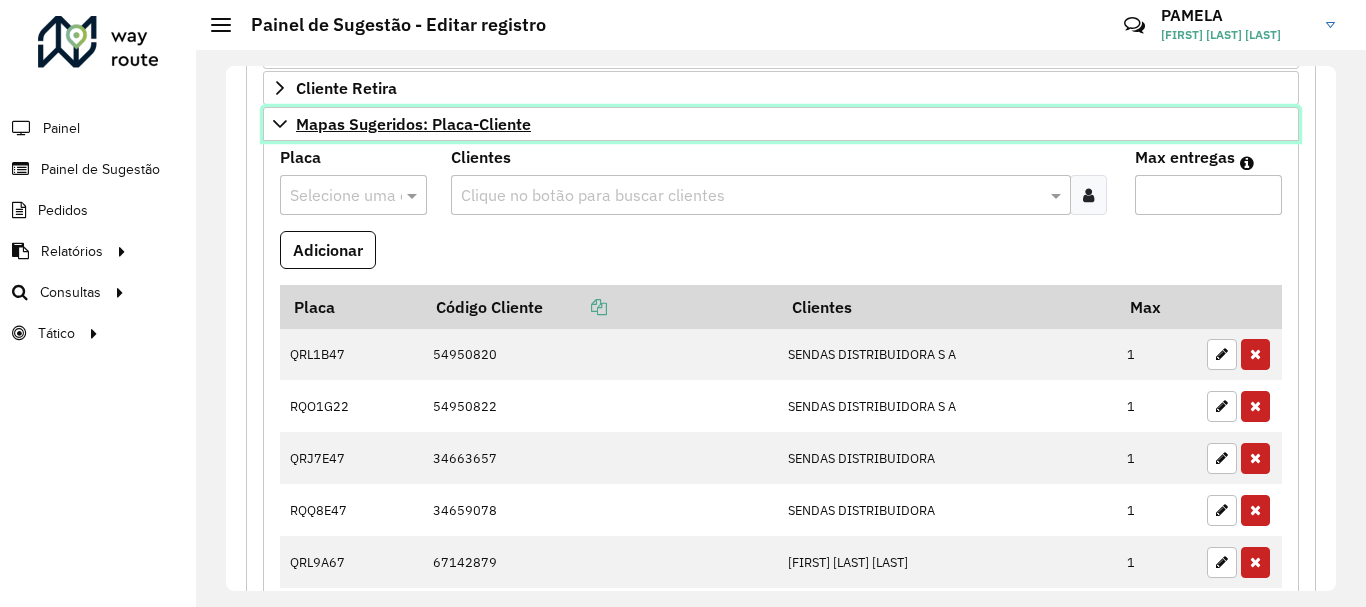 click on "Mapas Sugeridos: Placa-Cliente" at bounding box center (781, 124) 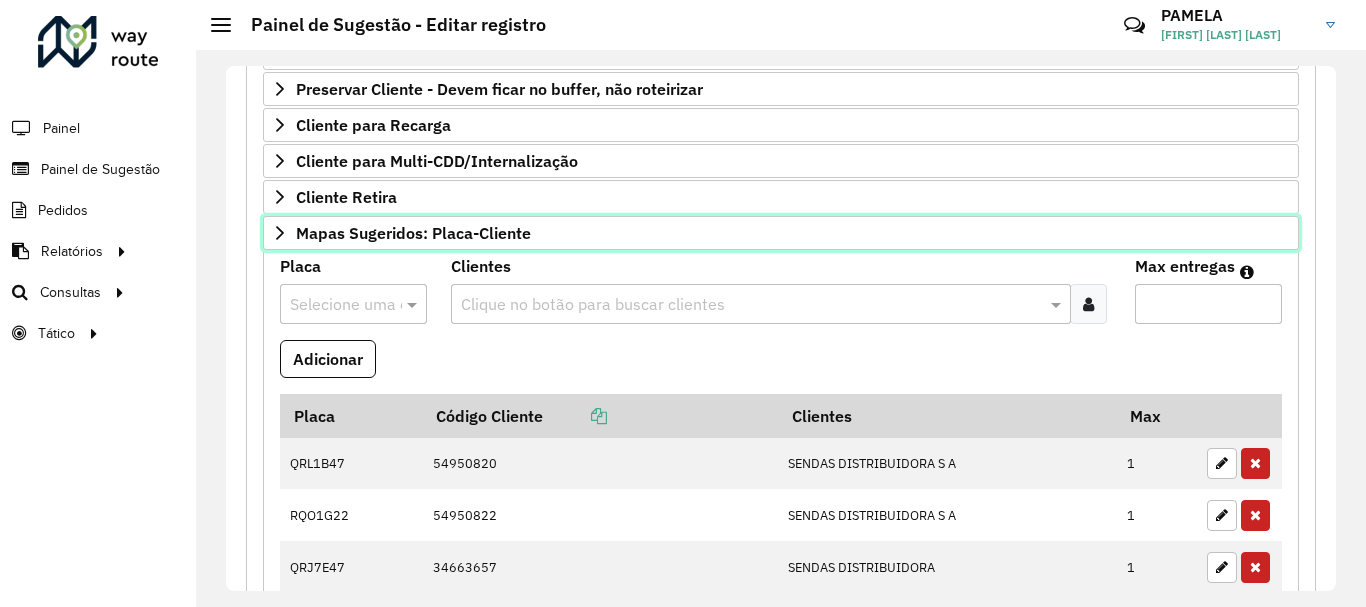 scroll, scrollTop: 390, scrollLeft: 0, axis: vertical 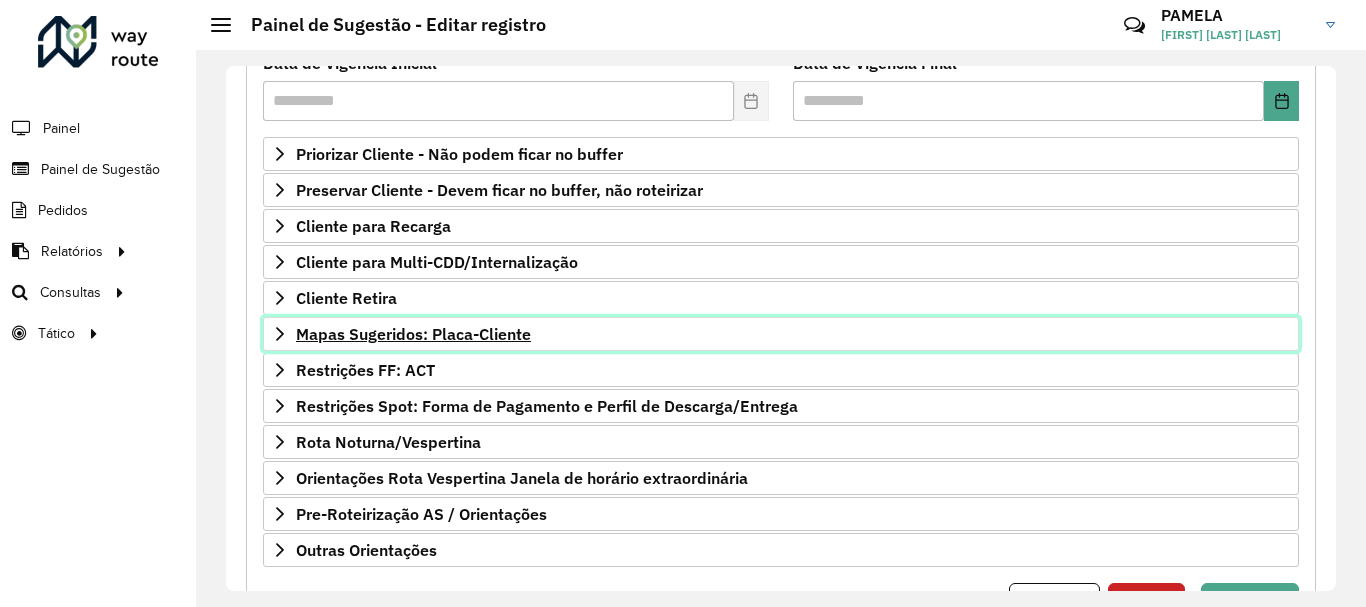 click on "Mapas Sugeridos: Placa-Cliente" at bounding box center [781, 334] 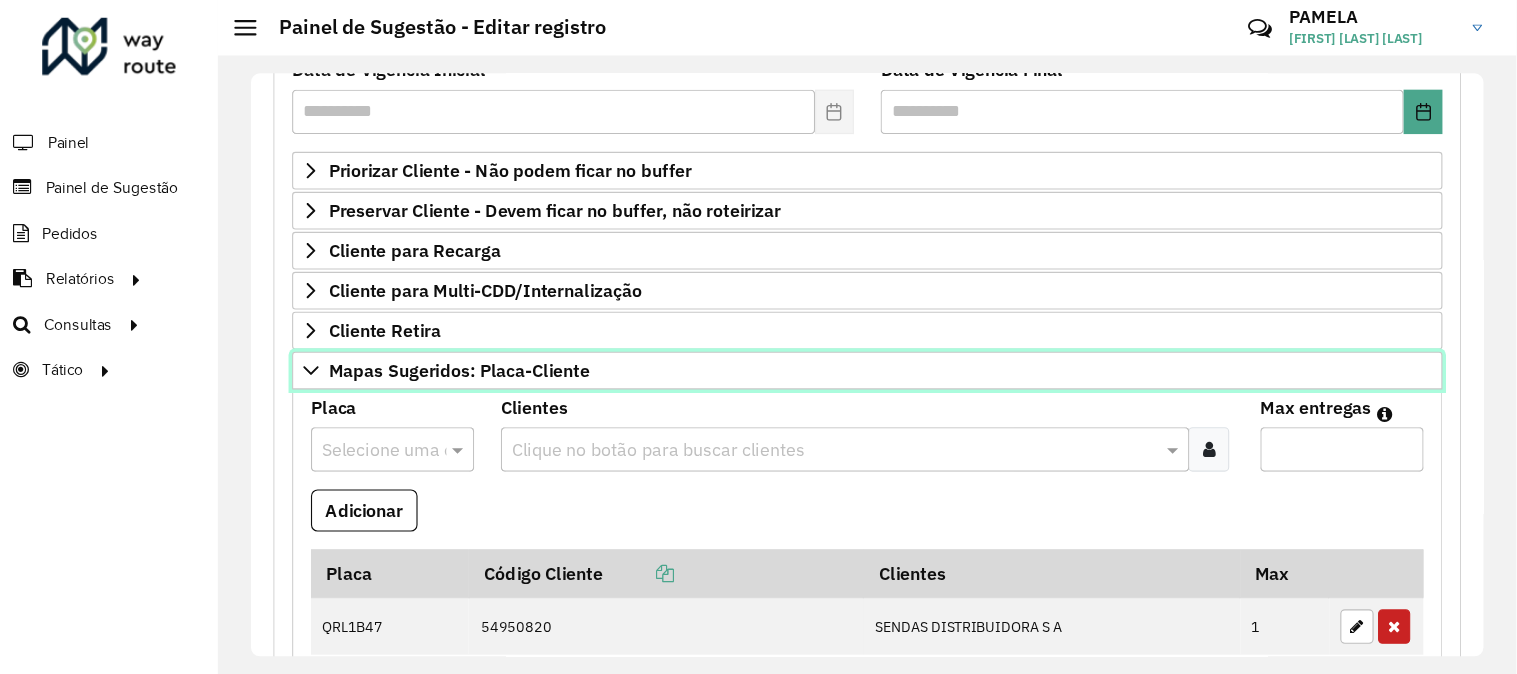 scroll, scrollTop: 390, scrollLeft: 0, axis: vertical 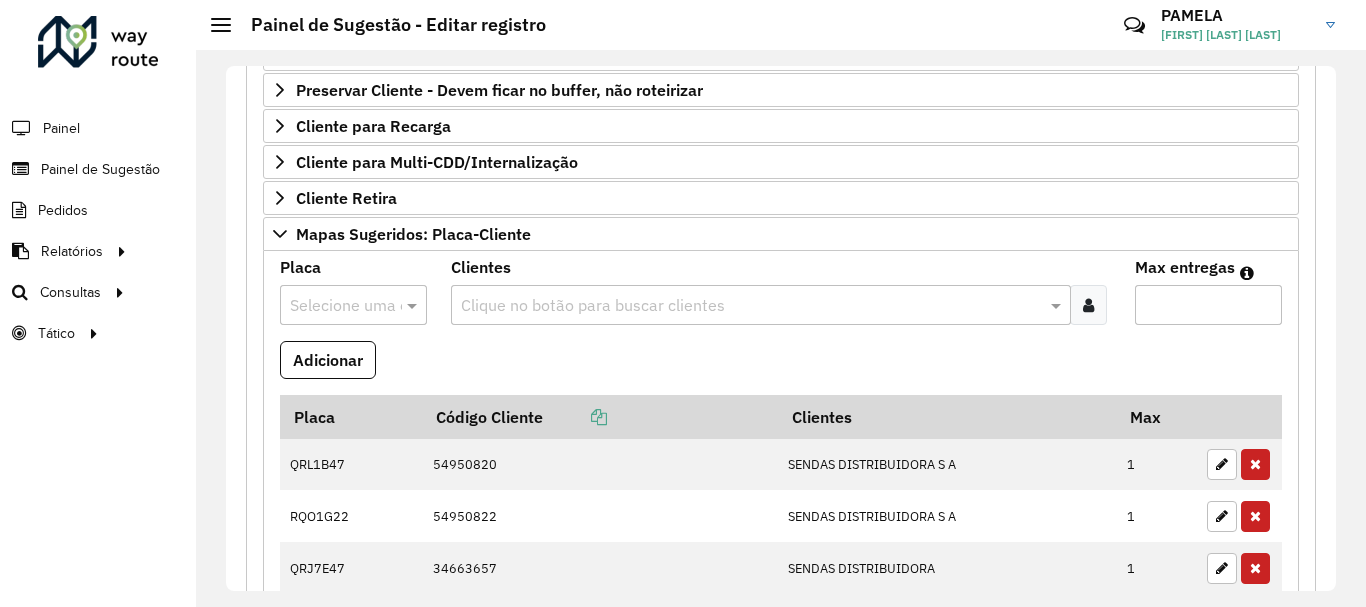click at bounding box center [333, 306] 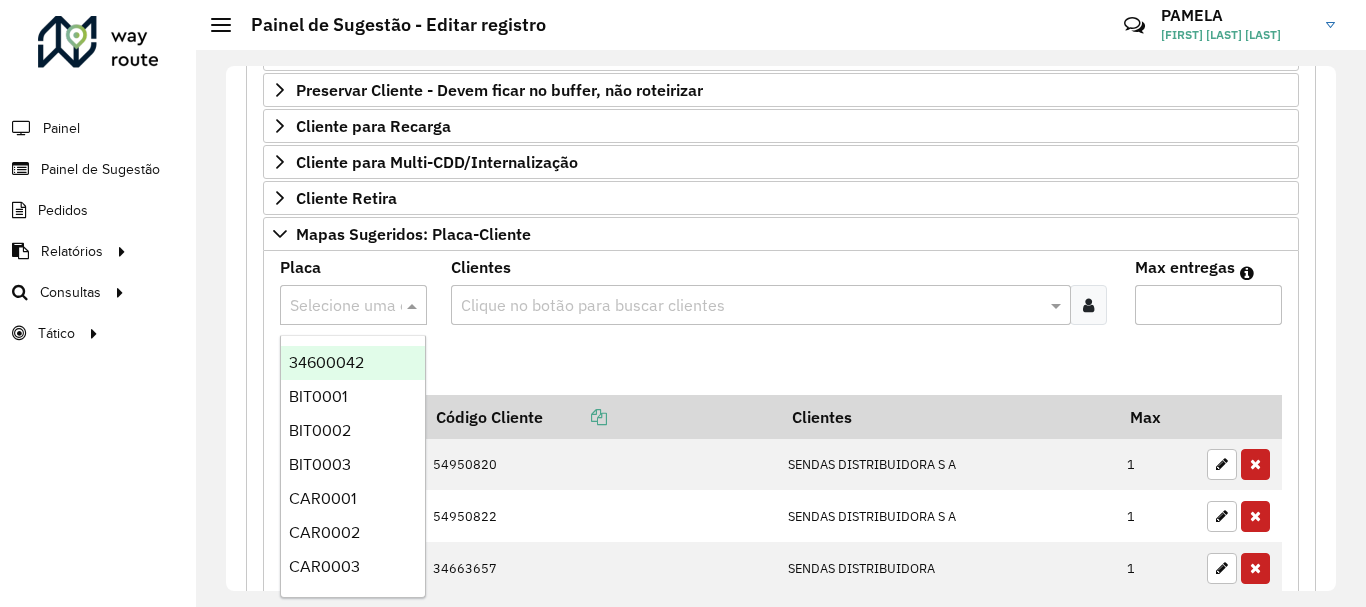 paste on "*******" 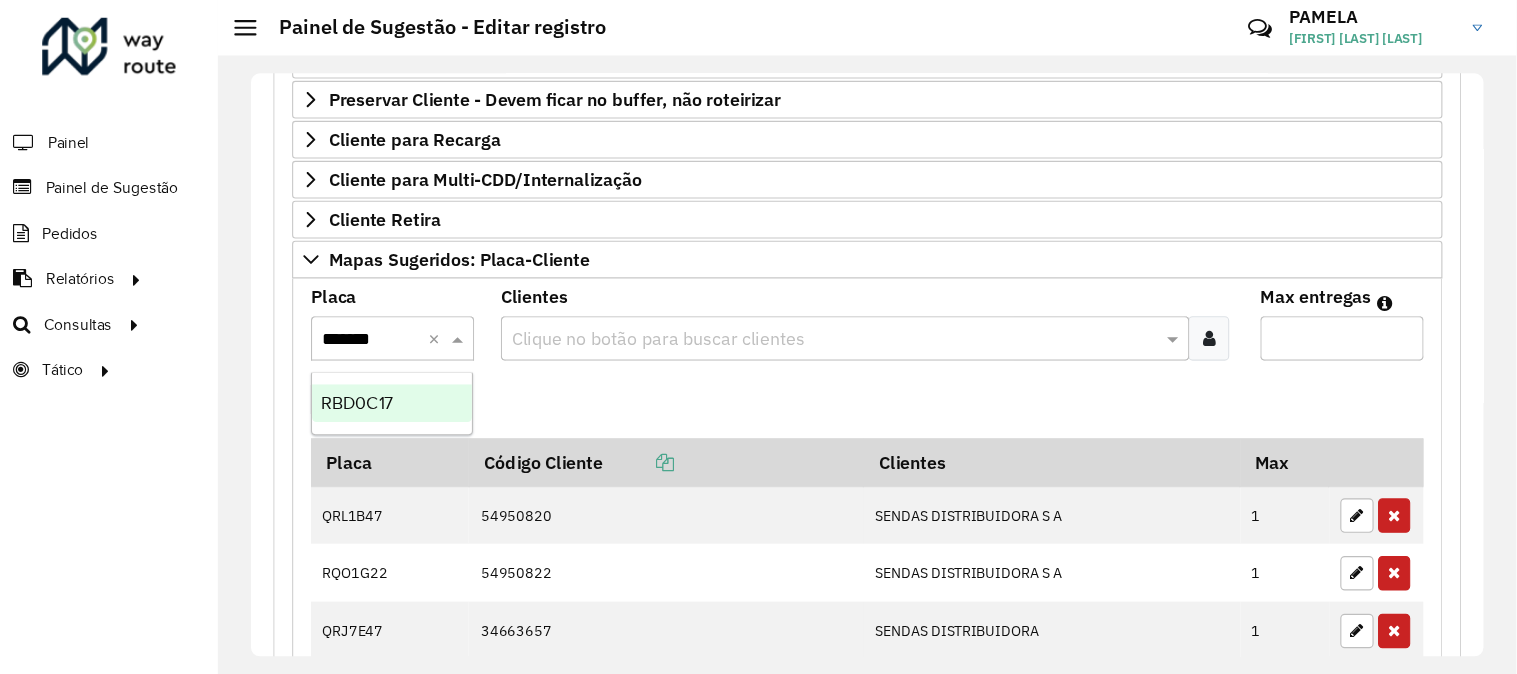 scroll, scrollTop: 390, scrollLeft: 0, axis: vertical 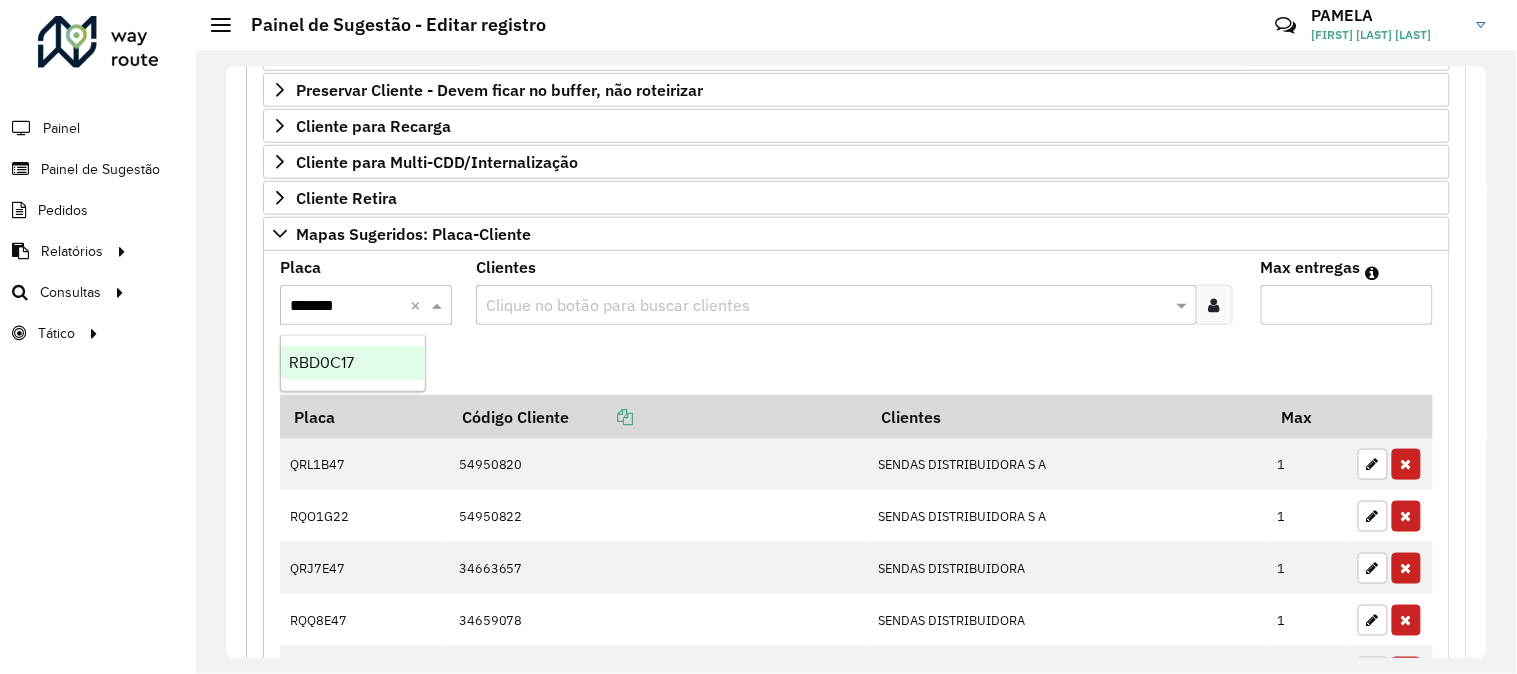 click on "RBD0C17" at bounding box center [353, 363] 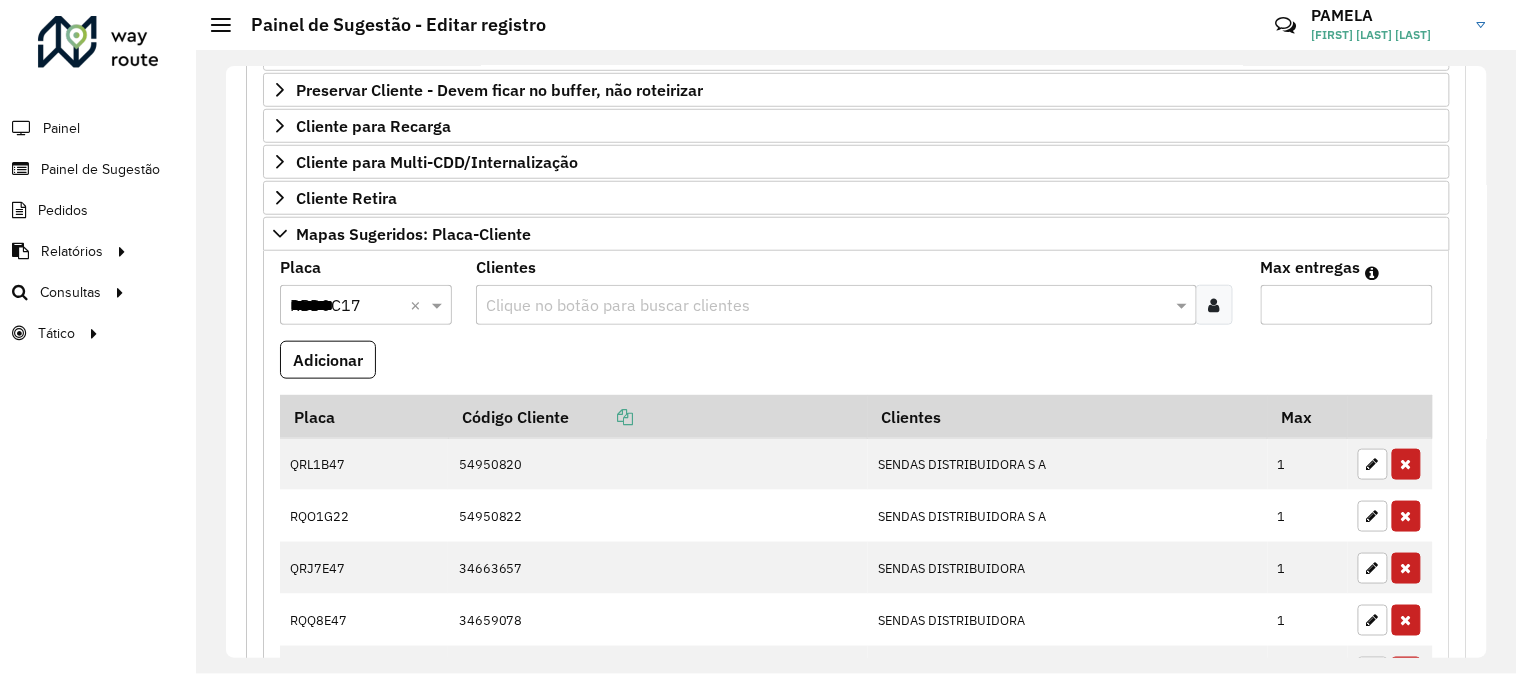 click at bounding box center (826, 306) 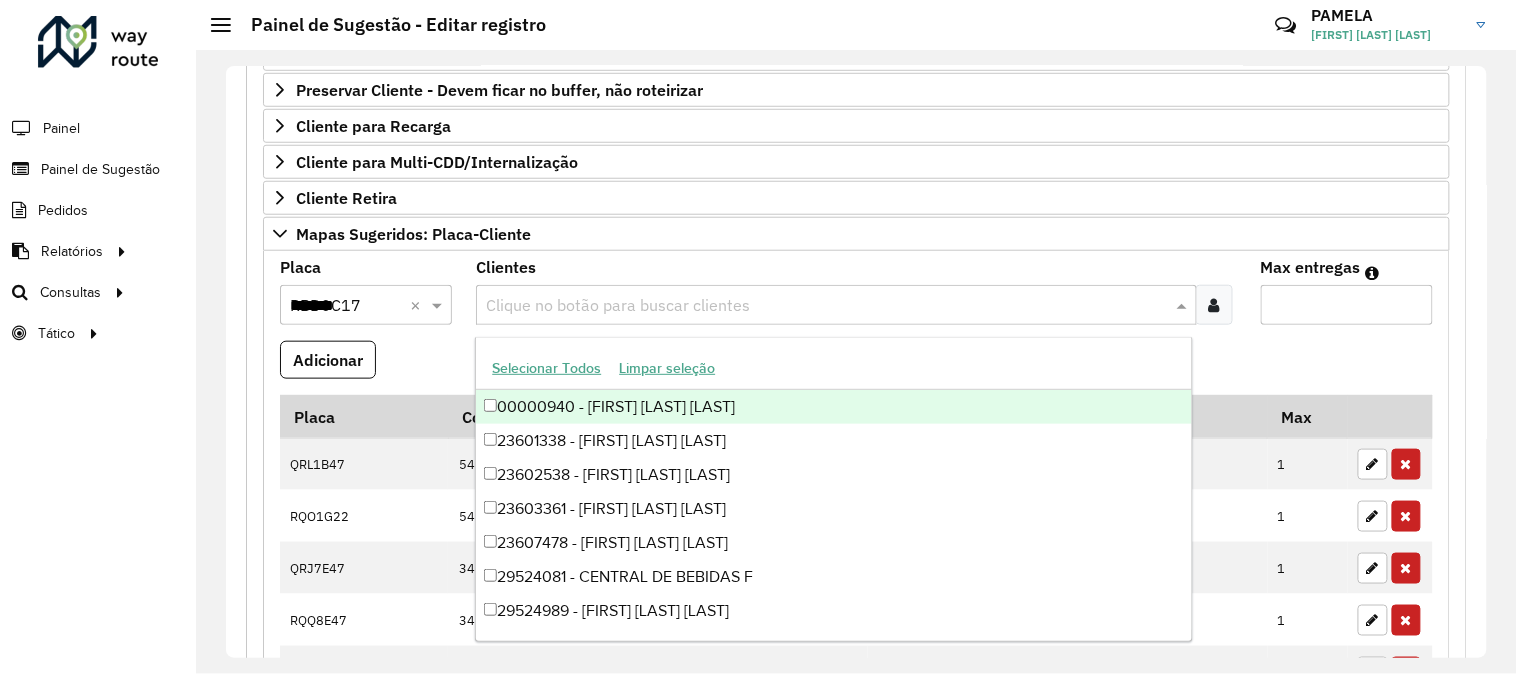 paste on "*****" 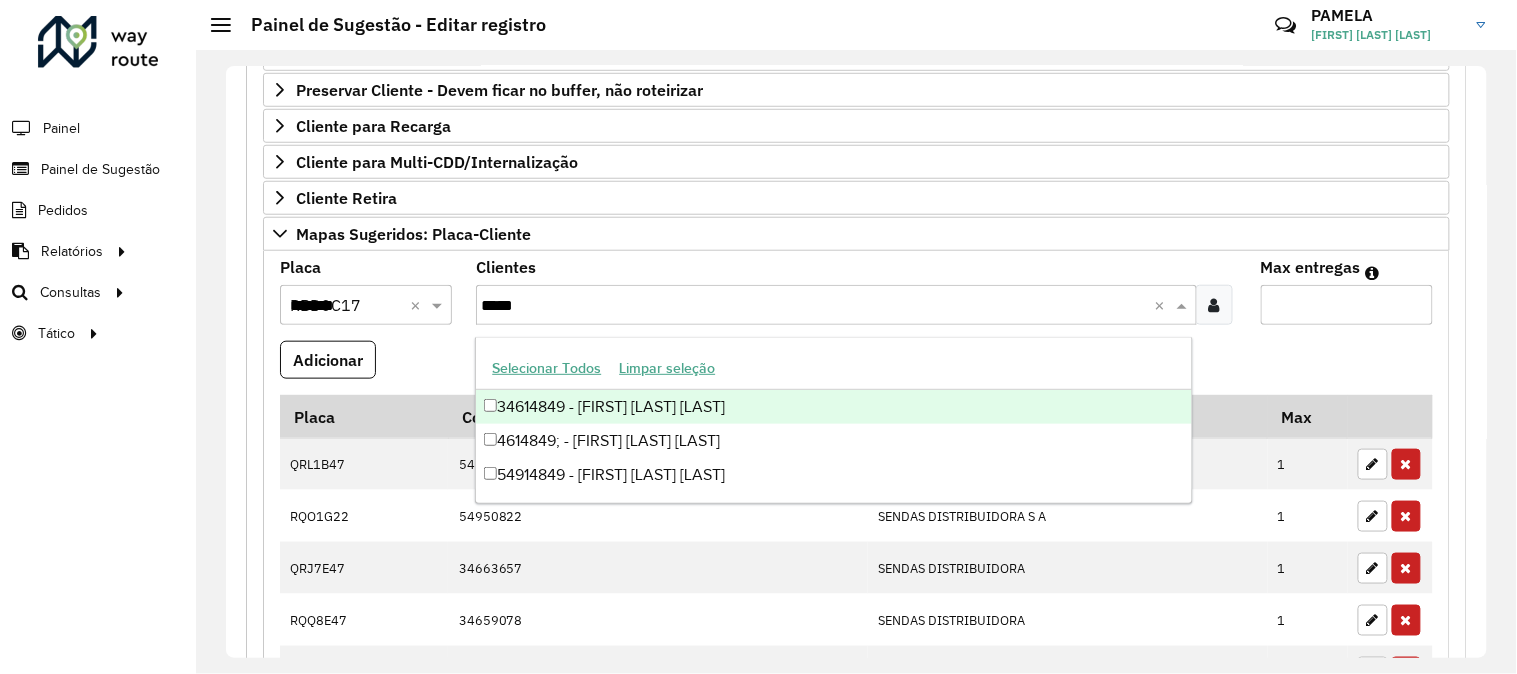 click on "34614849 - [FIRST] [LAST] [LAST]" at bounding box center [833, 407] 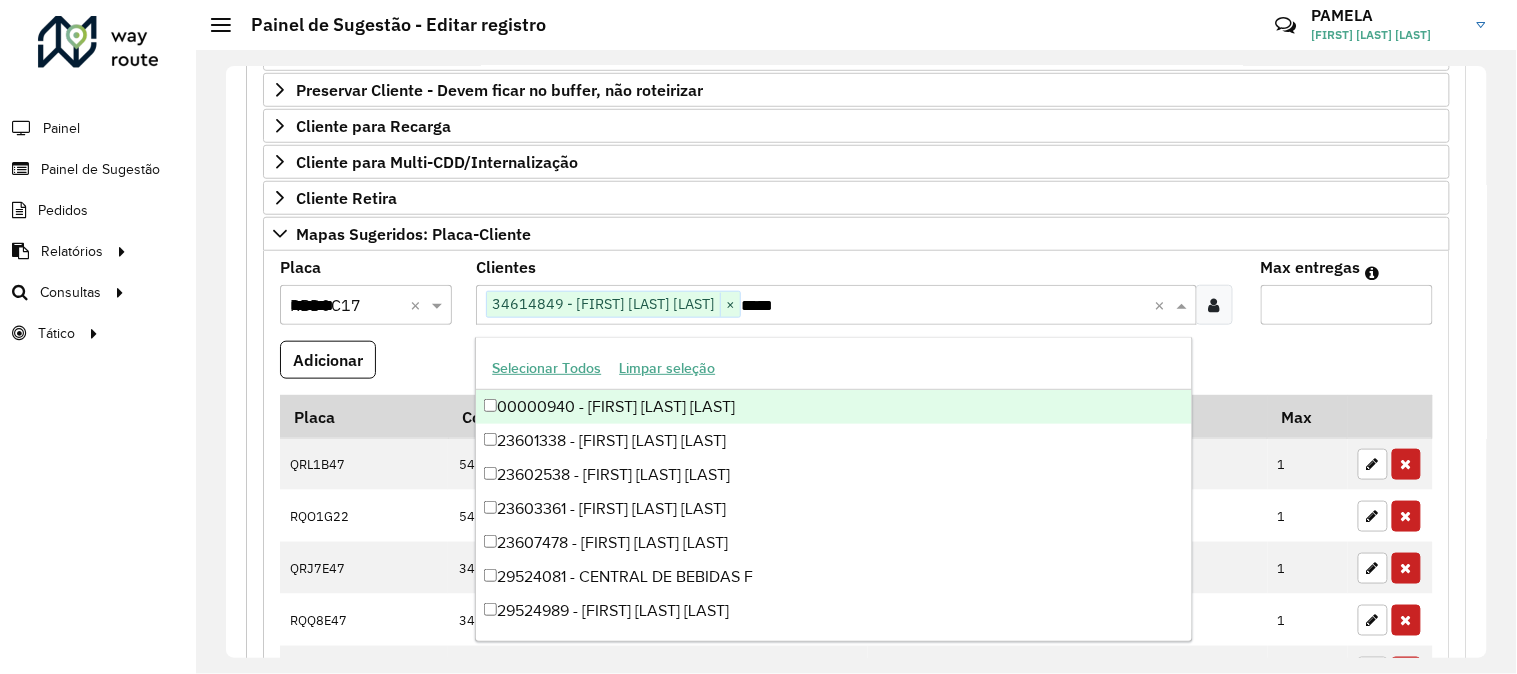 click on "Max entregas" at bounding box center (1347, 305) 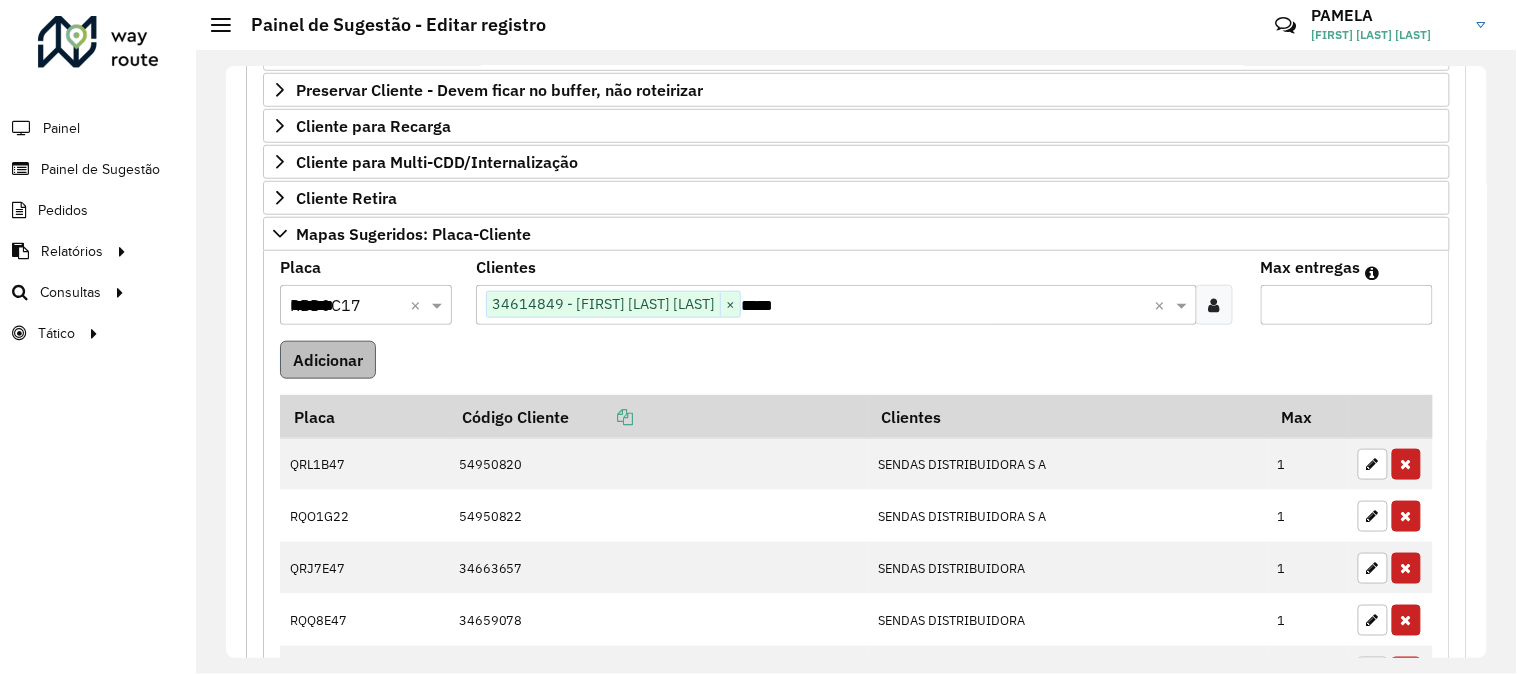 type on "*" 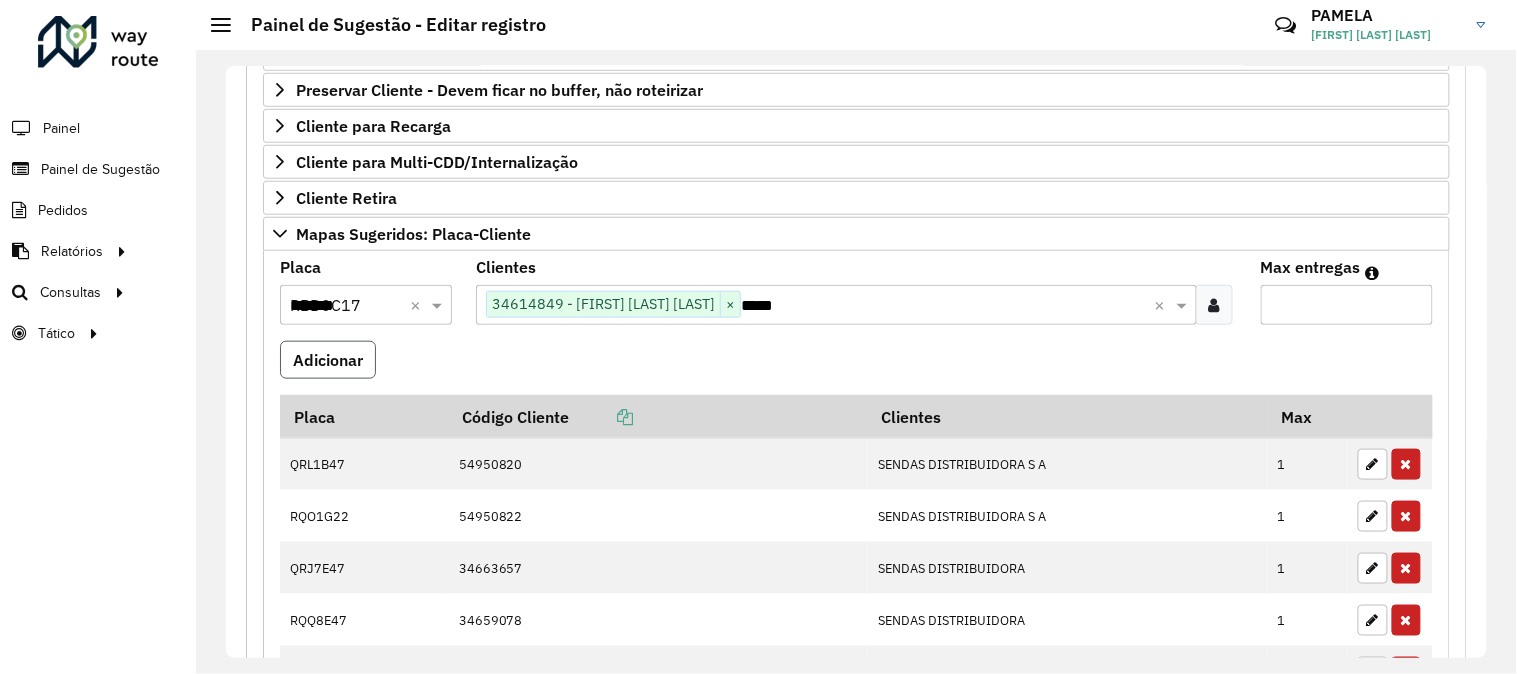 click on "Adicionar" at bounding box center [328, 360] 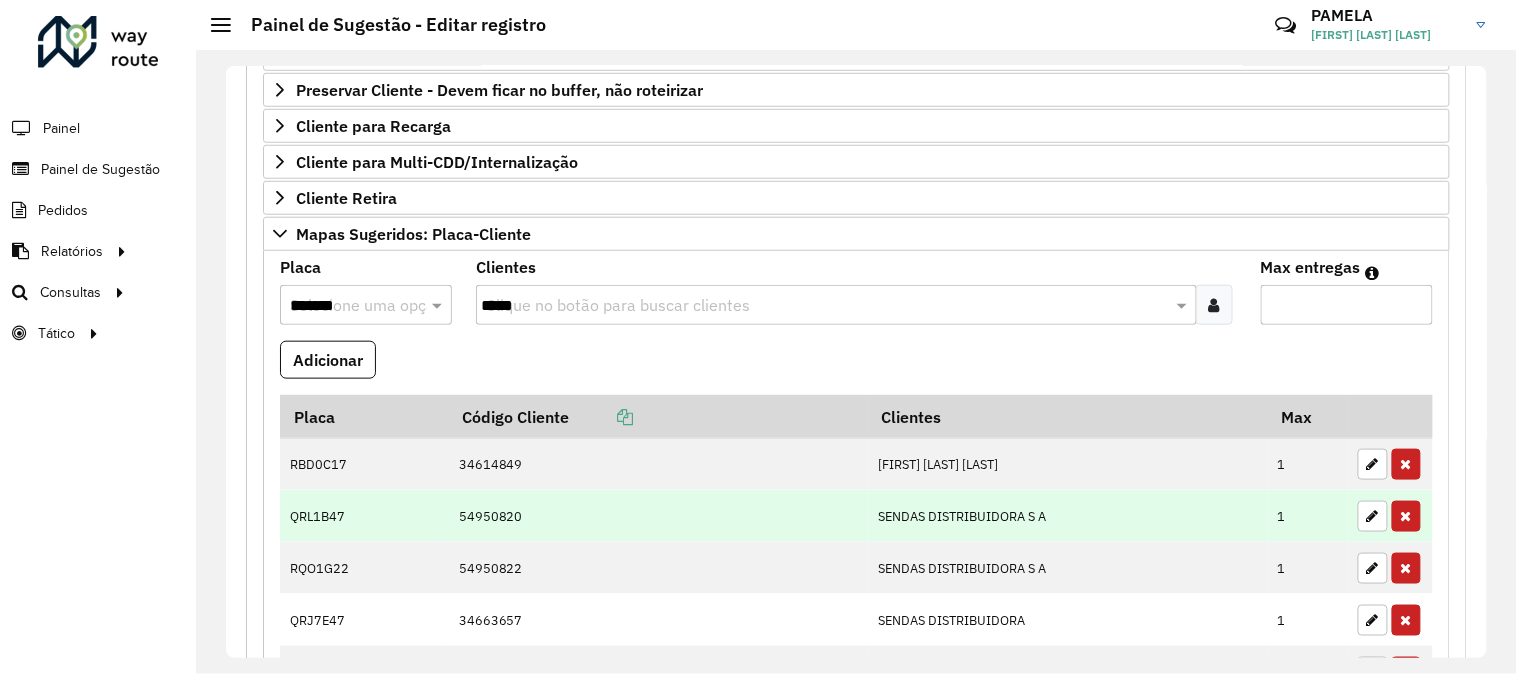 scroll, scrollTop: 612, scrollLeft: 0, axis: vertical 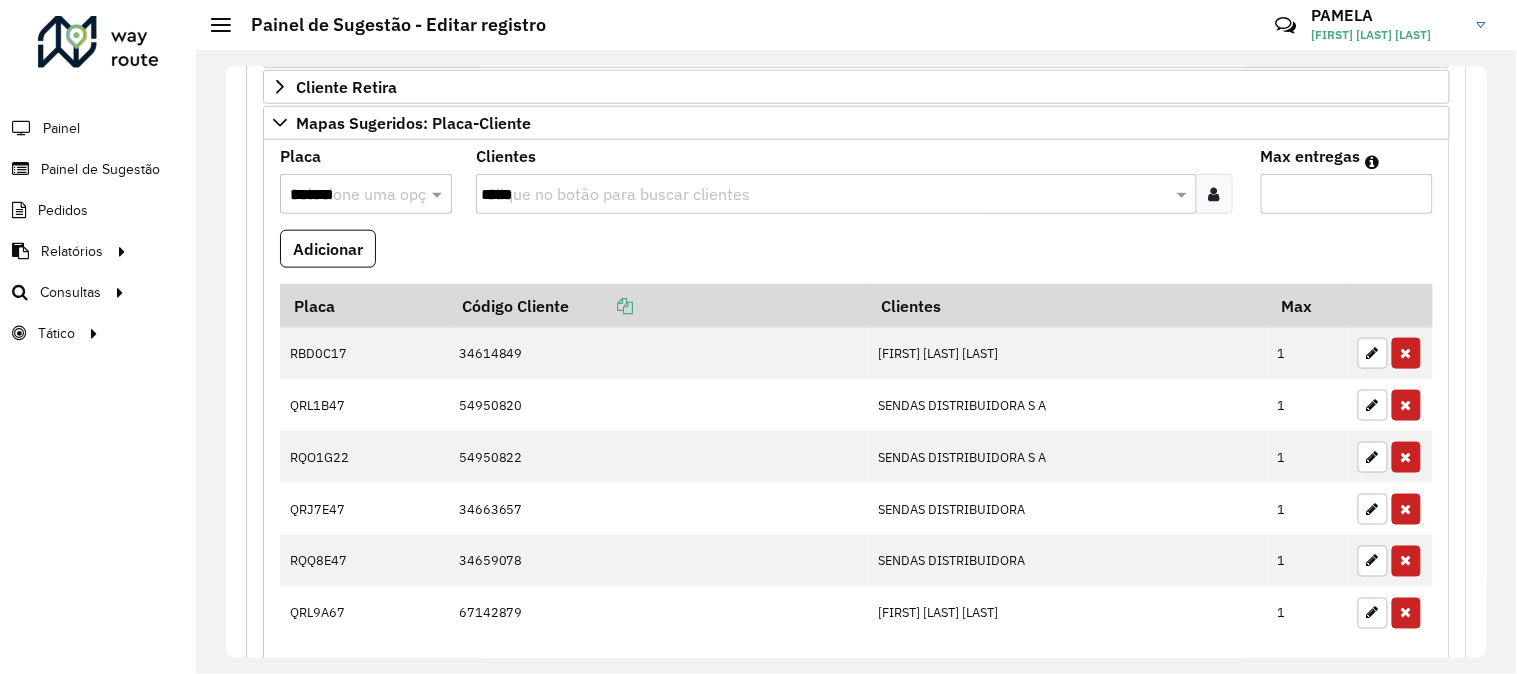 click on "*******" at bounding box center [346, 195] 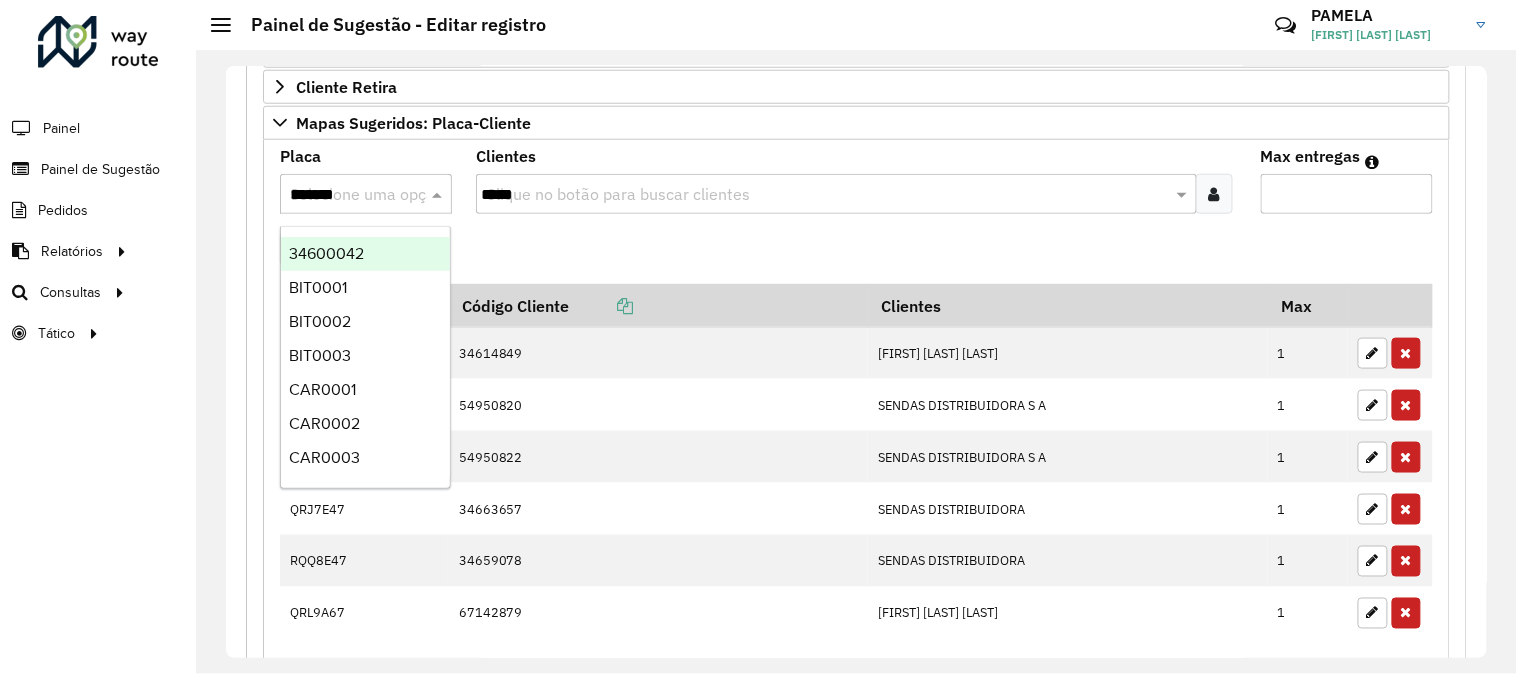 click on "*****" at bounding box center (826, 195) 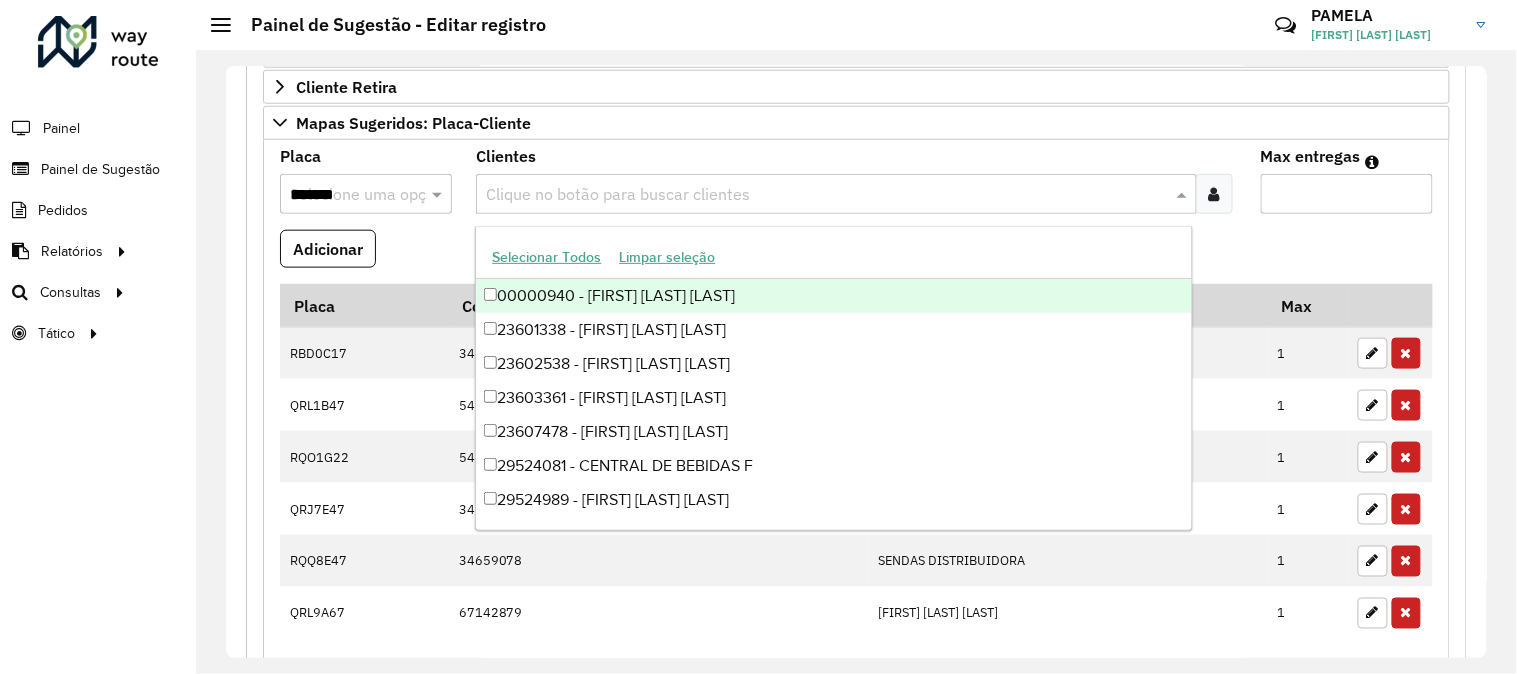 paste on "*******" 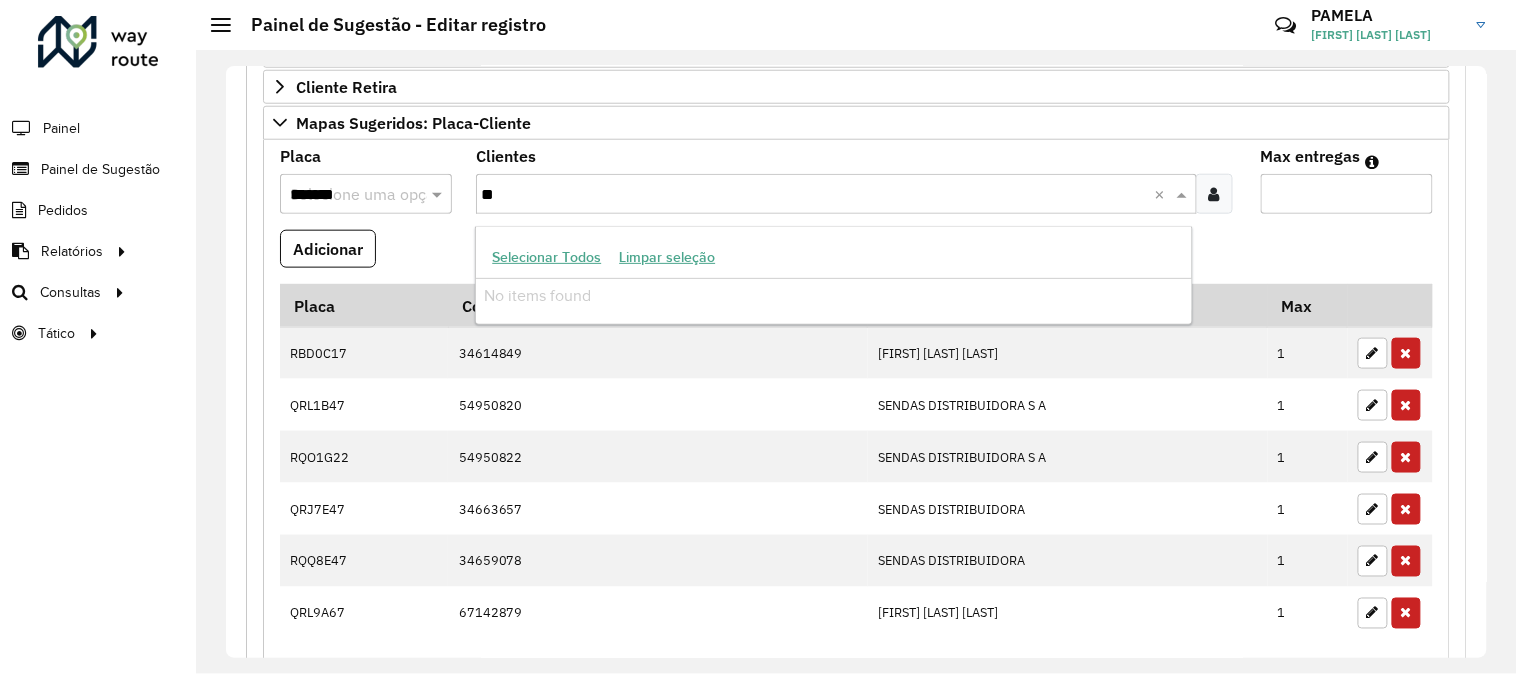 type on "*" 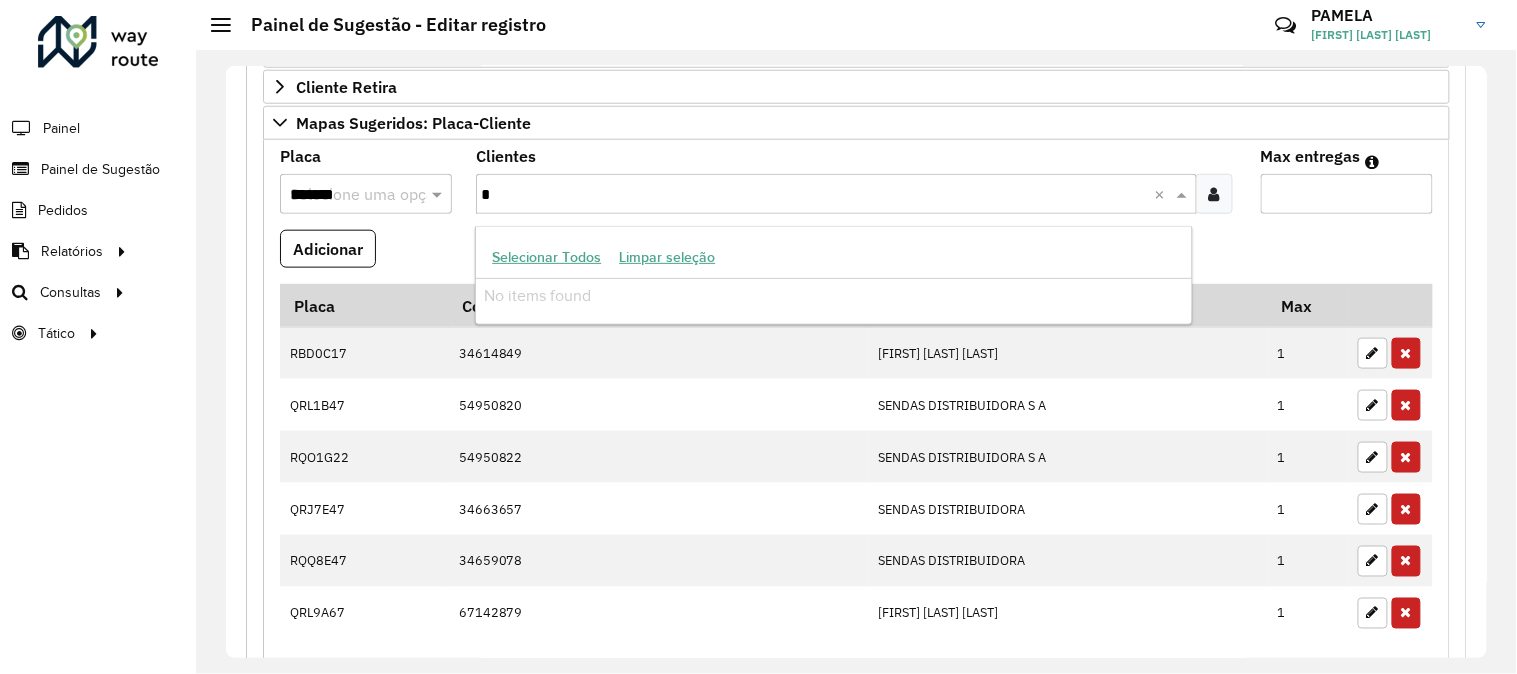 type 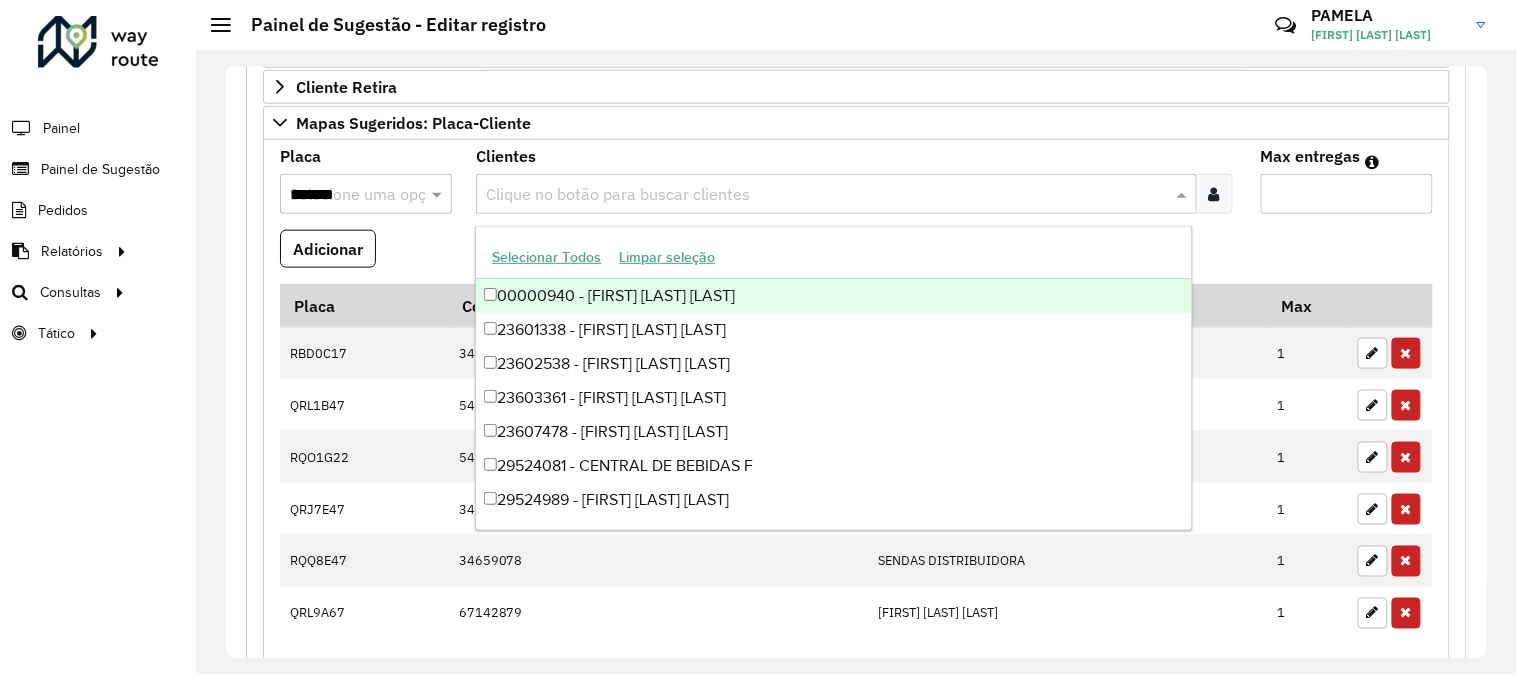 click on "*******" at bounding box center [346, 195] 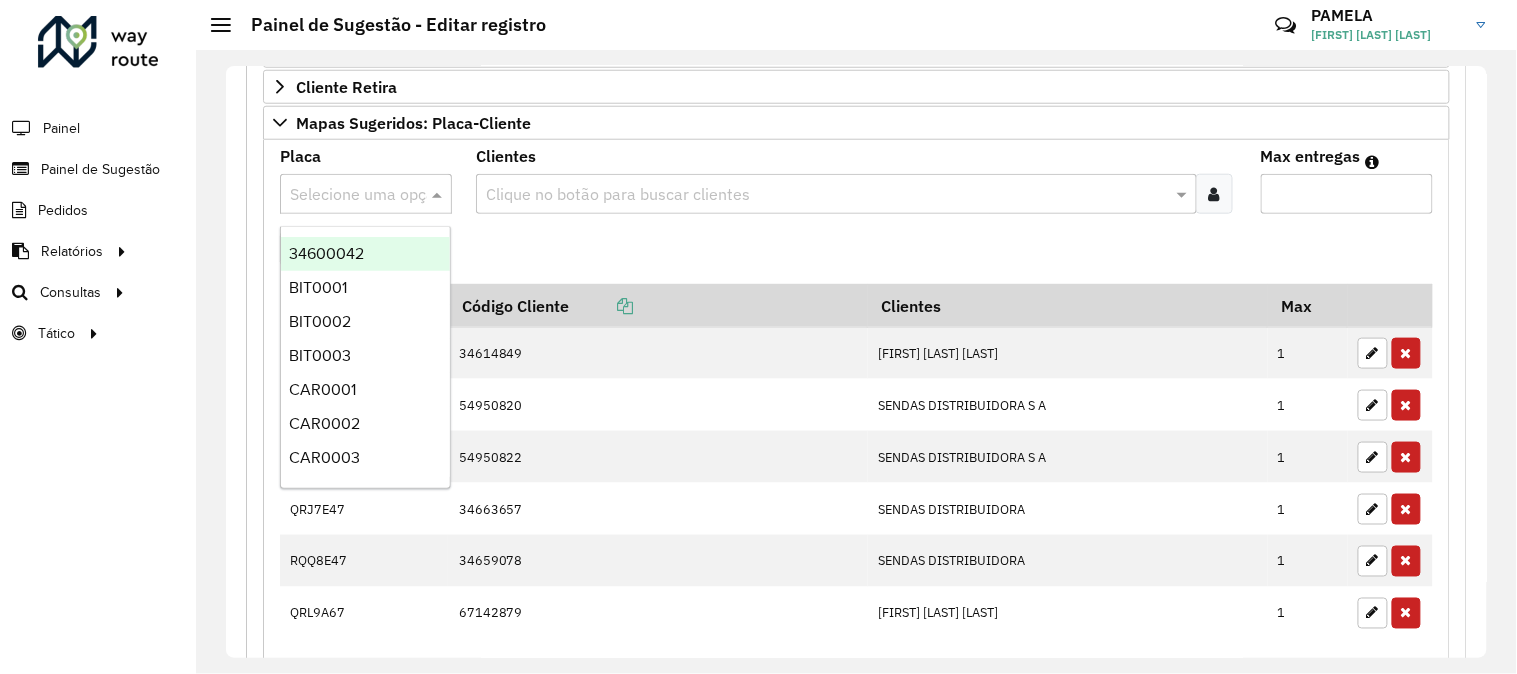 paste on "*******" 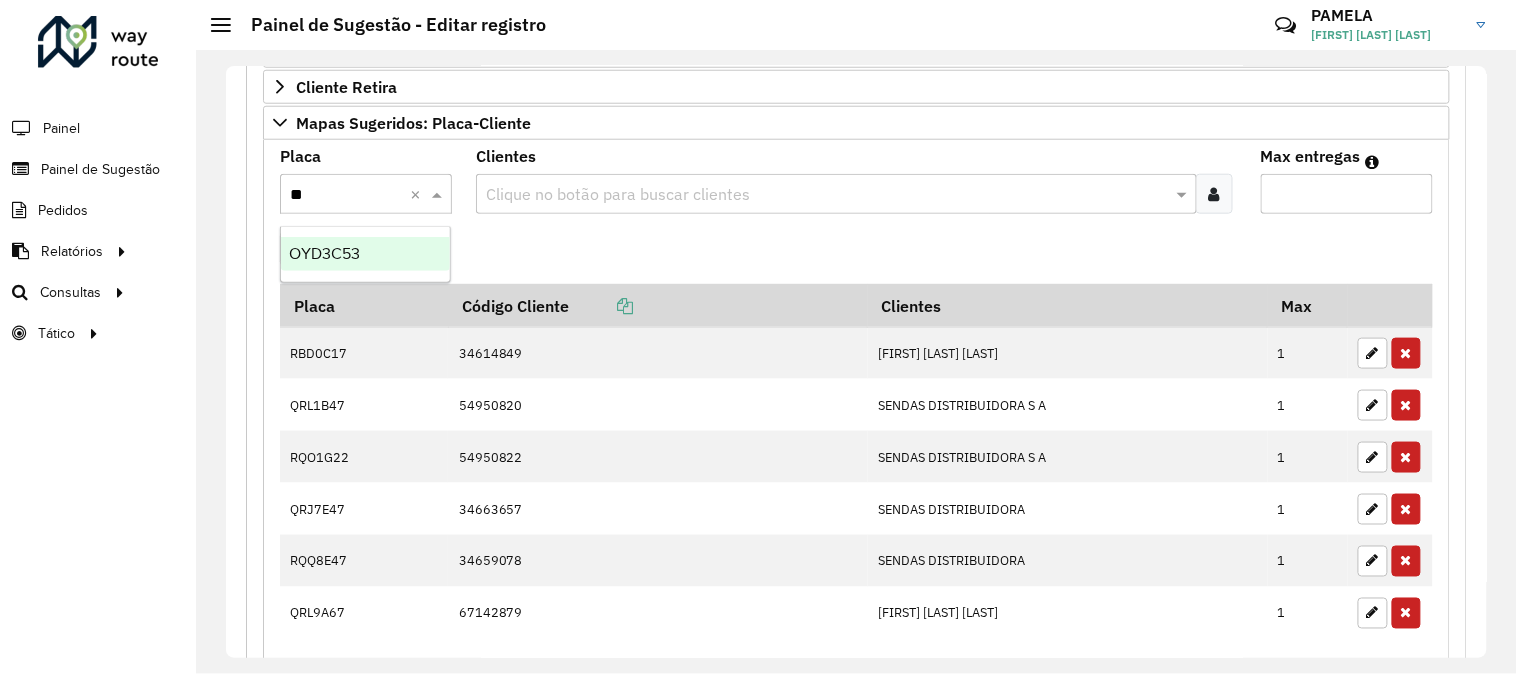 type on "*" 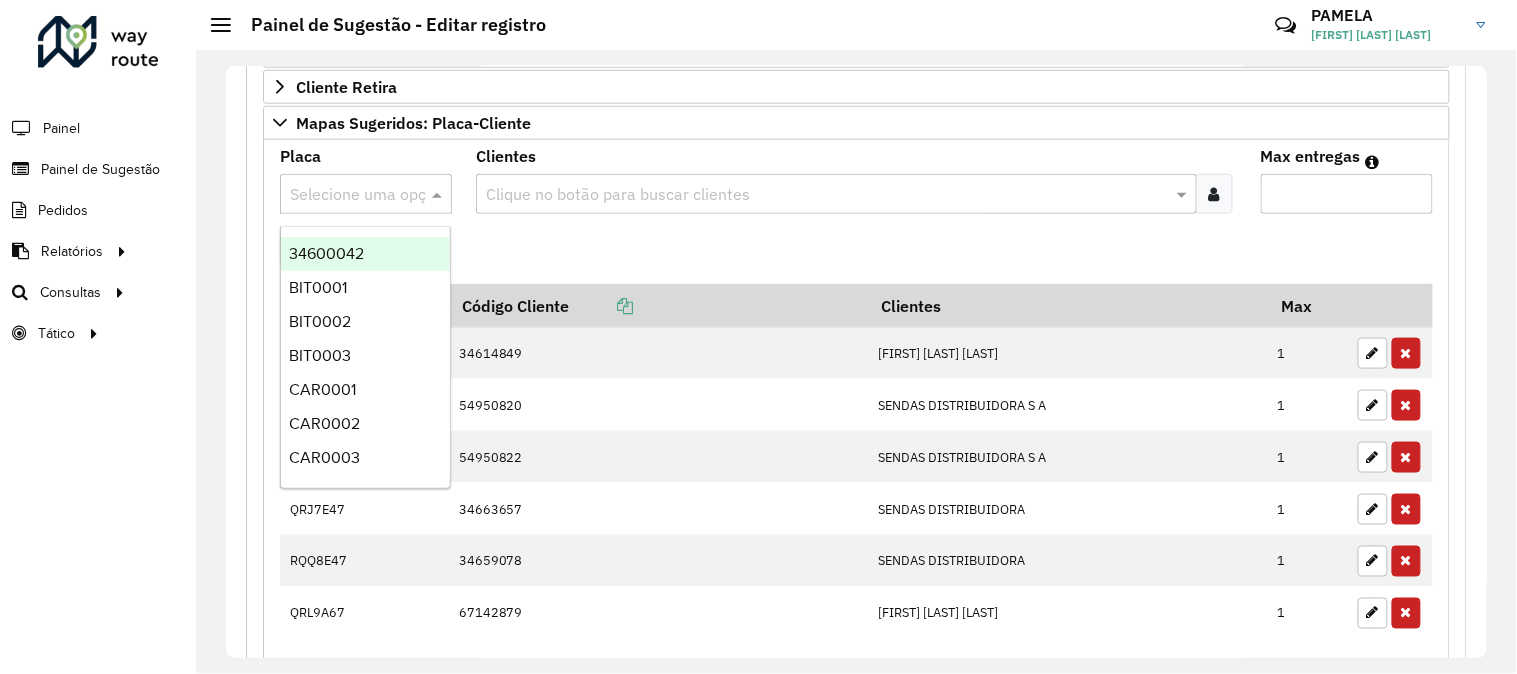 paste on "*******" 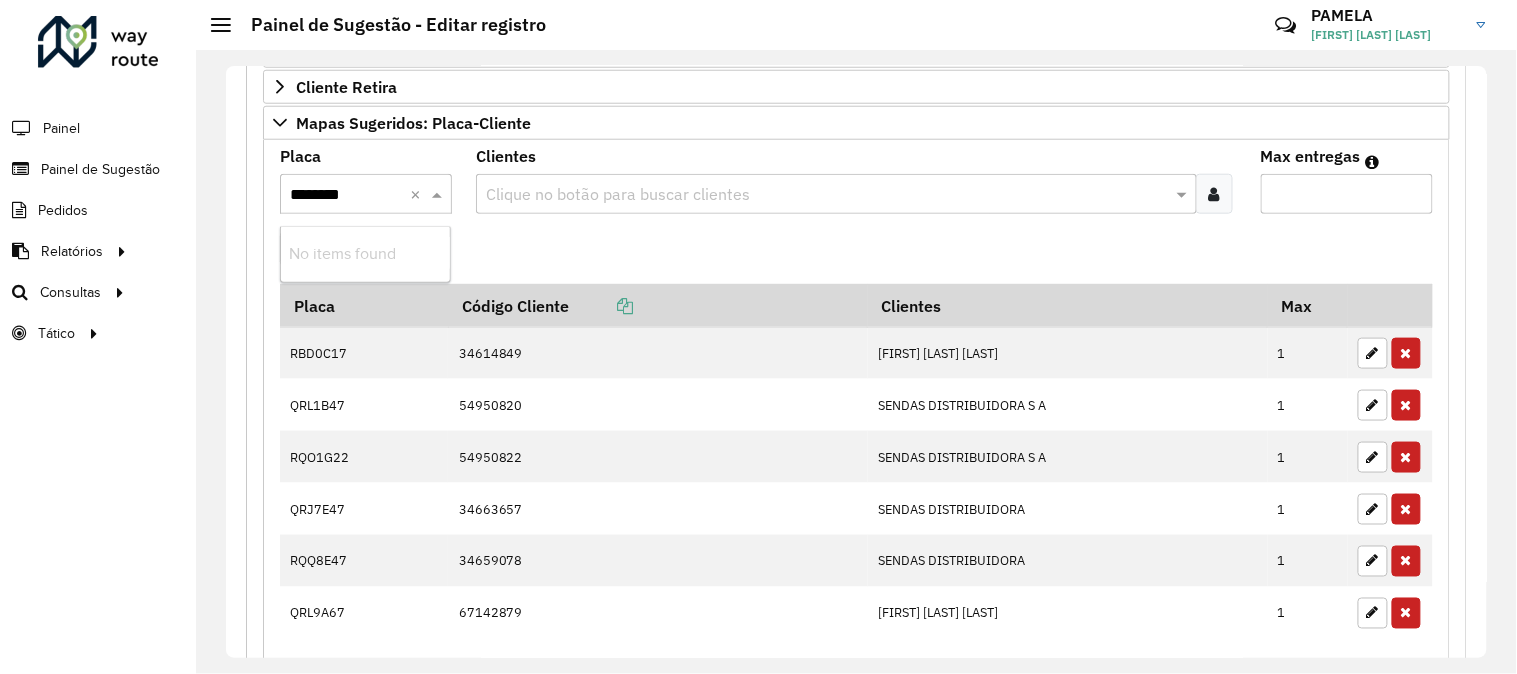 type on "*******" 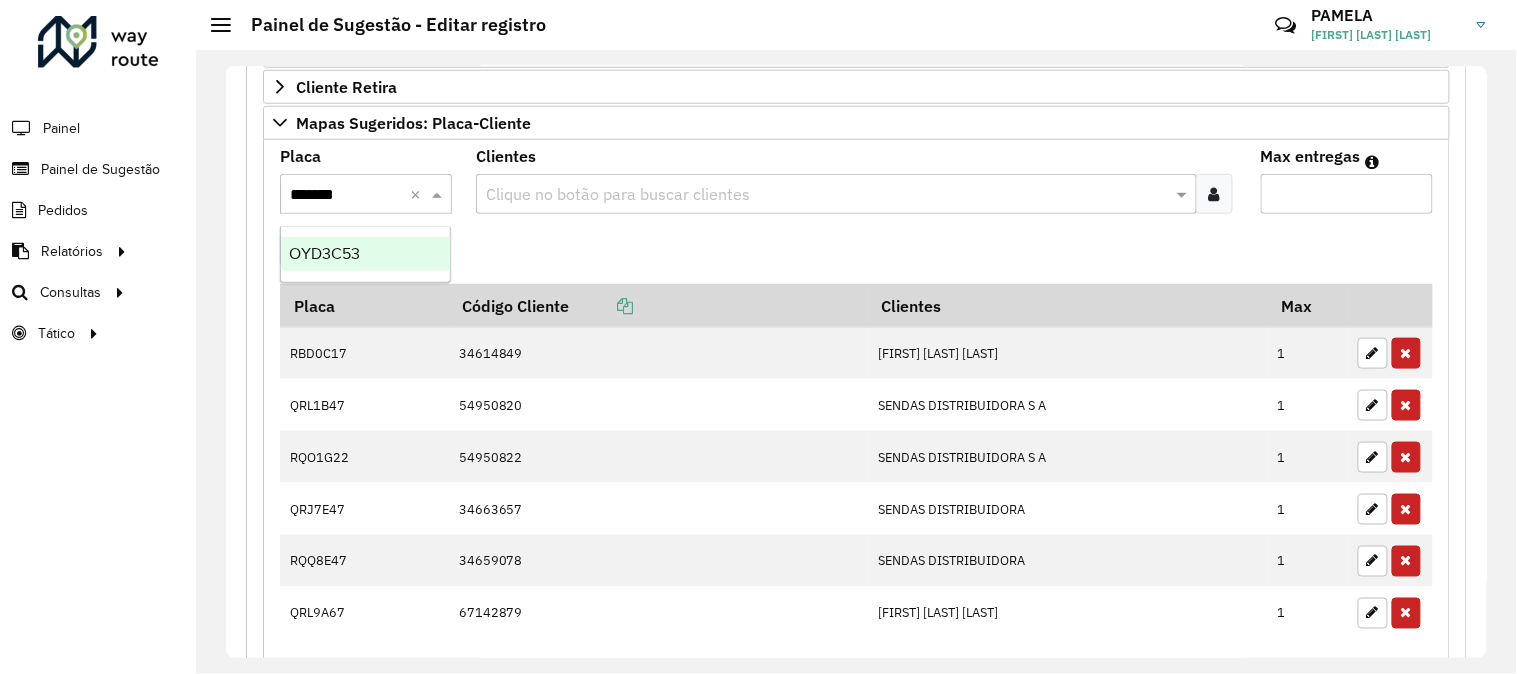 click on "OYD3C53" at bounding box center [324, 253] 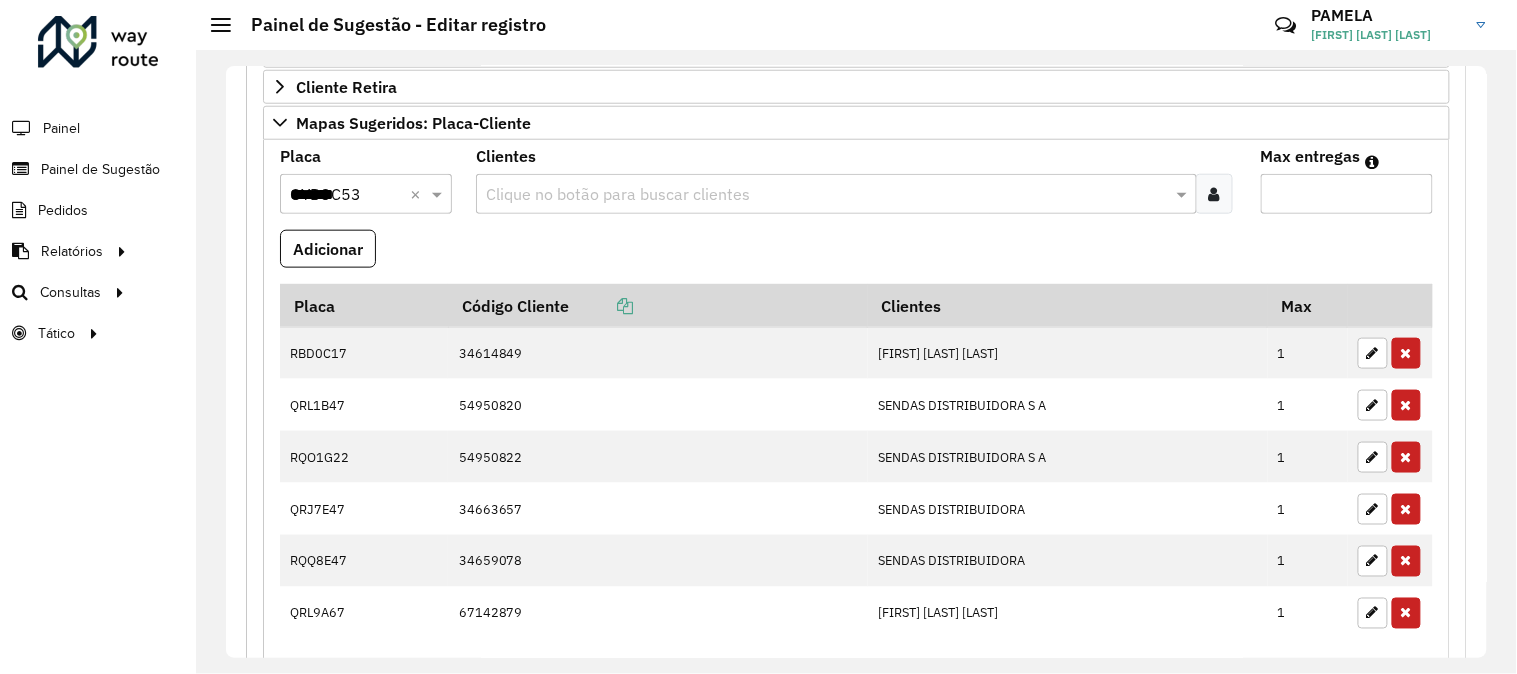 click at bounding box center (826, 195) 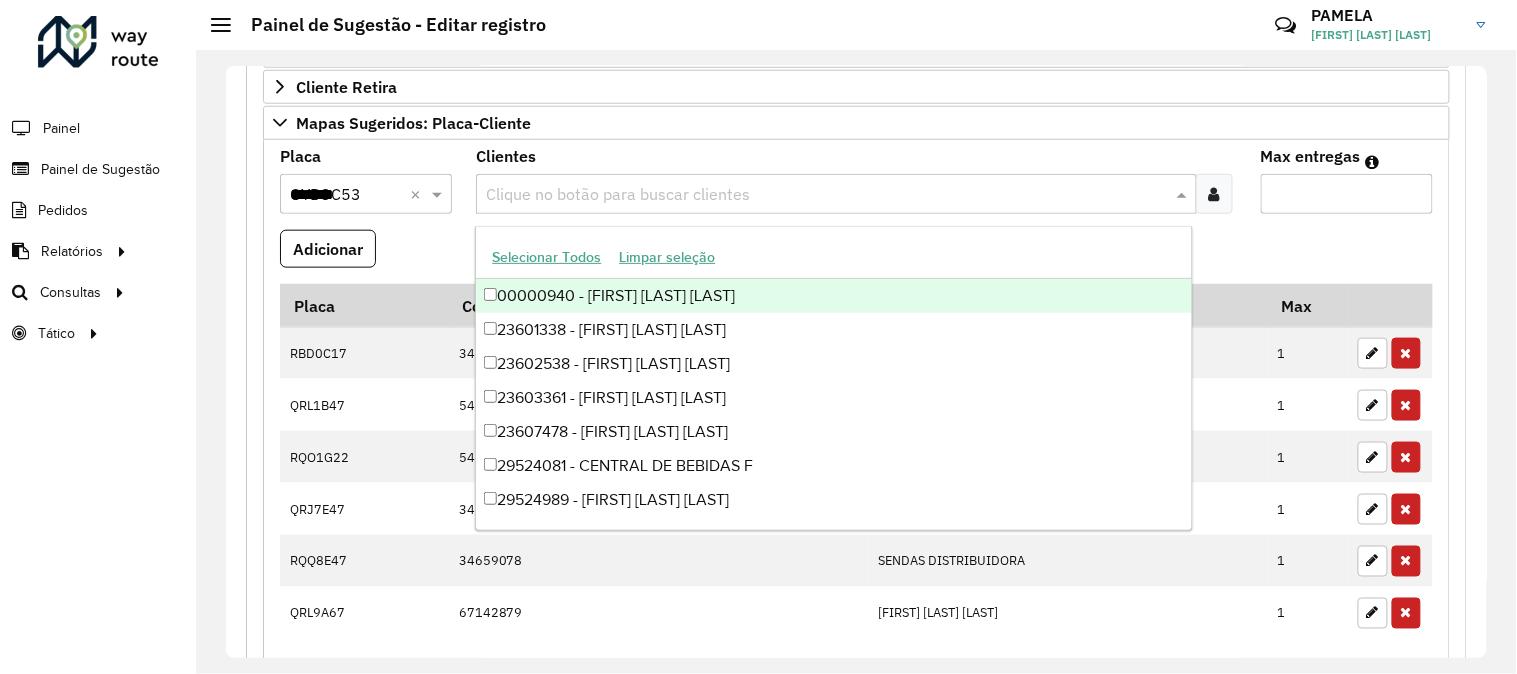 paste on "*****" 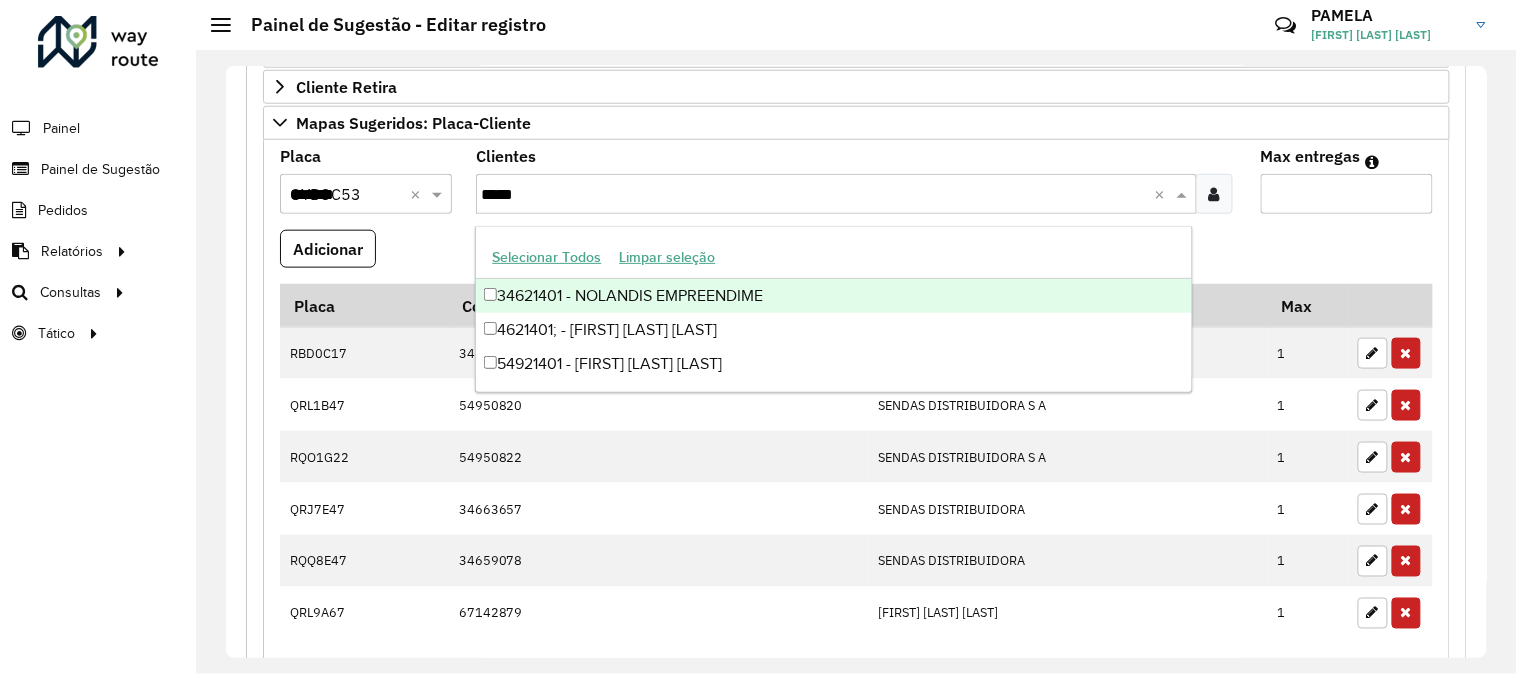 click on "34621401 - NOLANDIS EMPREENDIME" at bounding box center [833, 296] 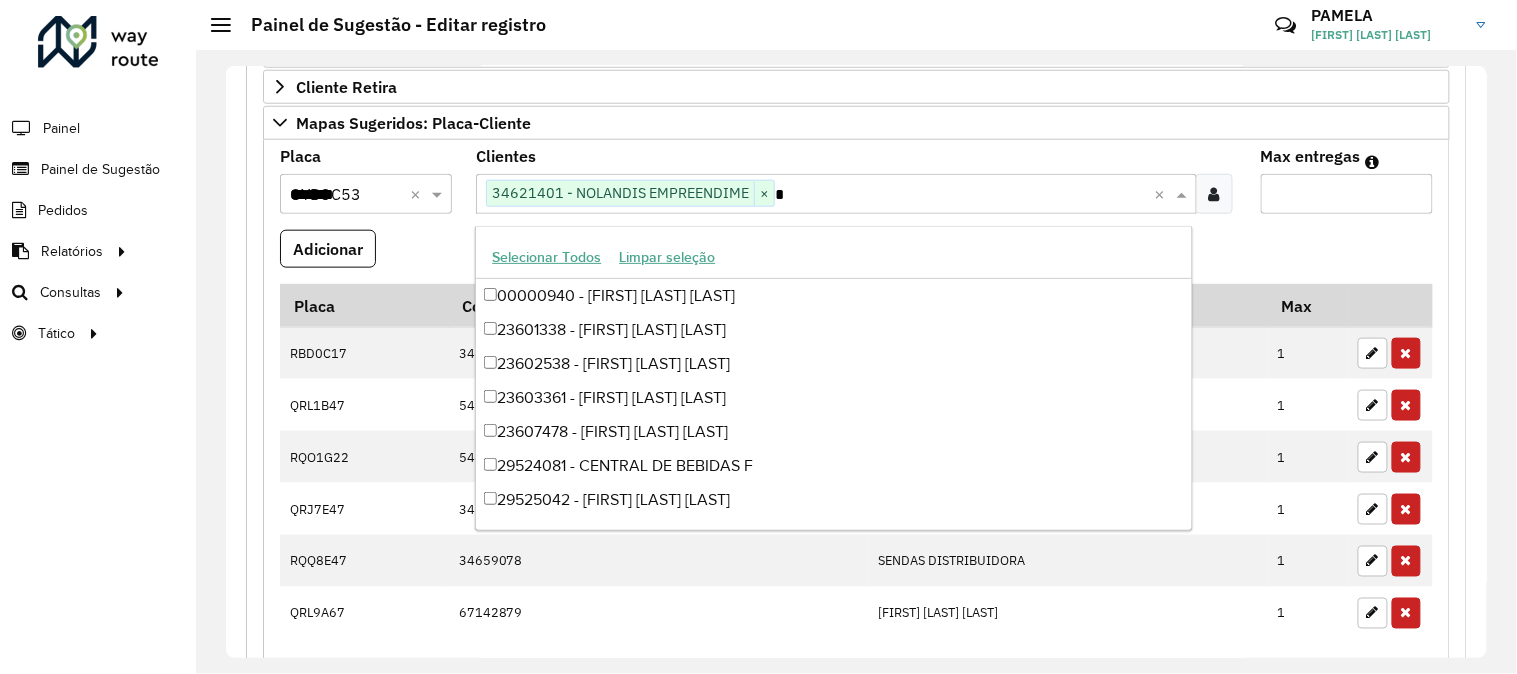 paste on "****" 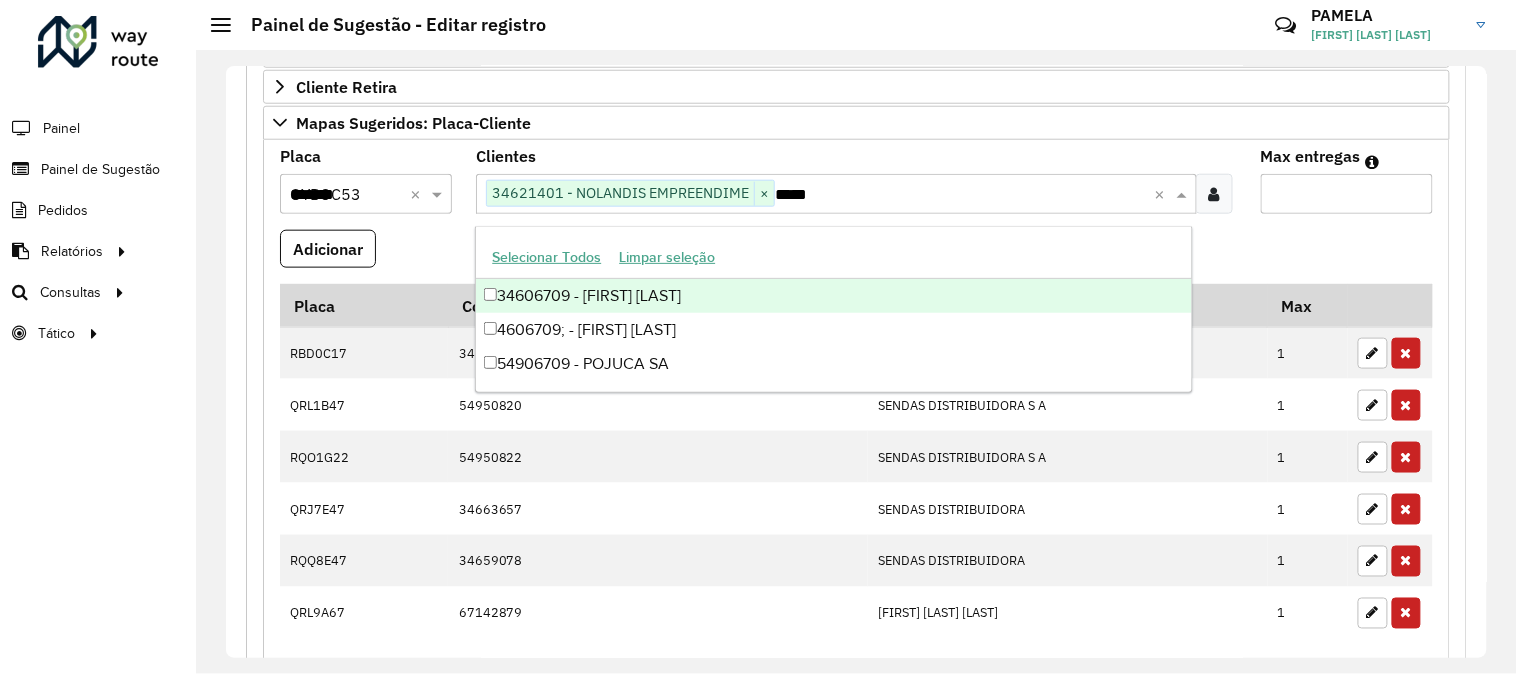 click on "34606709 - [FIRST] [LAST]" at bounding box center [833, 296] 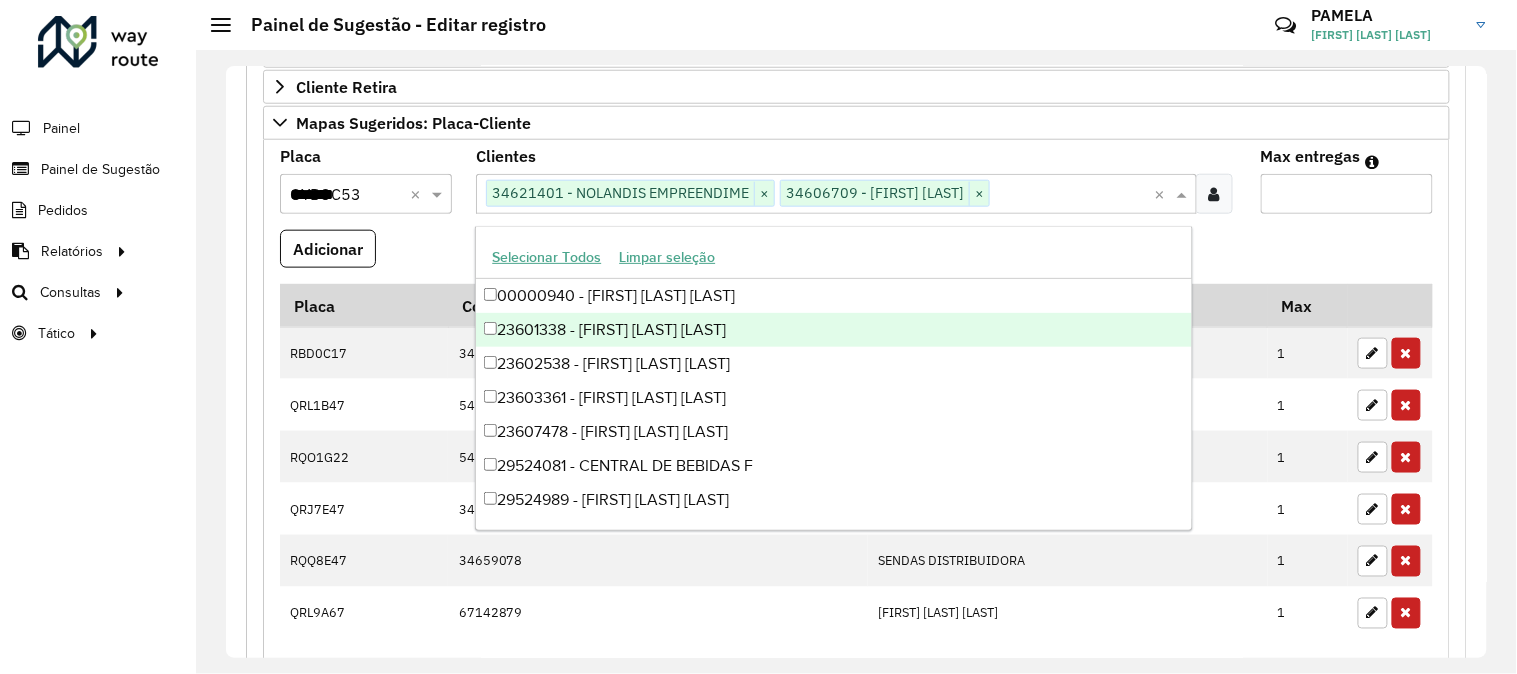 paste on "*****" 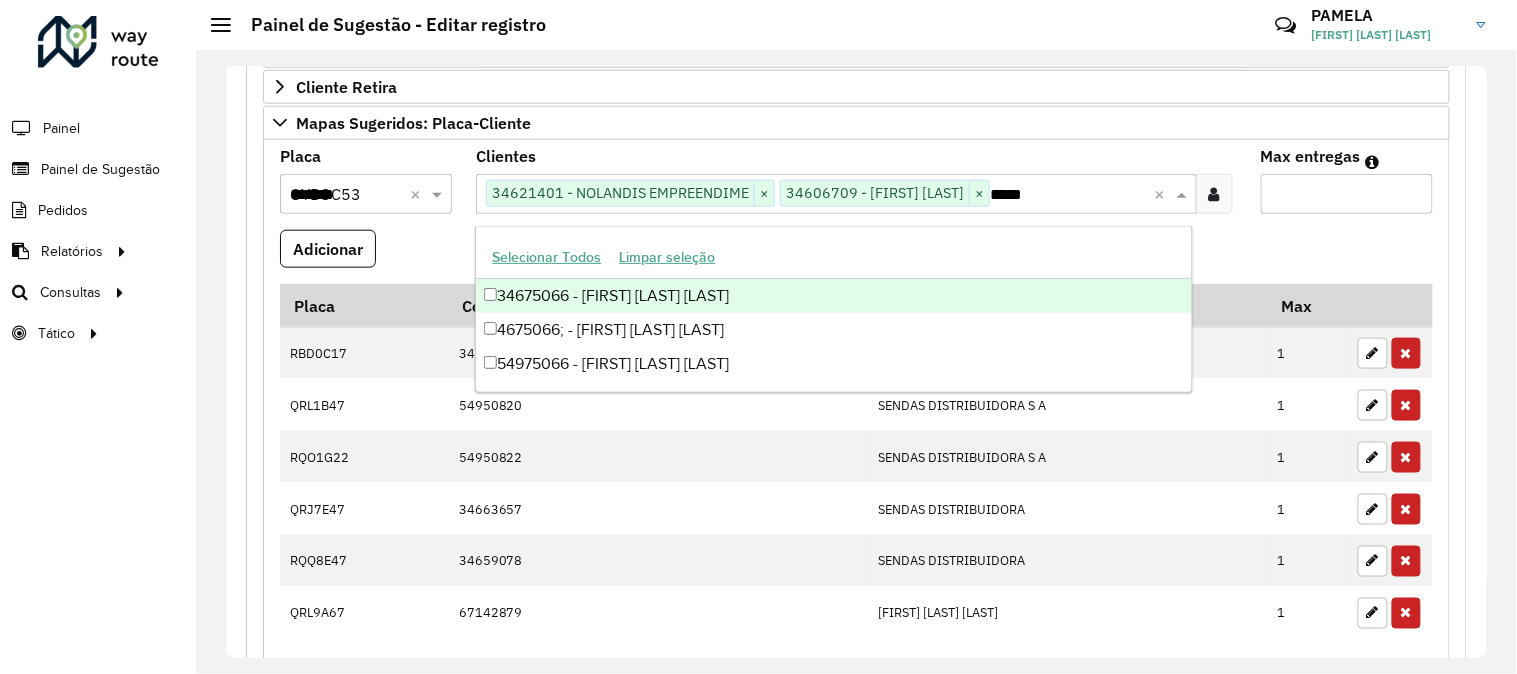 click on "34675066 - [FIRST] [LAST] [LAST]" at bounding box center (833, 296) 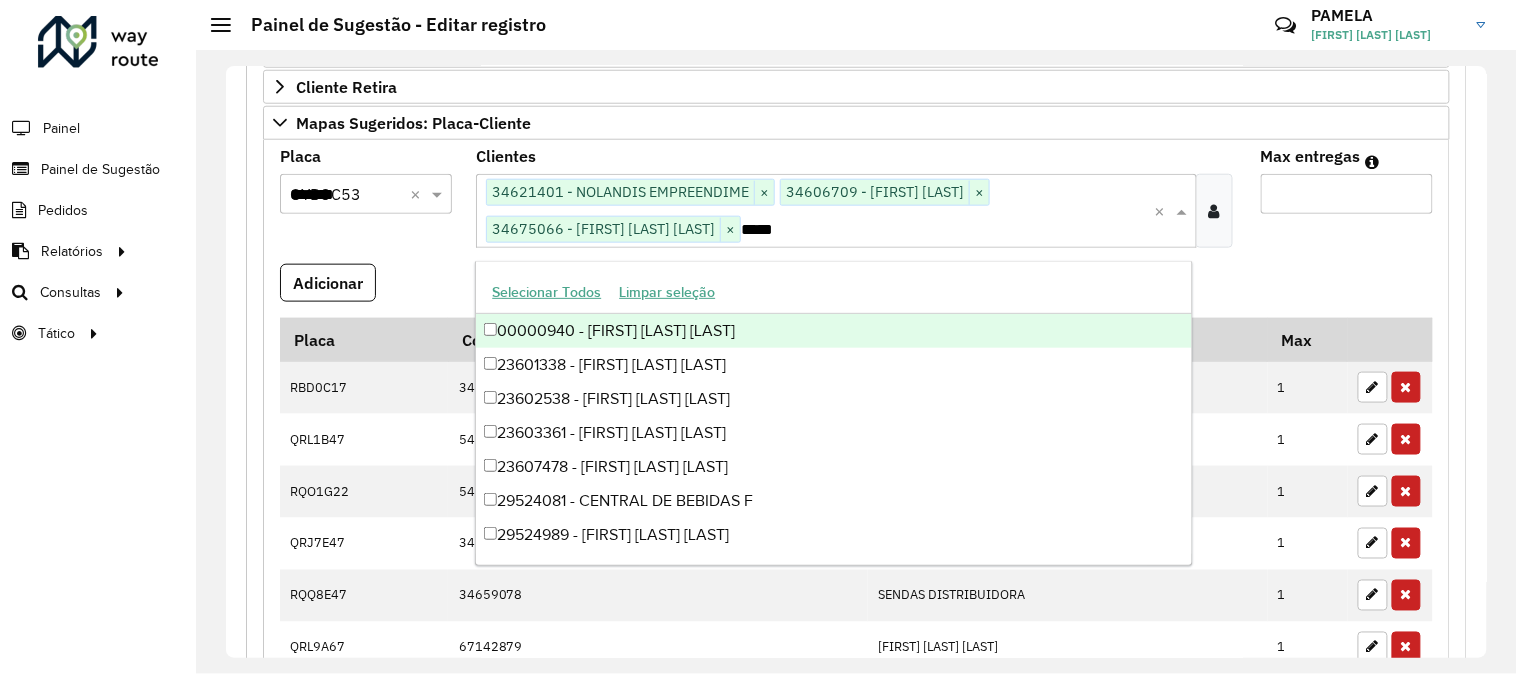 click on "Max entregas  *" at bounding box center (1347, 206) 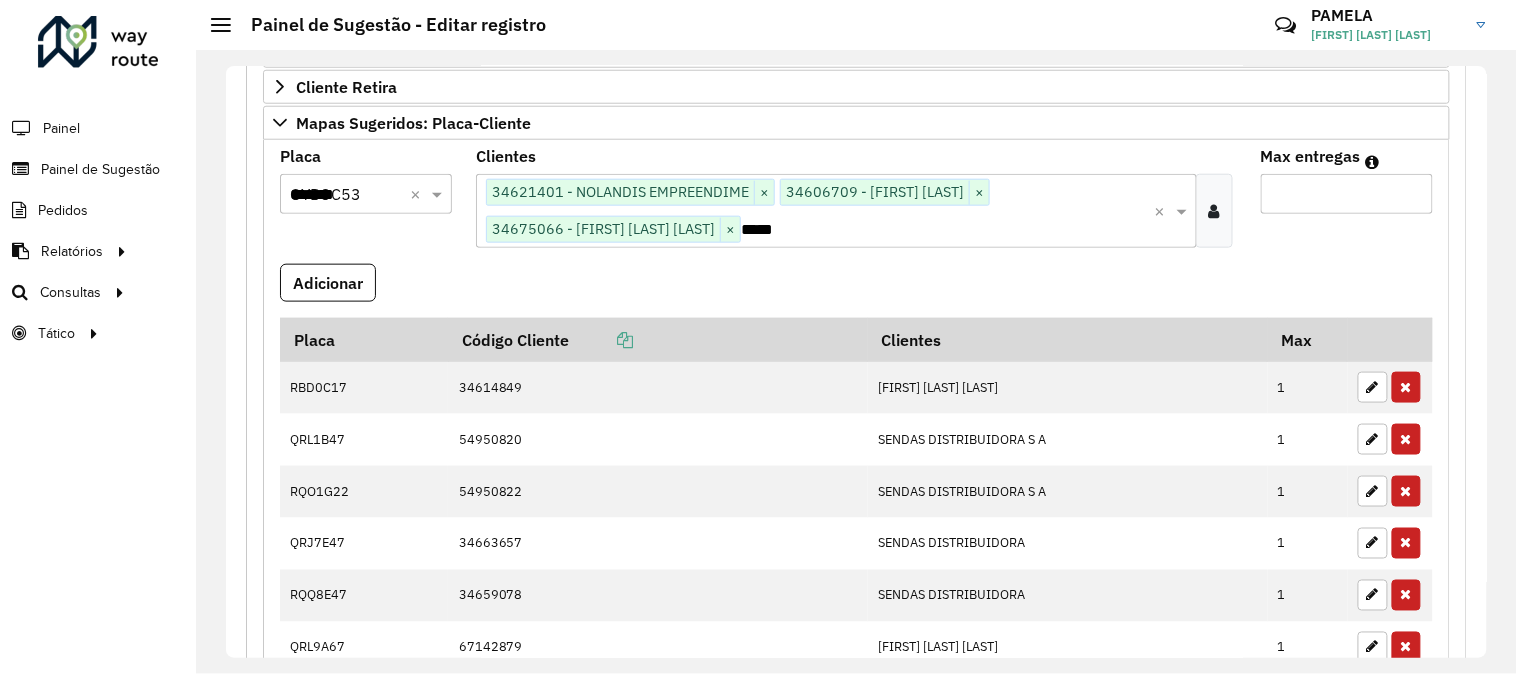 click on "*" at bounding box center (1347, 194) 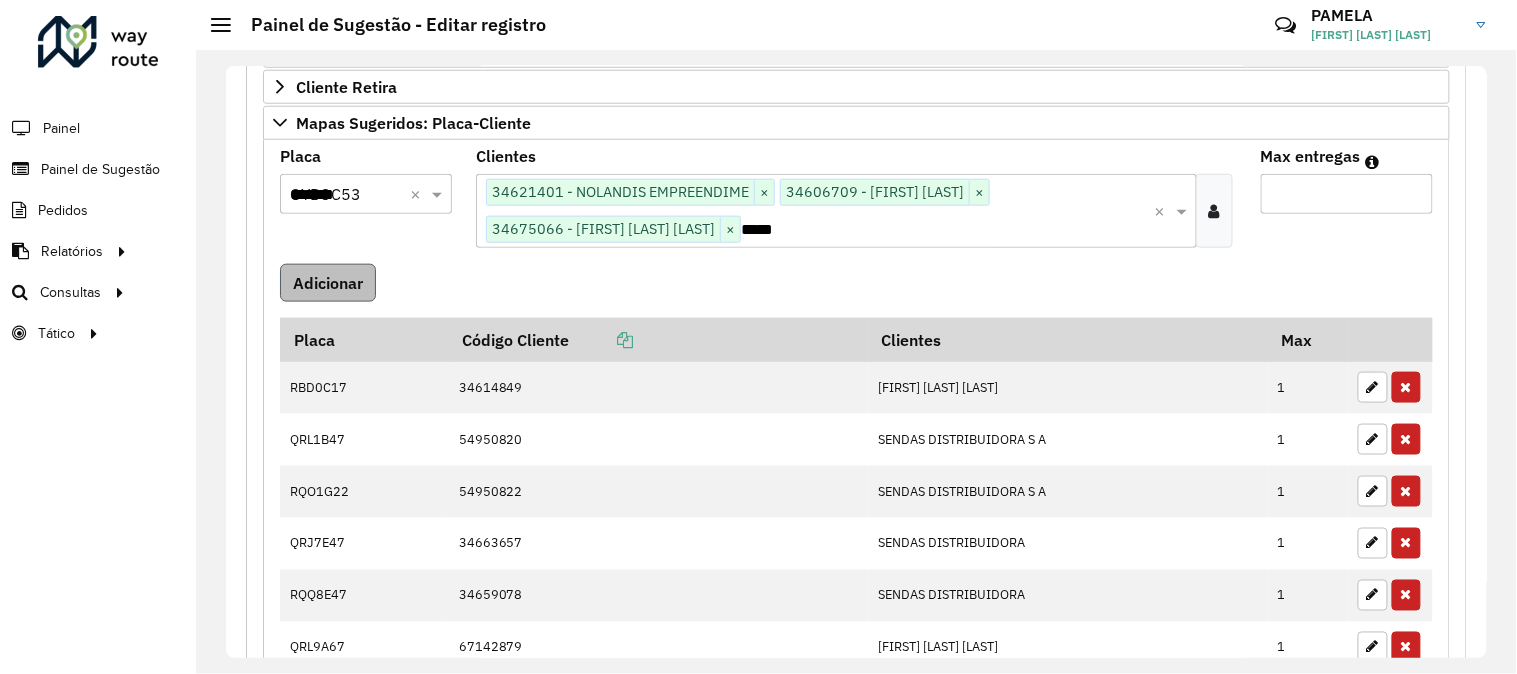 type on "**" 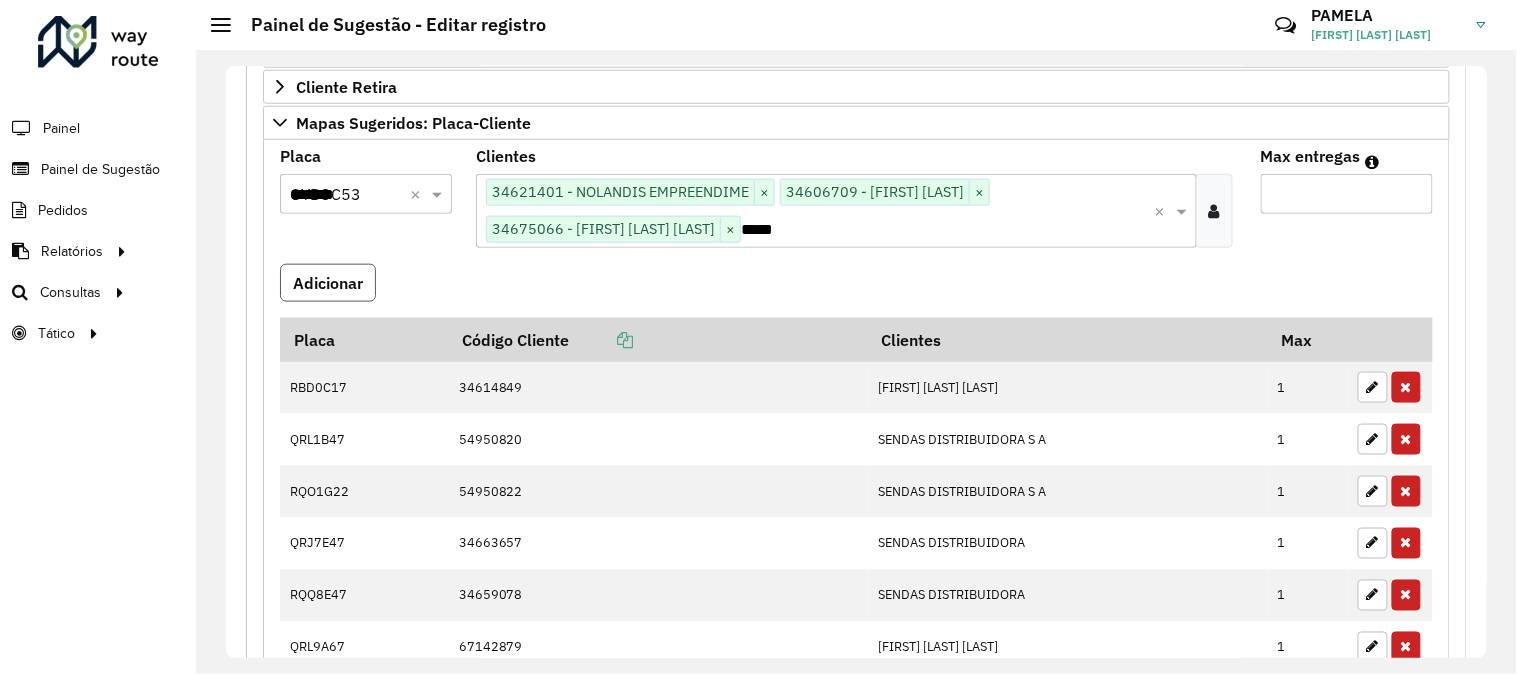click on "Adicionar" at bounding box center (328, 283) 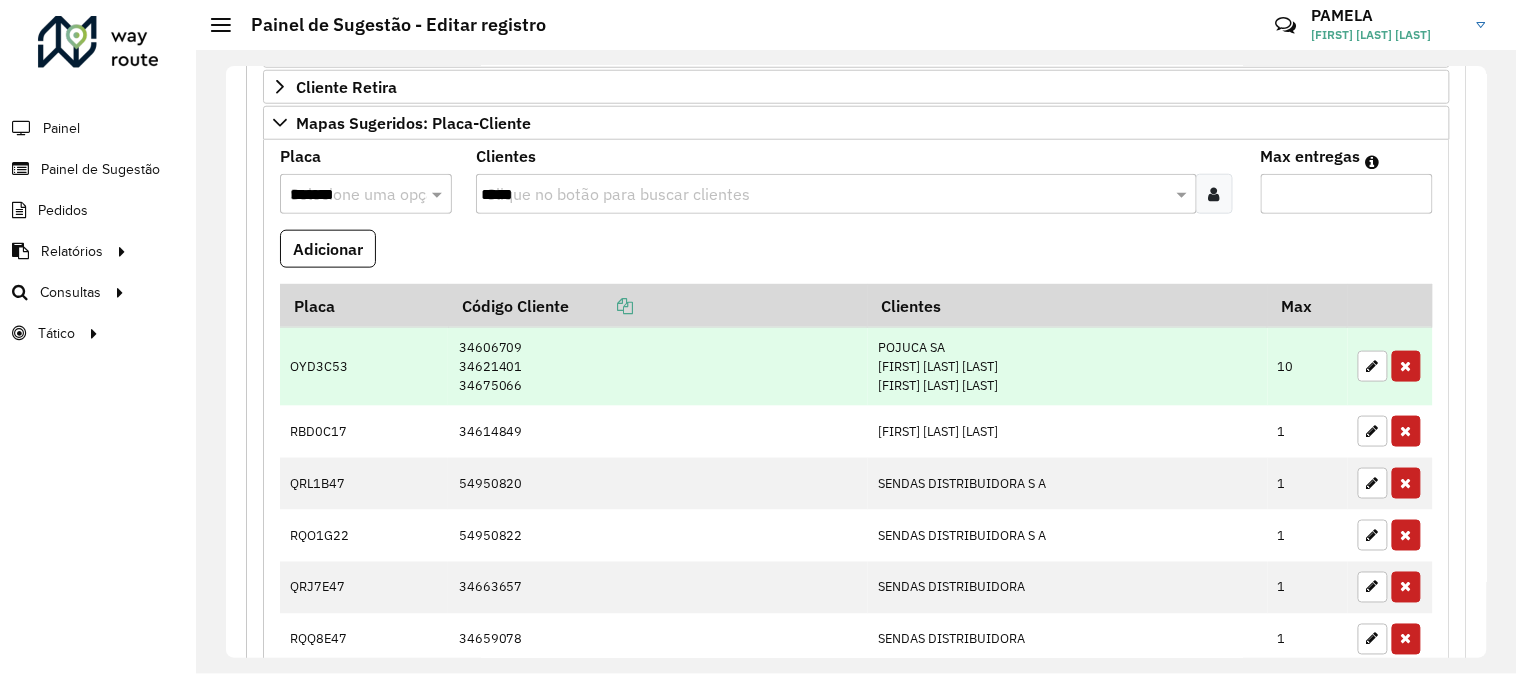 click on "OYD3C53" at bounding box center [364, 366] 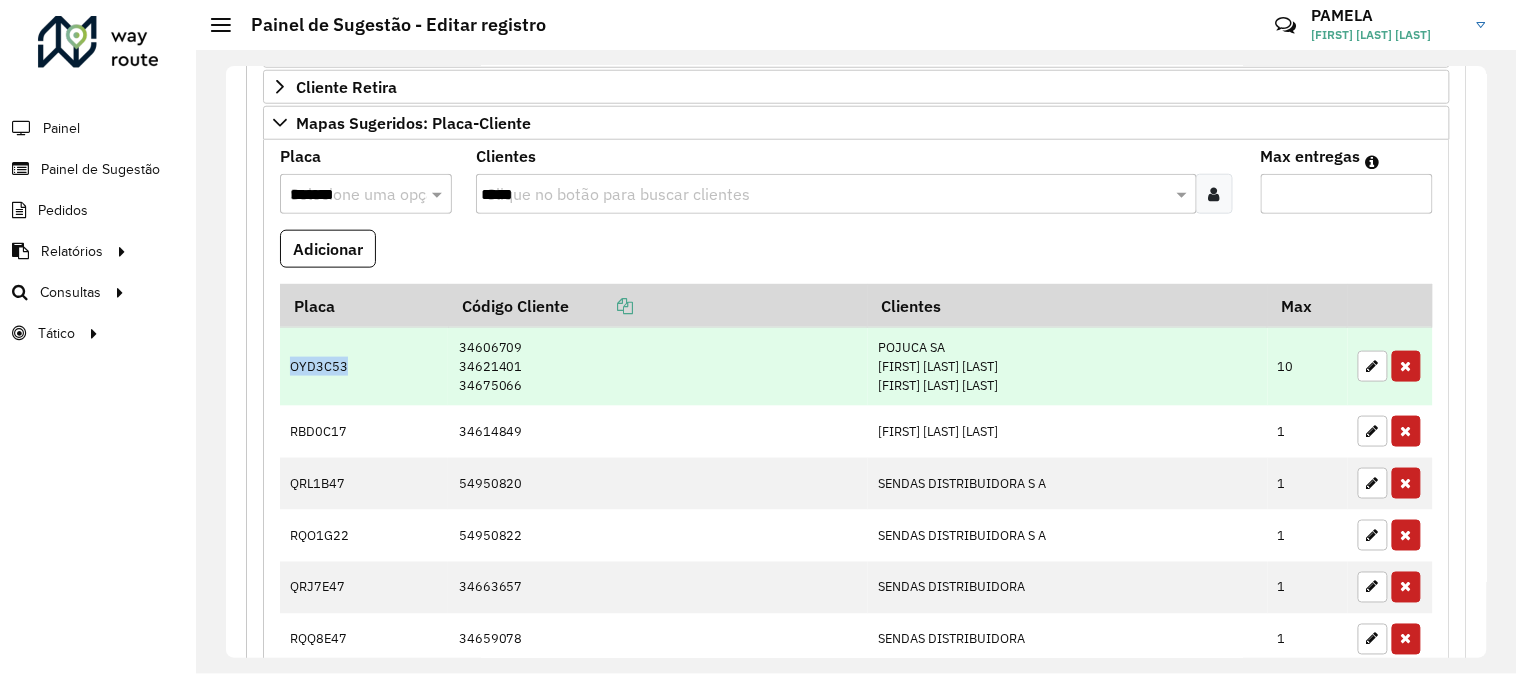 click on "OYD3C53" at bounding box center (364, 366) 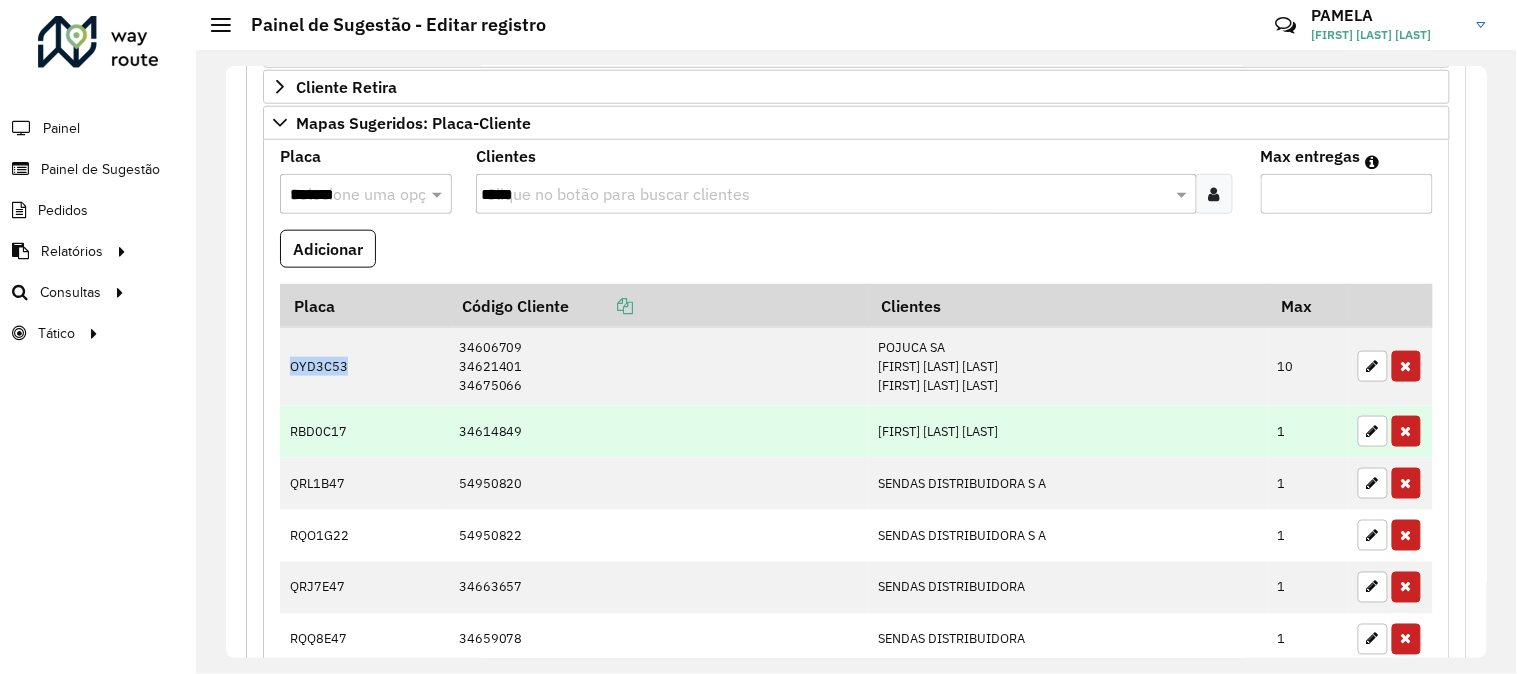 copy on "OYD3C53" 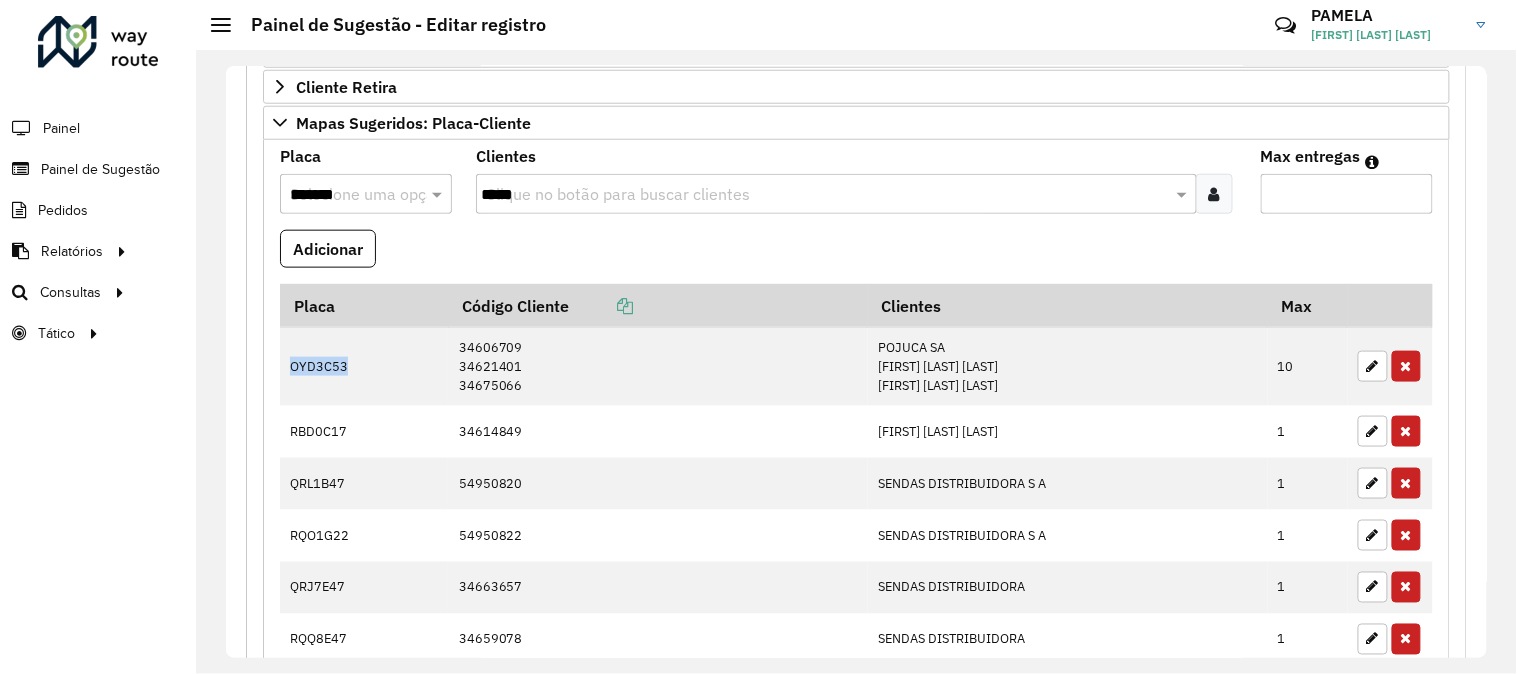 scroll, scrollTop: 1056, scrollLeft: 0, axis: vertical 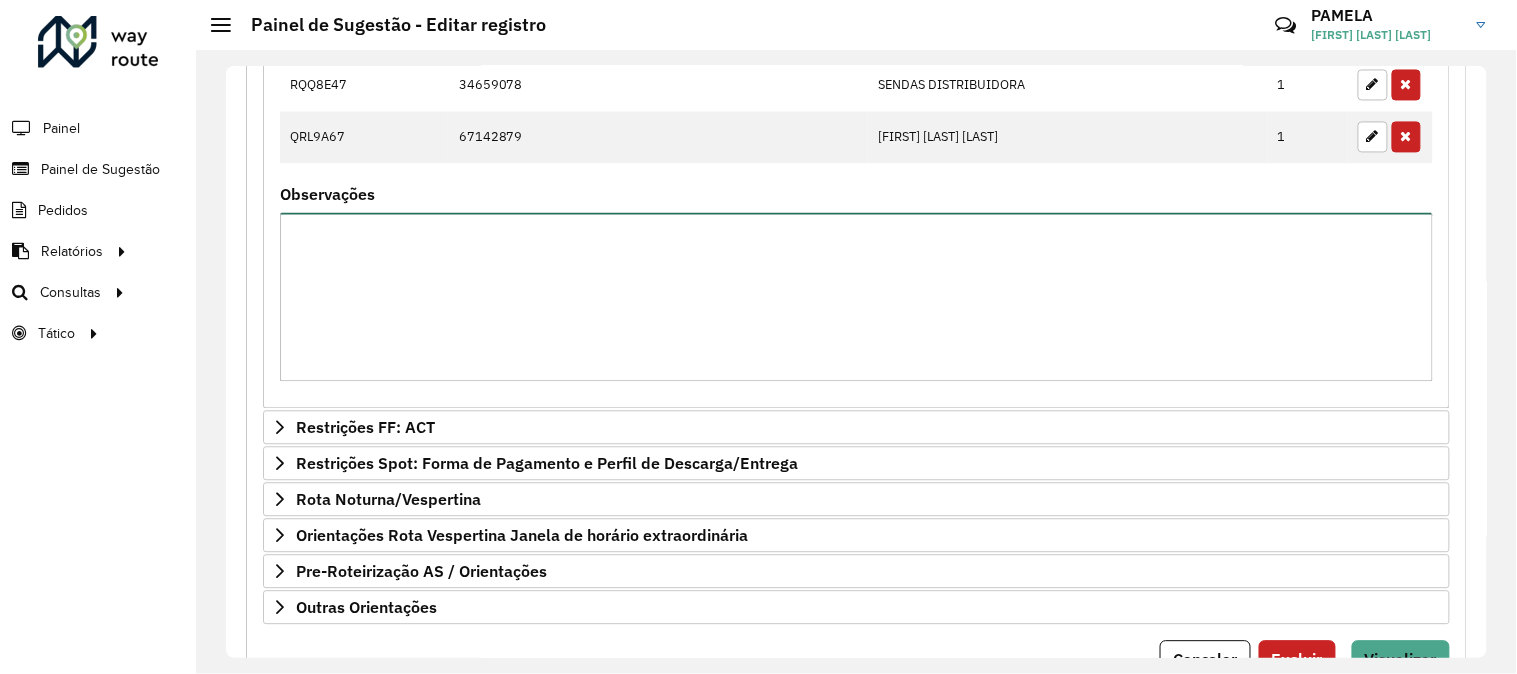 click on "Observações" at bounding box center [856, 296] 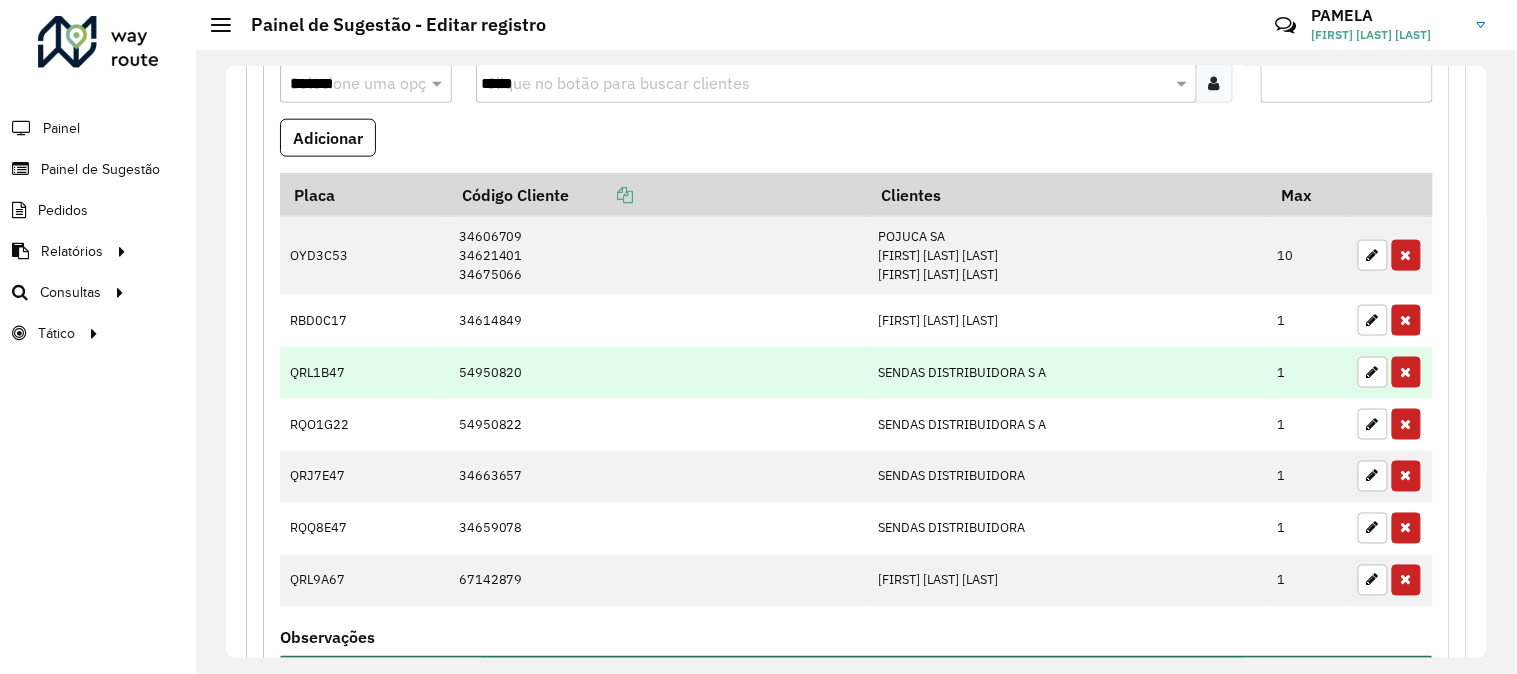 scroll, scrollTop: 723, scrollLeft: 0, axis: vertical 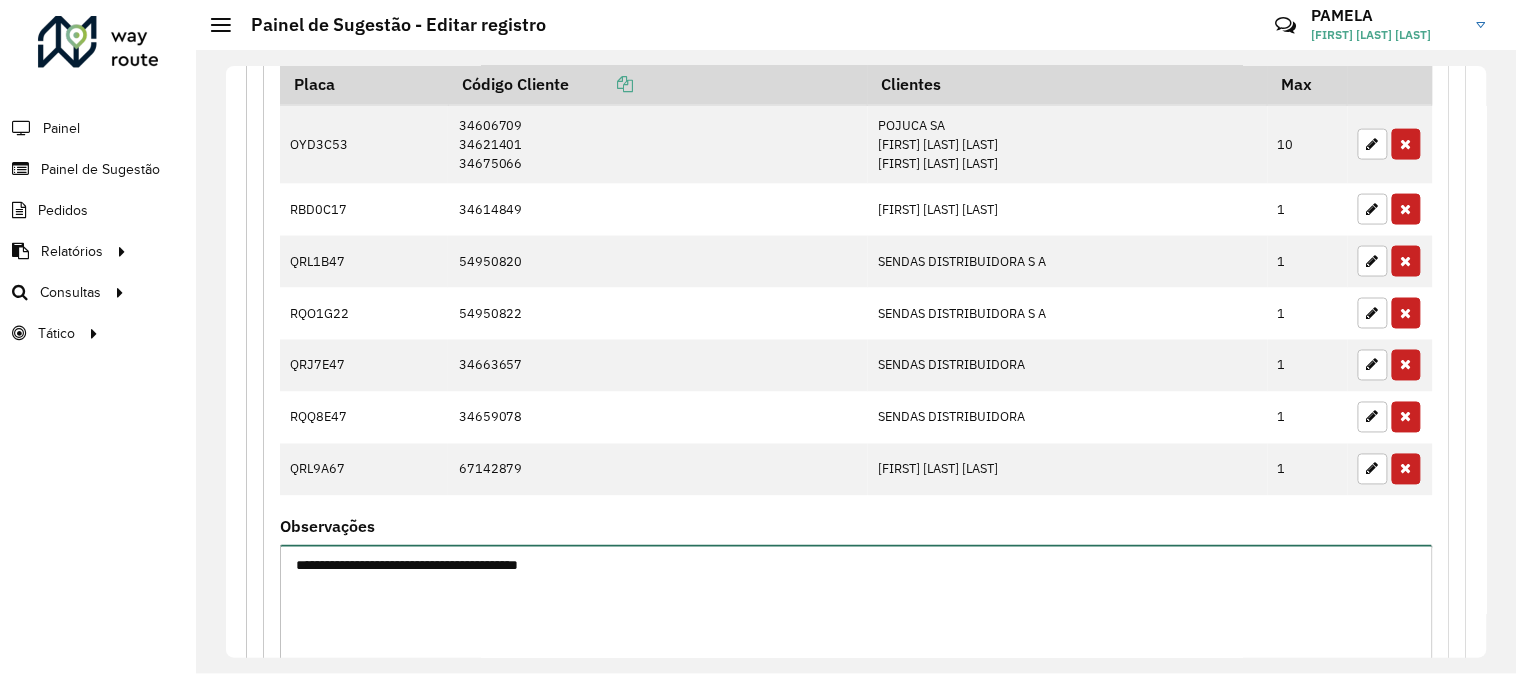 type on "**********" 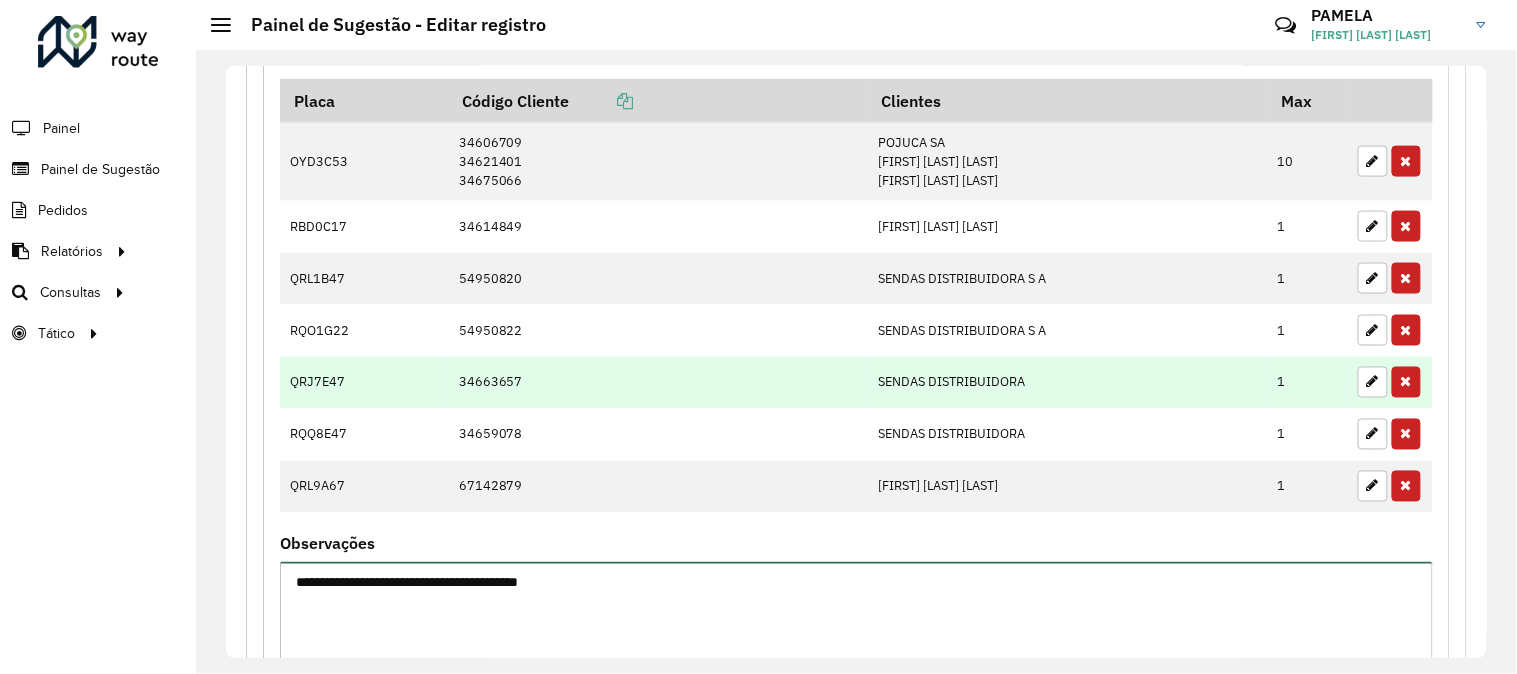 scroll, scrollTop: 595, scrollLeft: 0, axis: vertical 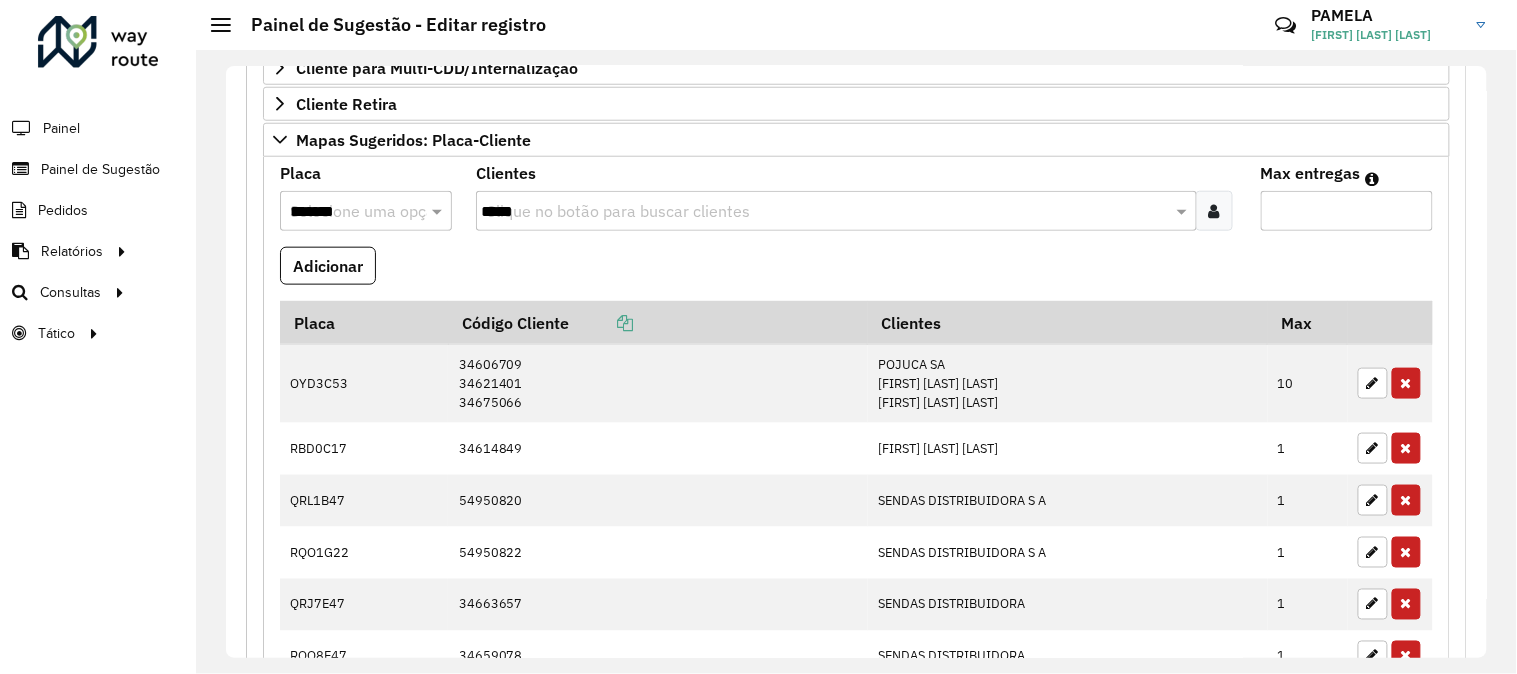 click on "*******" at bounding box center [346, 212] 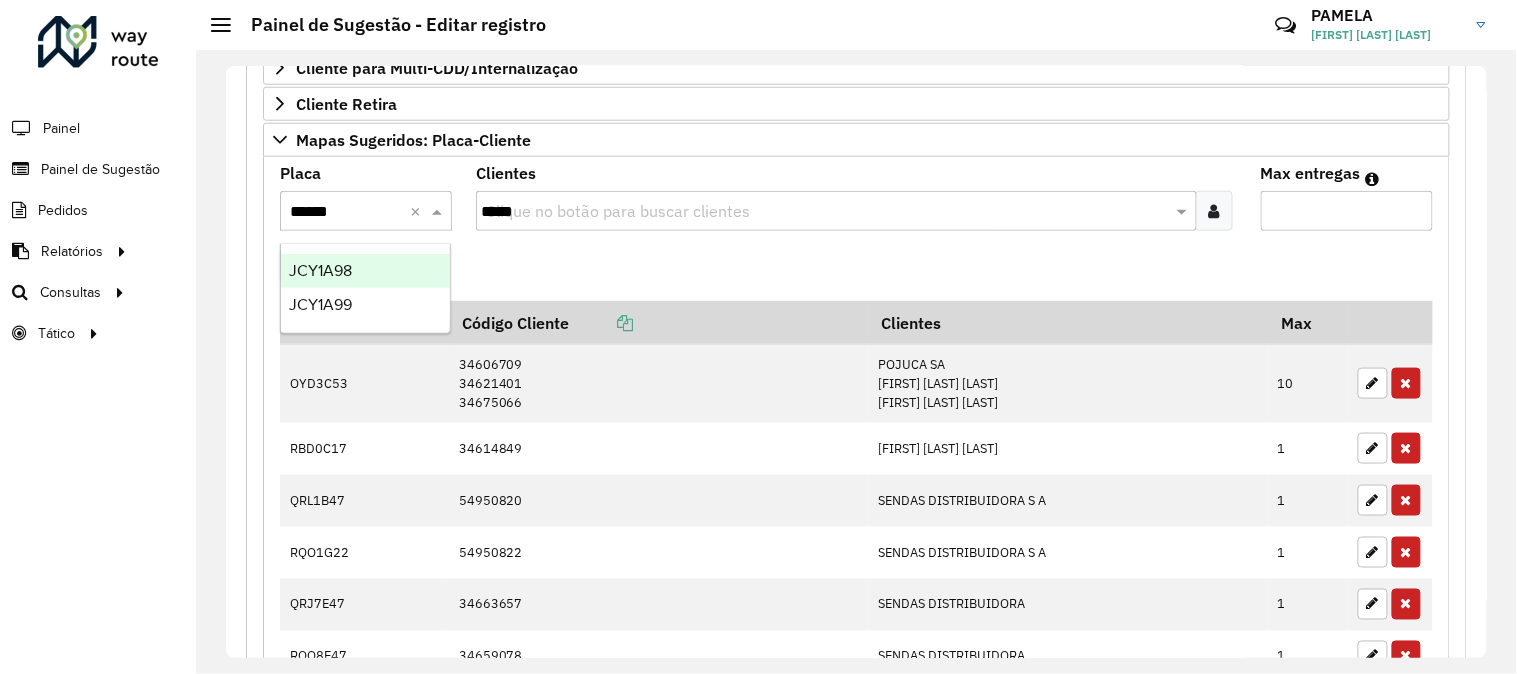 type on "*******" 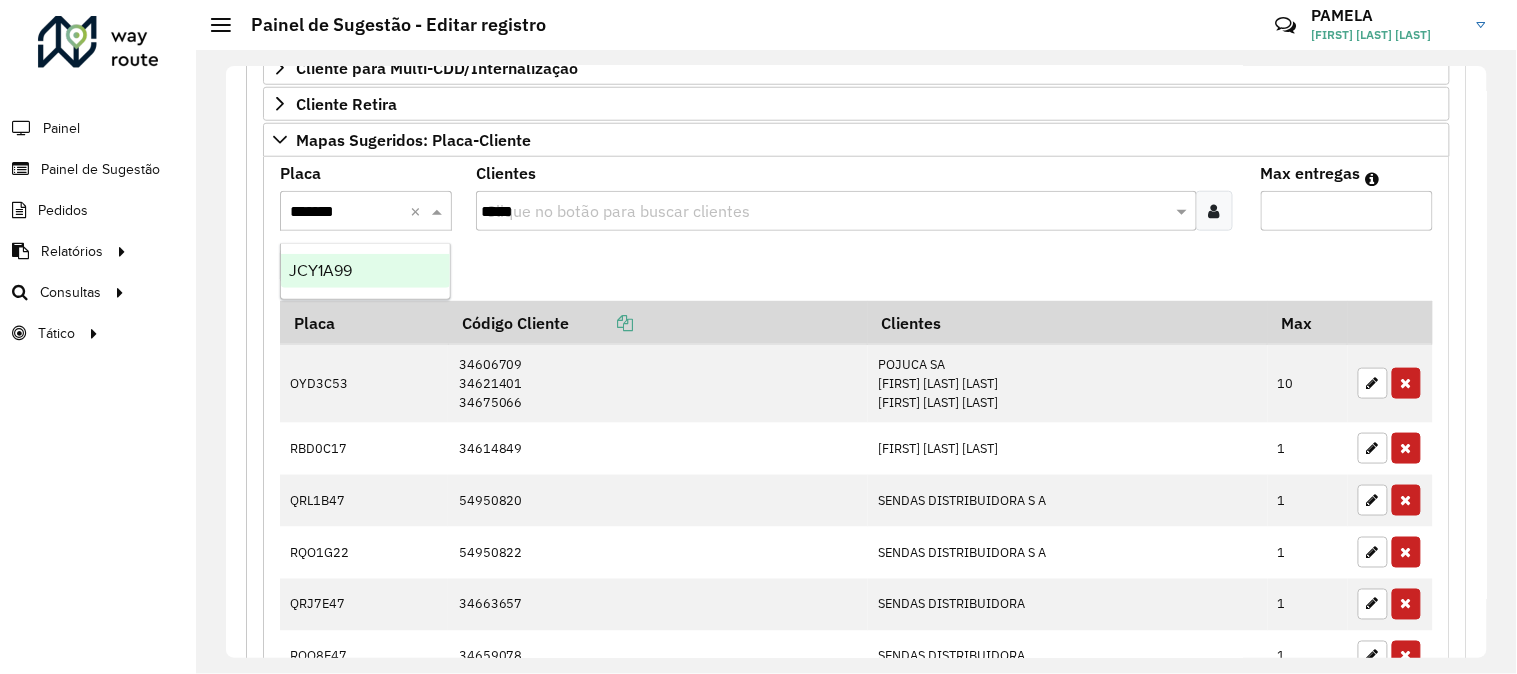 click on "JCY1A99" at bounding box center (320, 270) 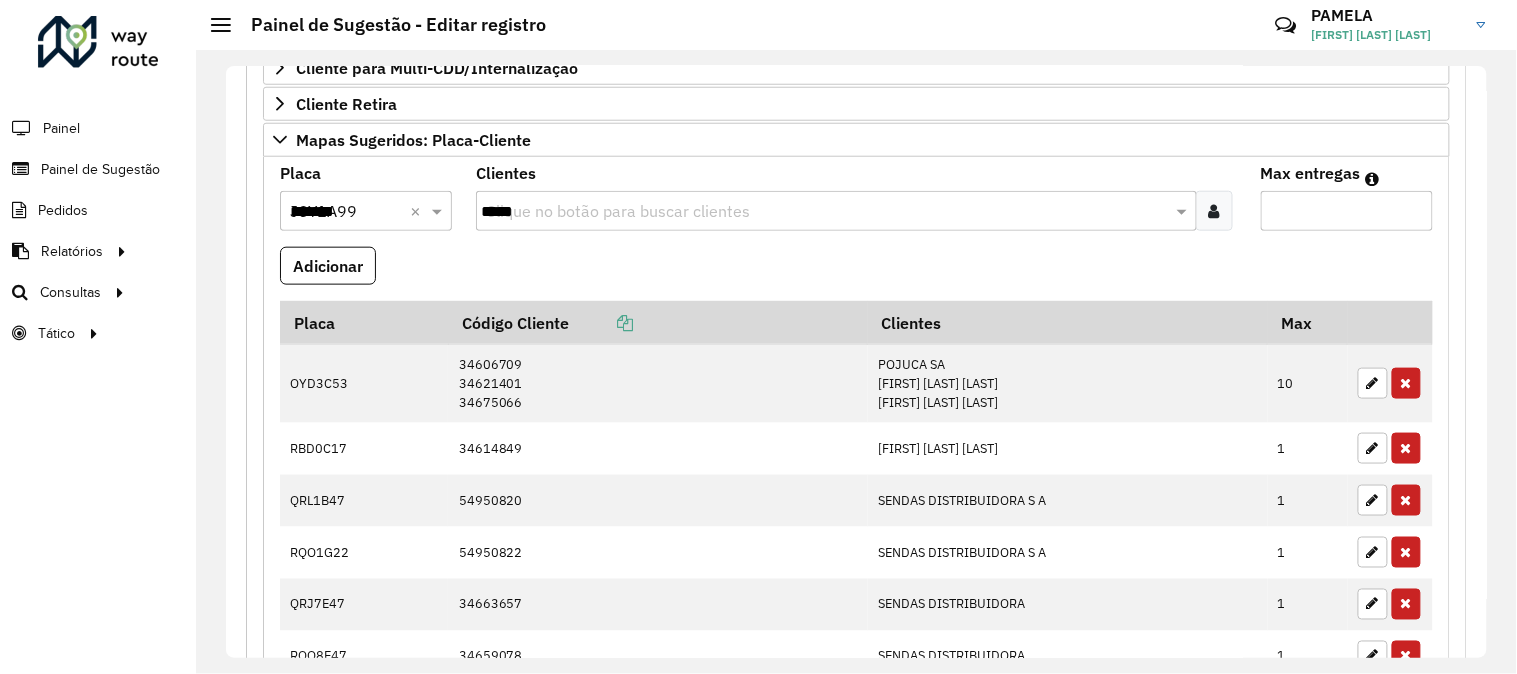 click on "*****" at bounding box center (826, 212) 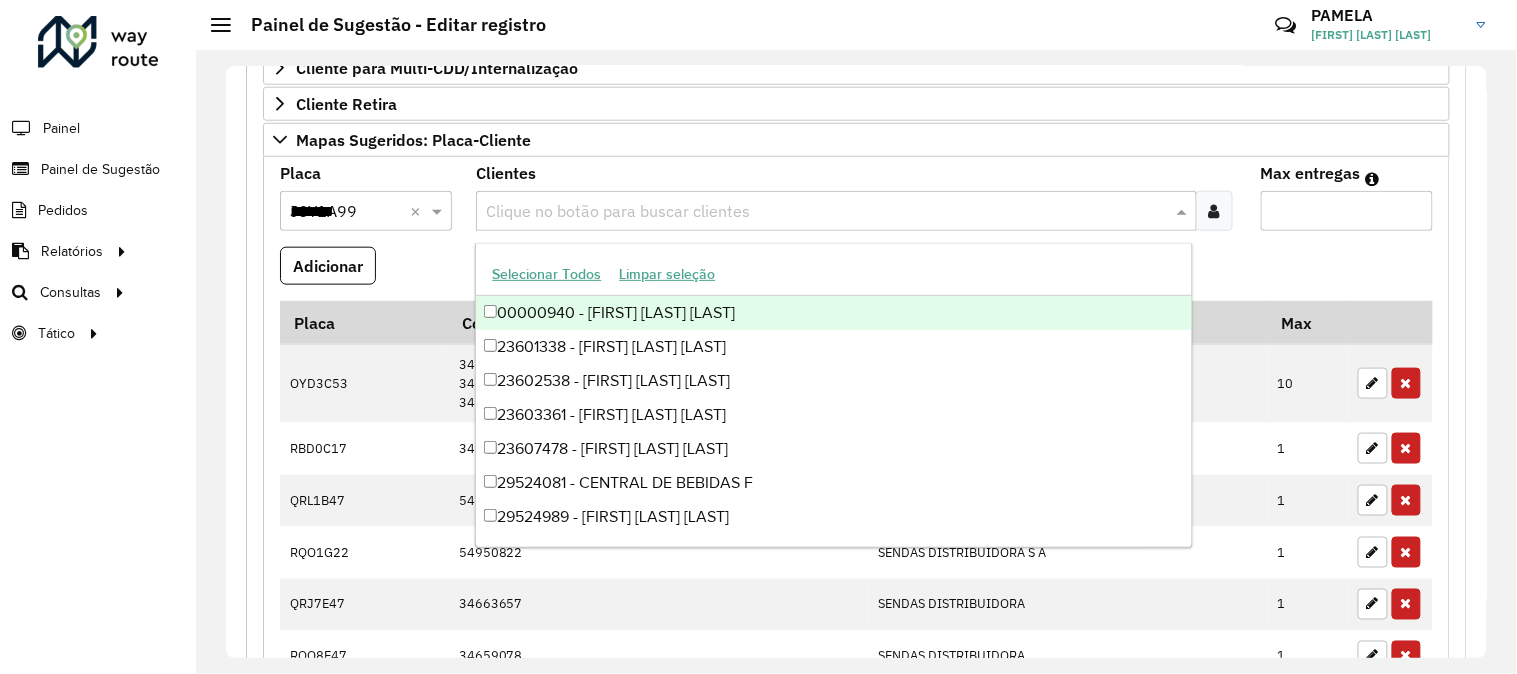 paste on "*****" 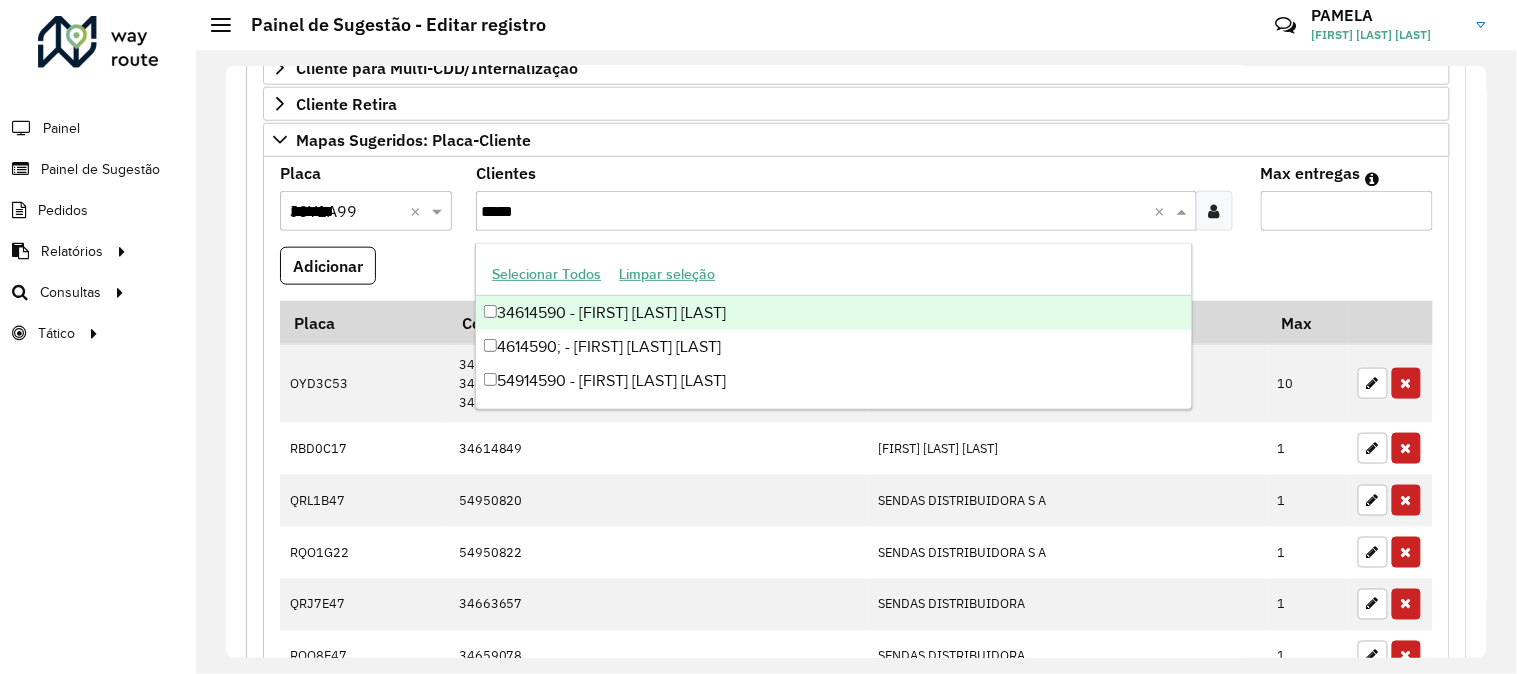 click on "34614590 - [FIRST] [LAST] [LAST]" at bounding box center [833, 313] 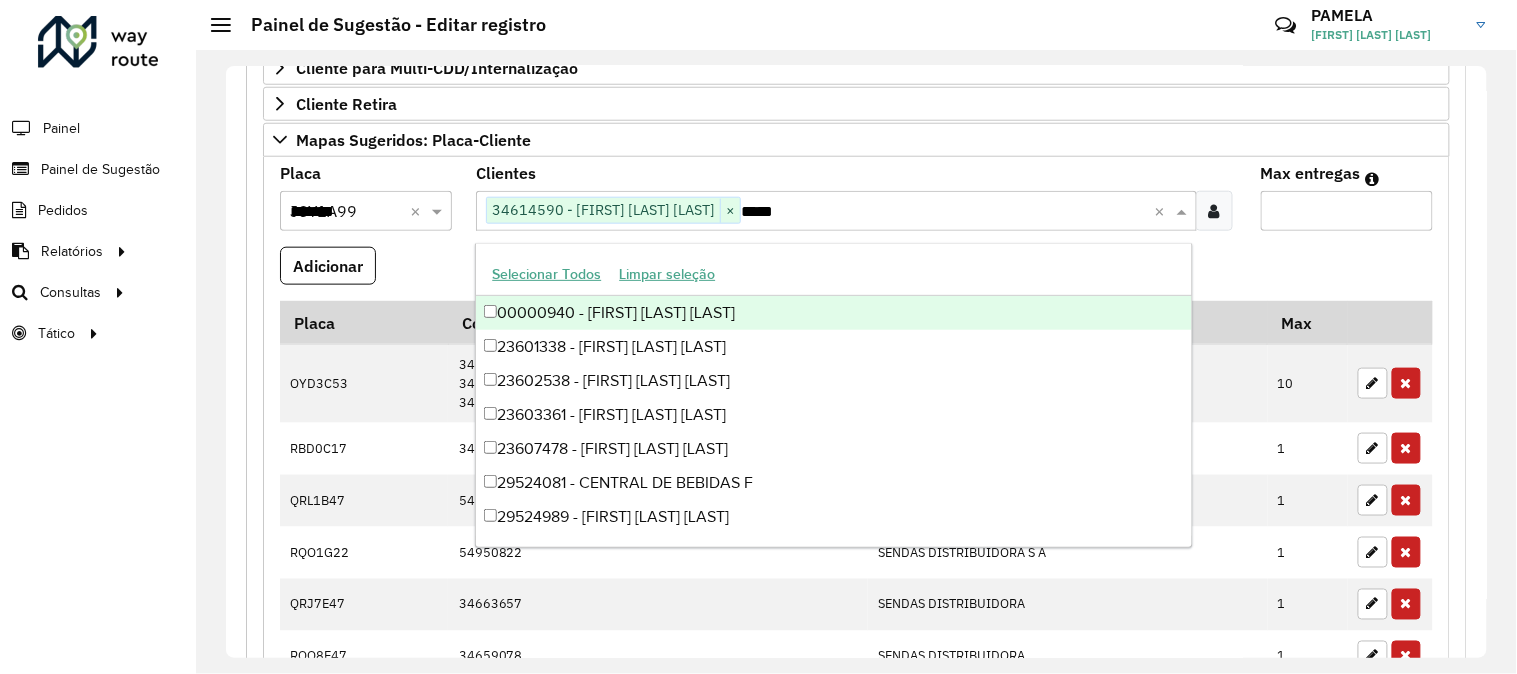 click on "**" at bounding box center [1347, 211] 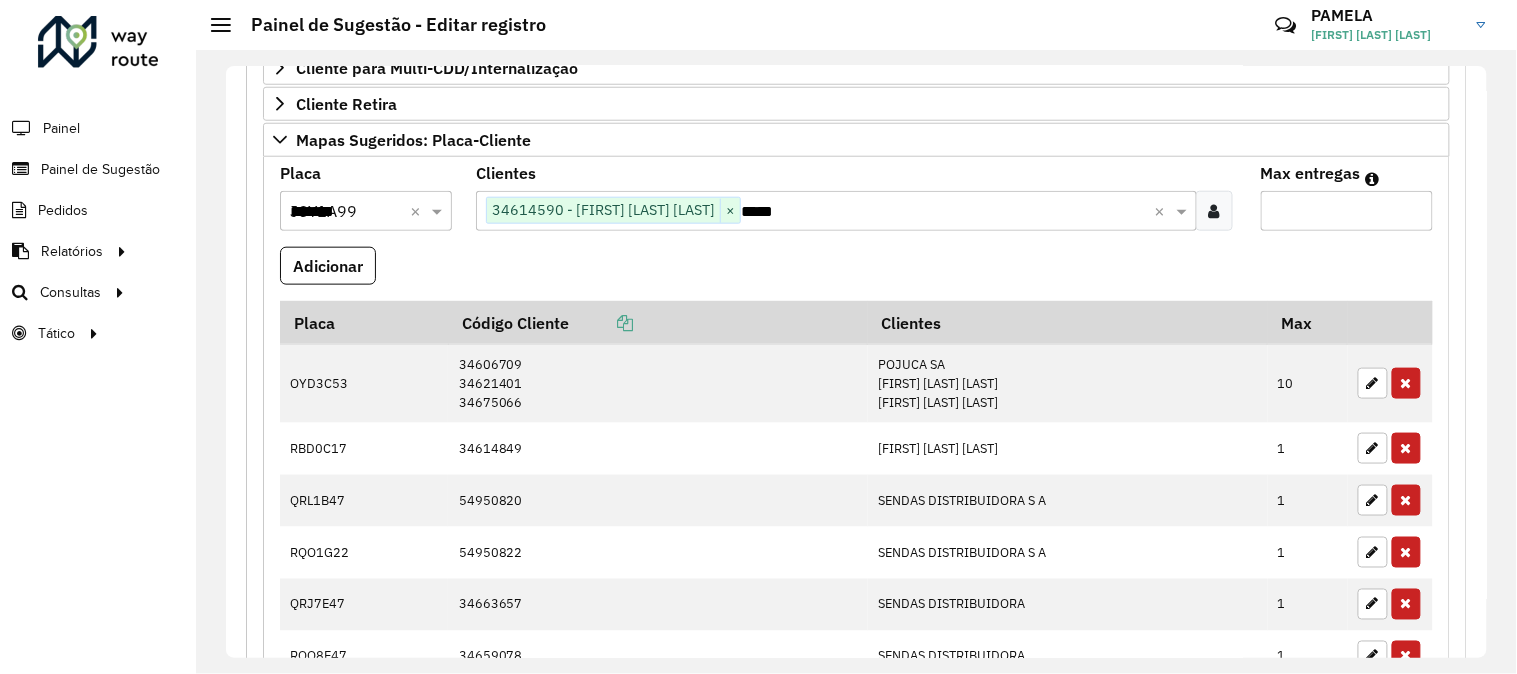 type on "*" 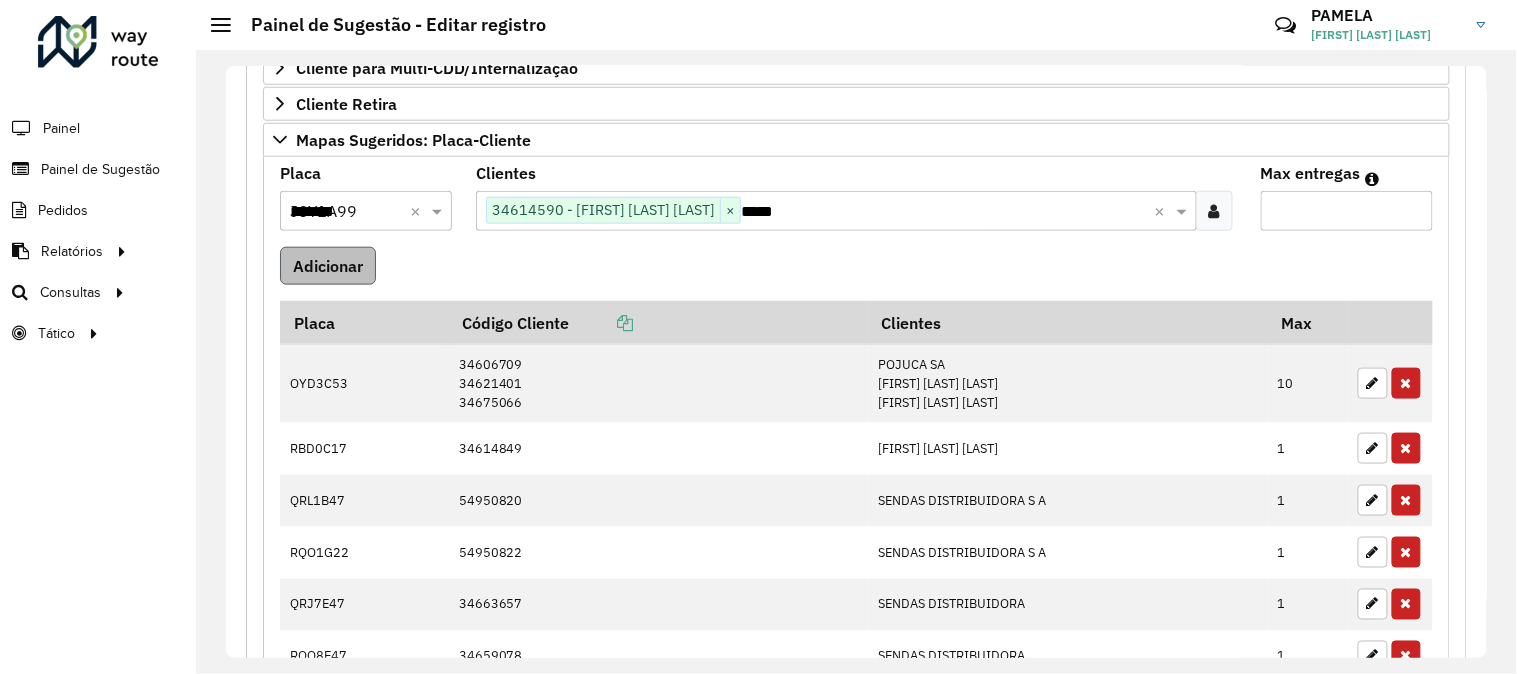 type on "*" 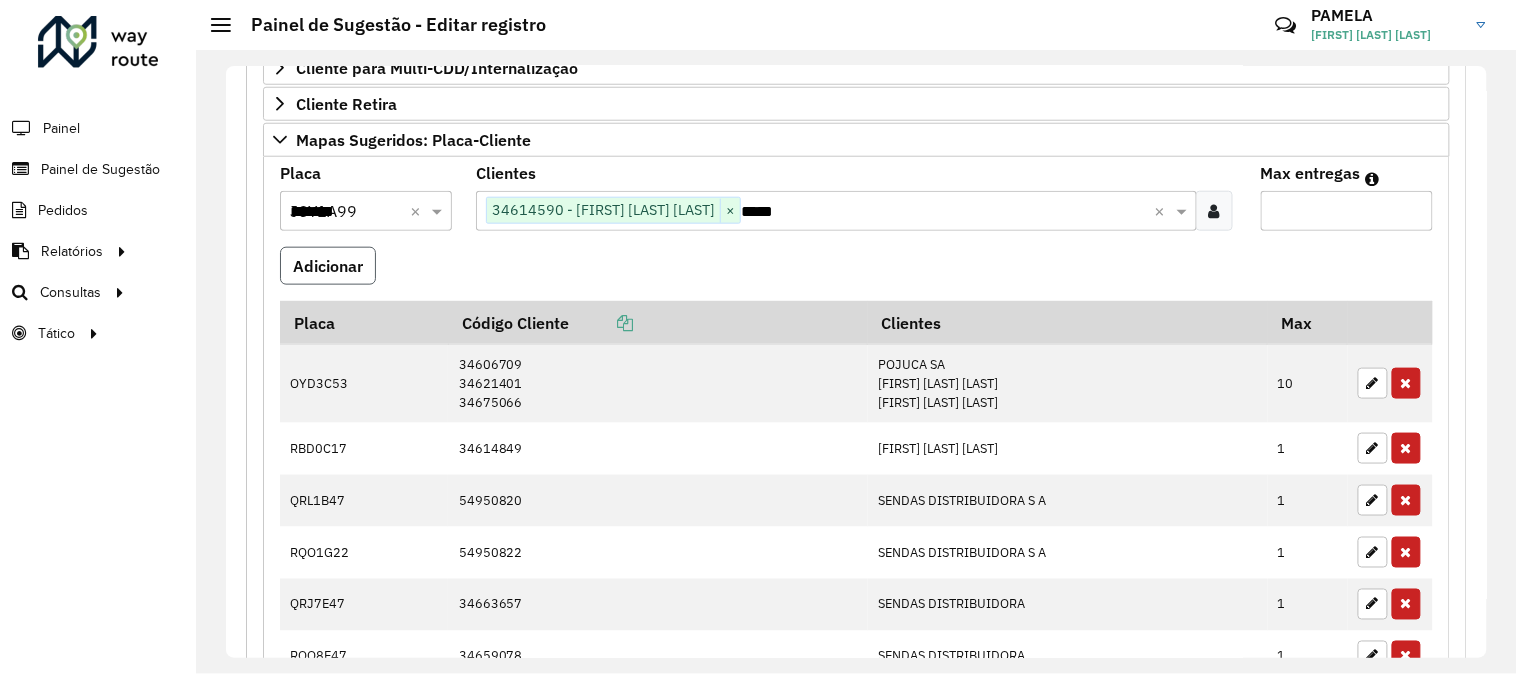 click on "Adicionar" at bounding box center (328, 266) 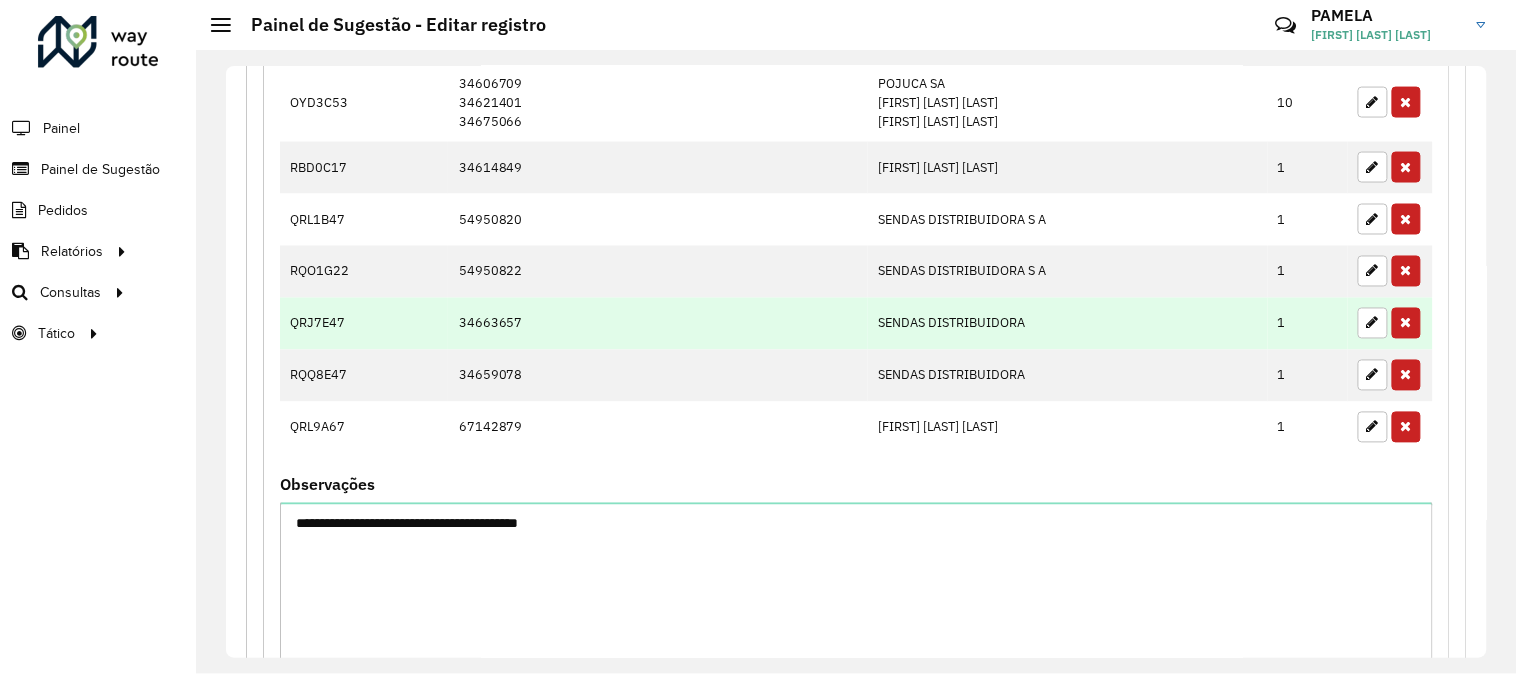 scroll, scrollTop: 706, scrollLeft: 0, axis: vertical 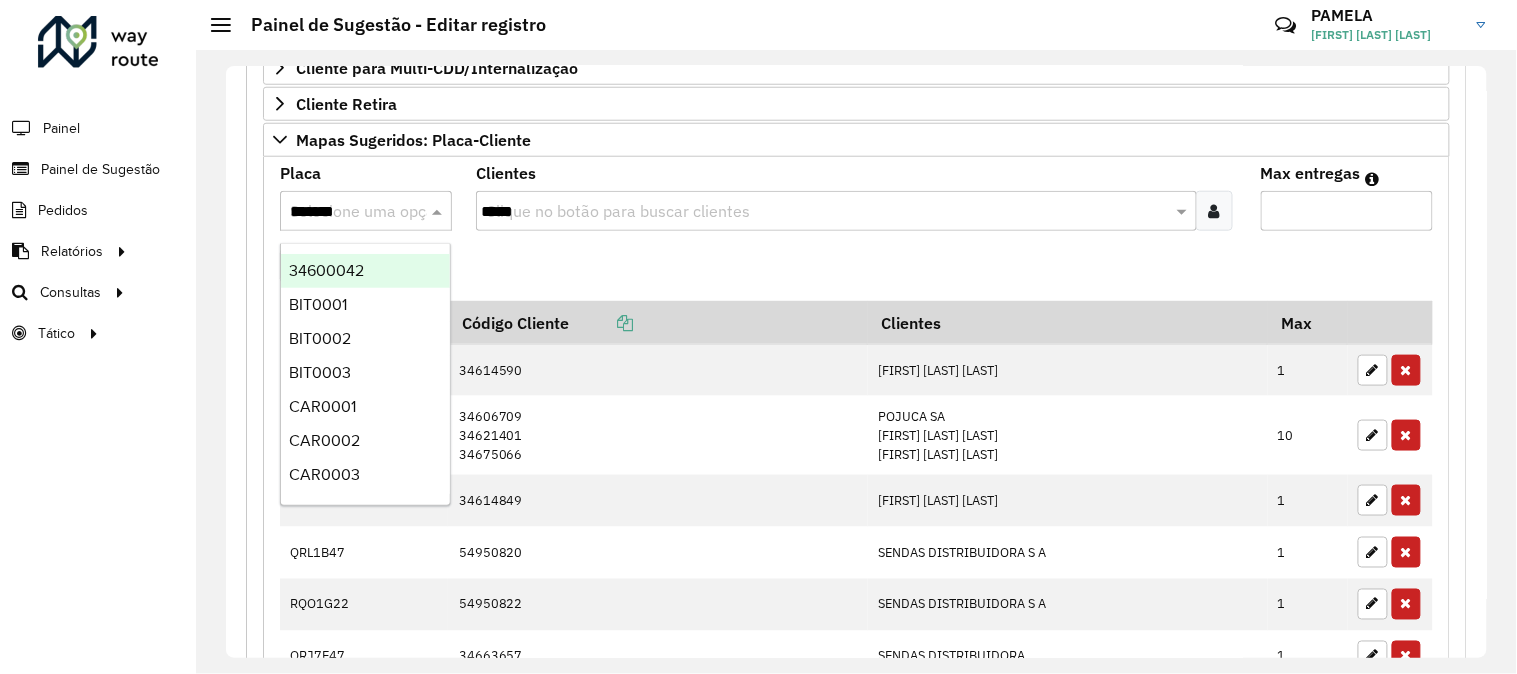 click on "*******" at bounding box center (366, 211) 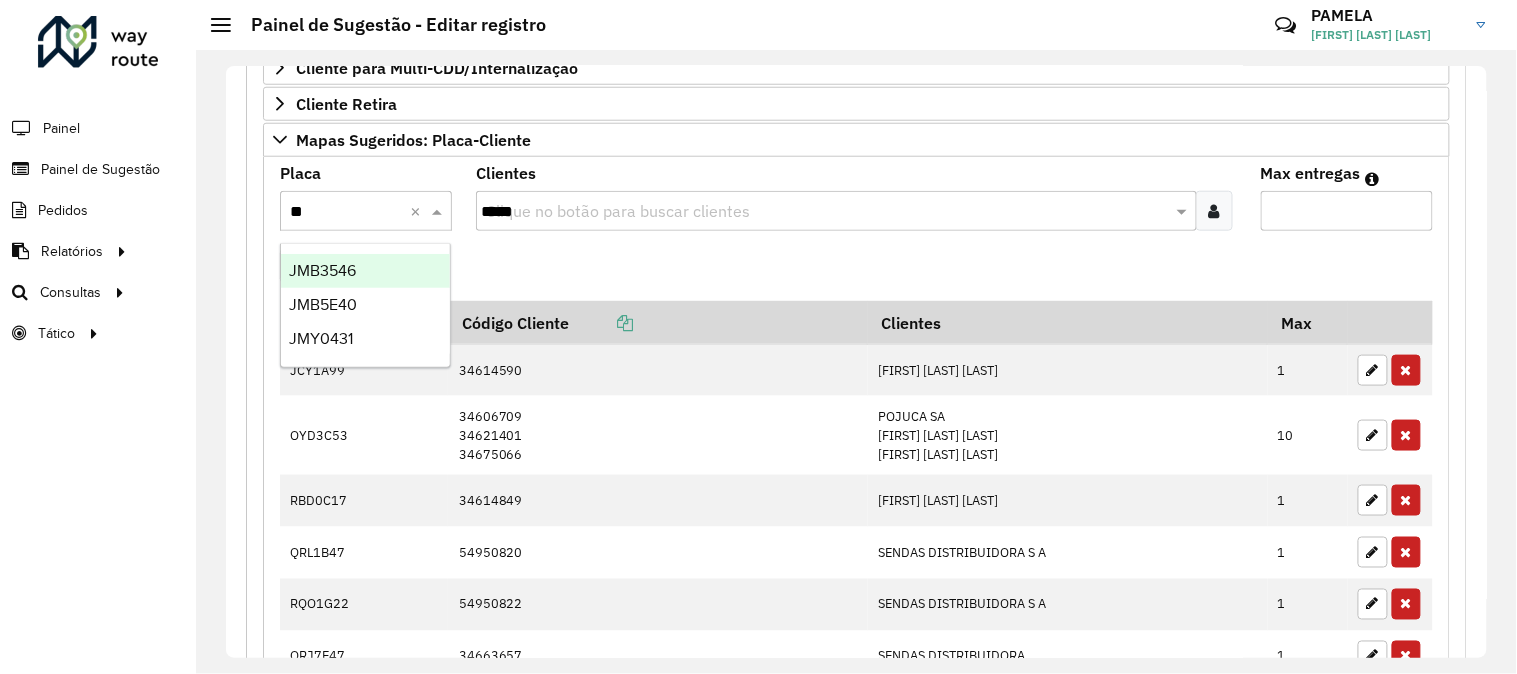 type on "***" 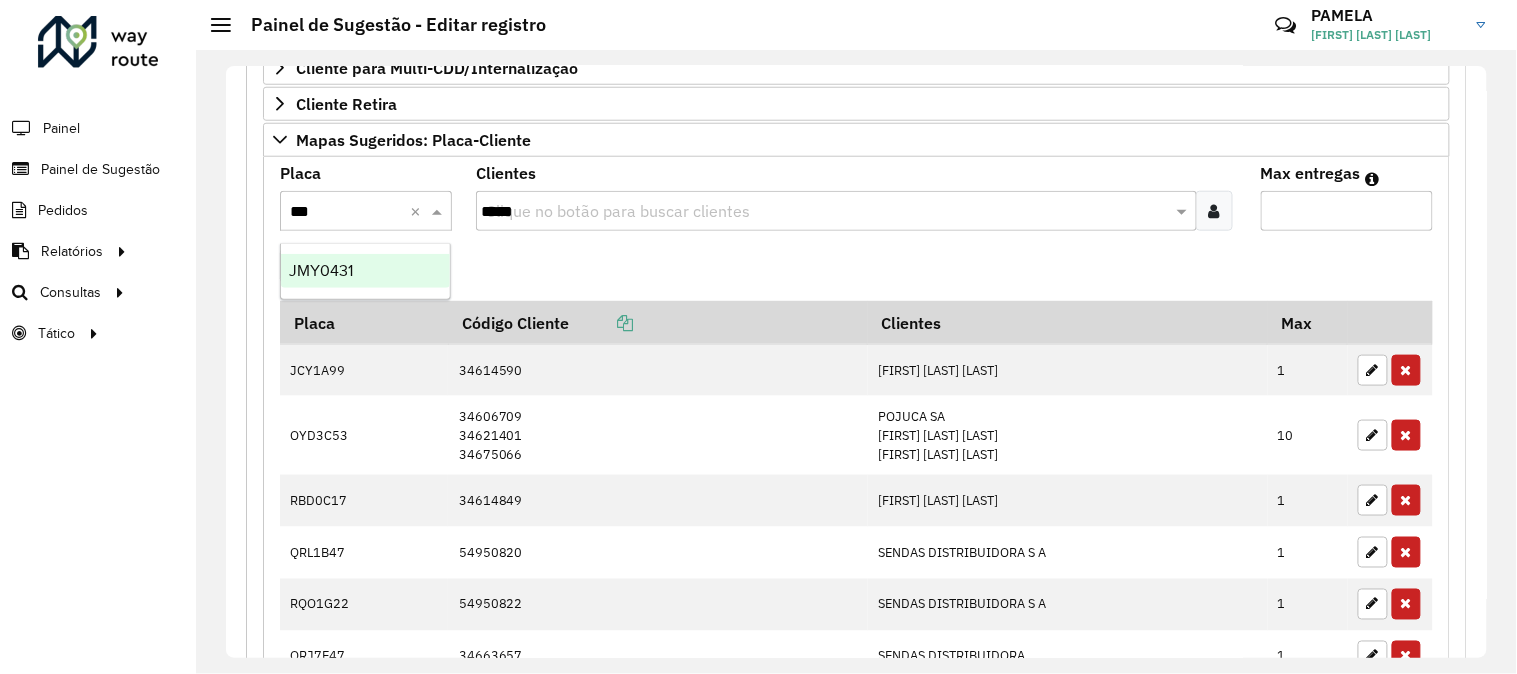 click on "JMY0431" at bounding box center [365, 271] 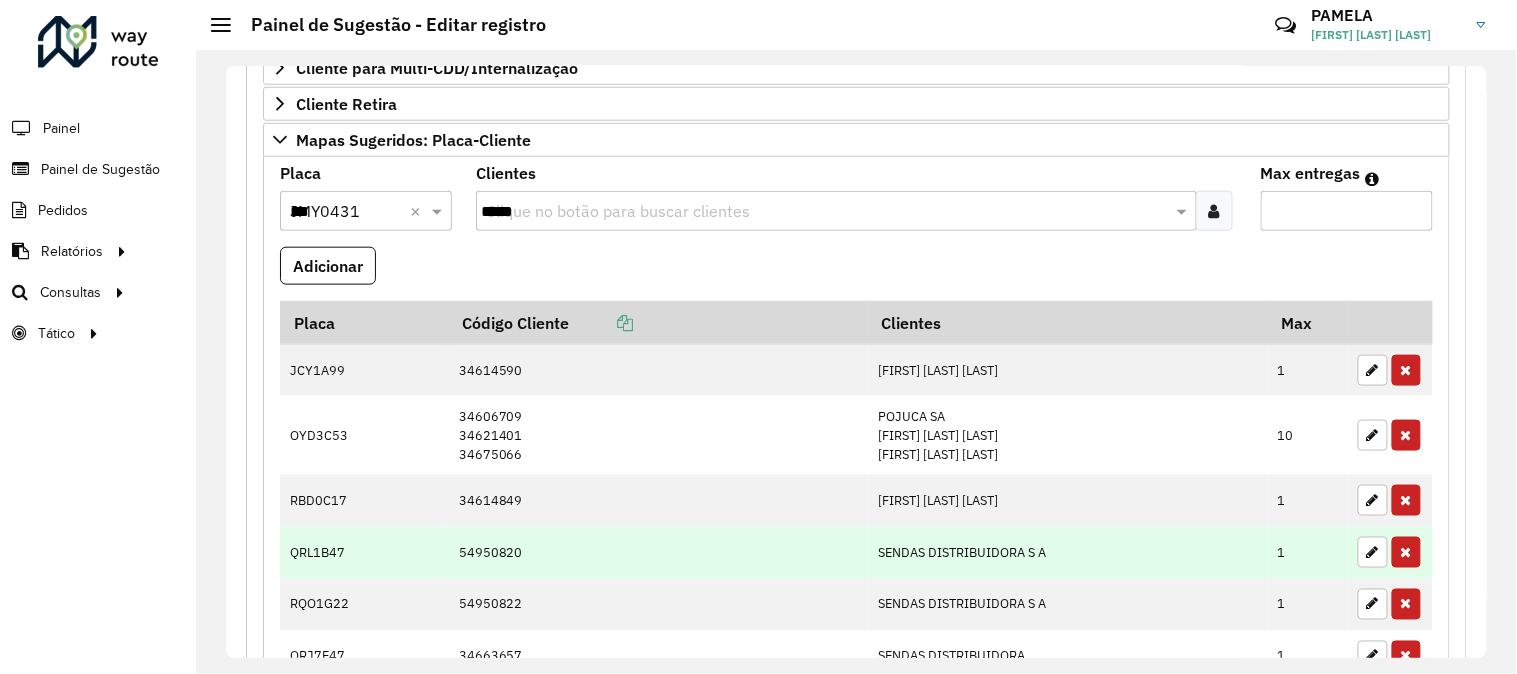 scroll, scrollTop: 595, scrollLeft: 0, axis: vertical 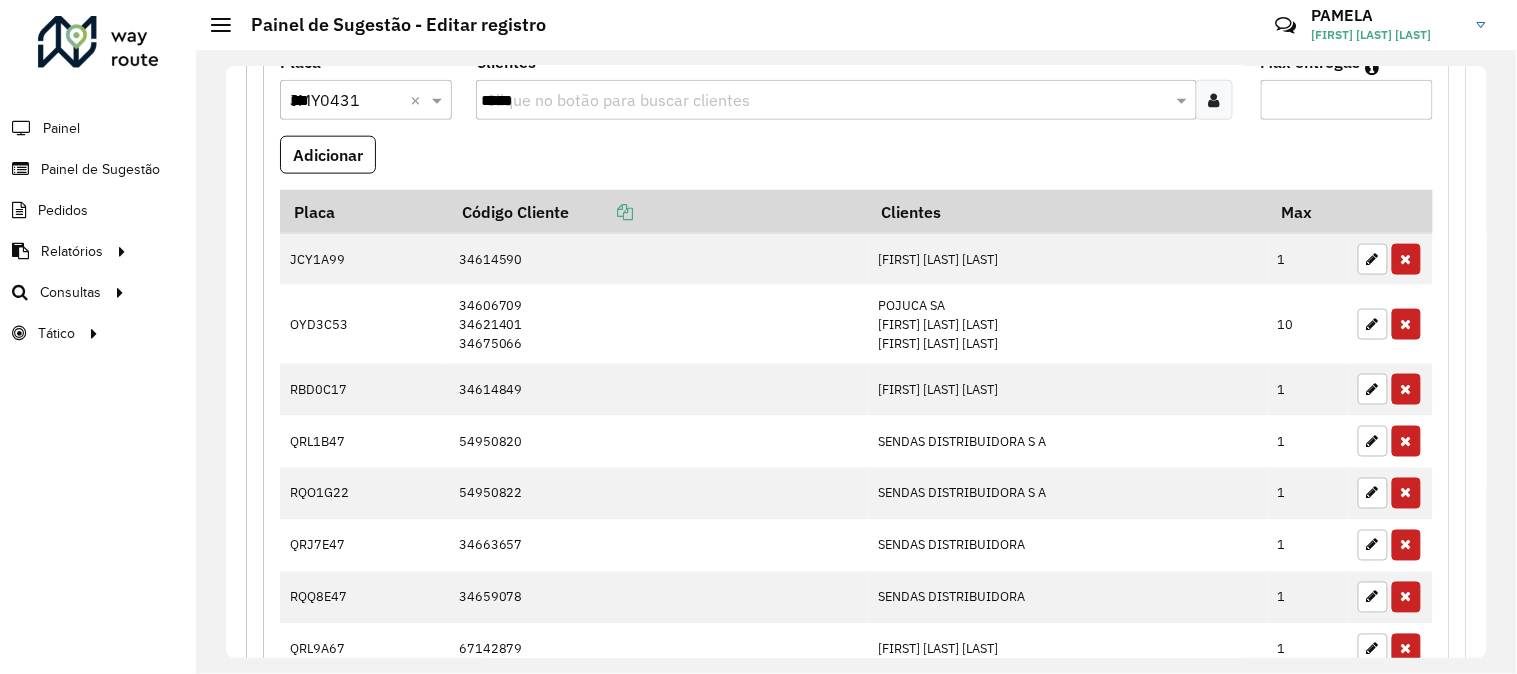 click on "*****" at bounding box center [826, 101] 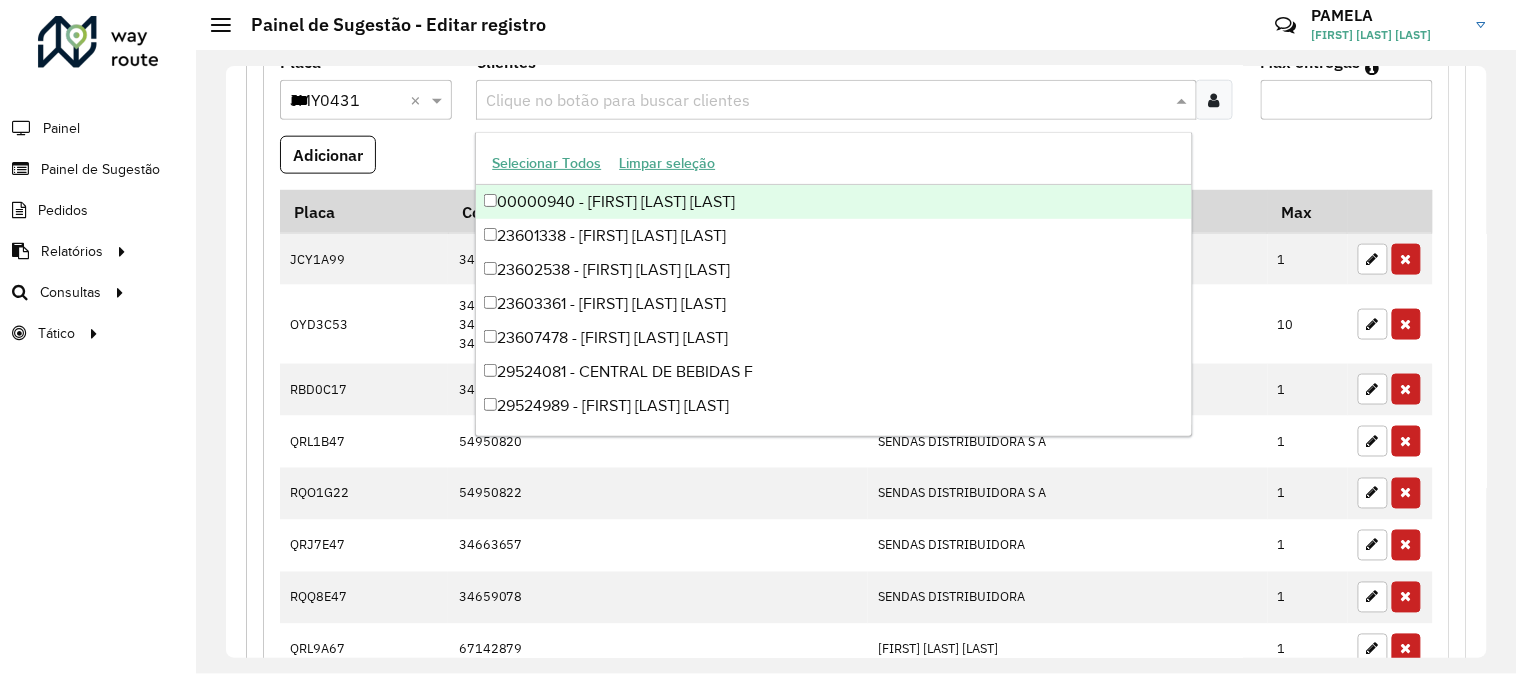 paste on "*****" 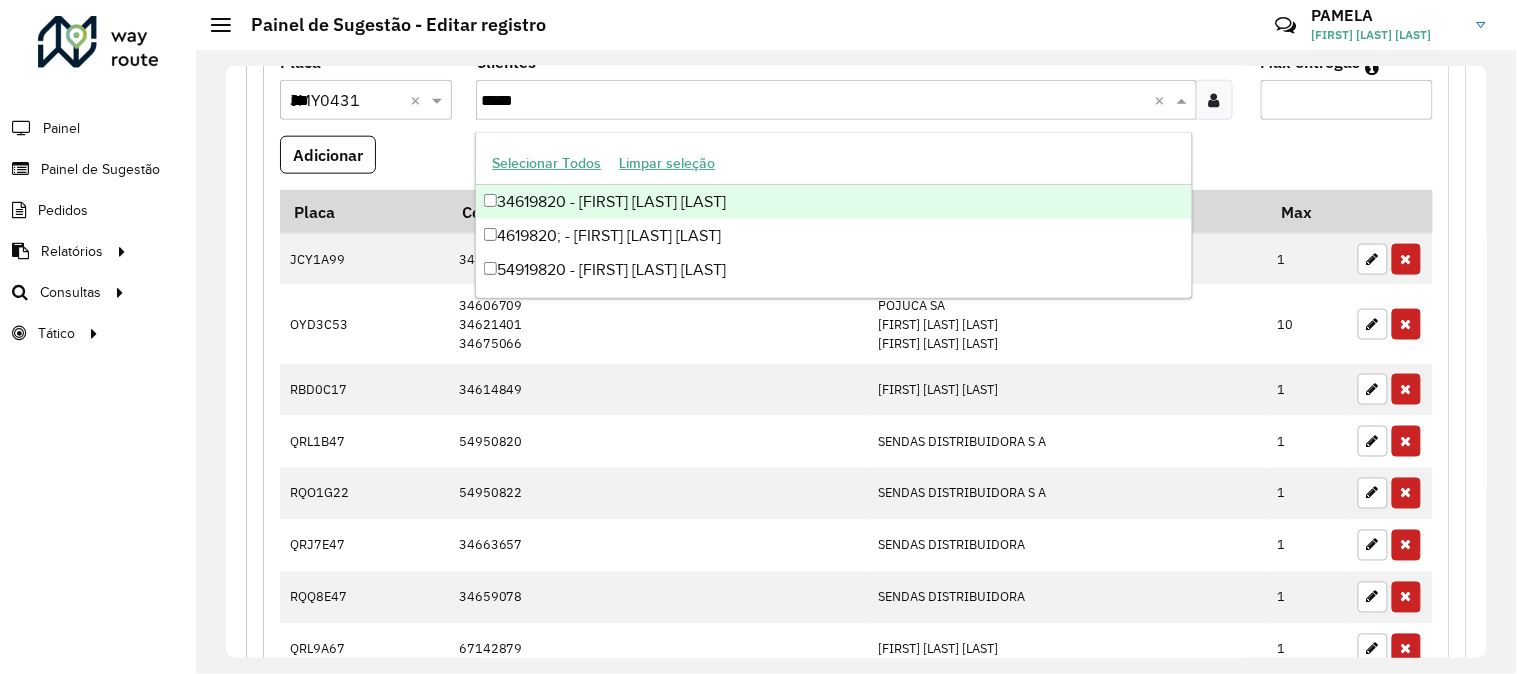 click on "34619820 - [FIRST] [LAST] [LAST]" at bounding box center [833, 202] 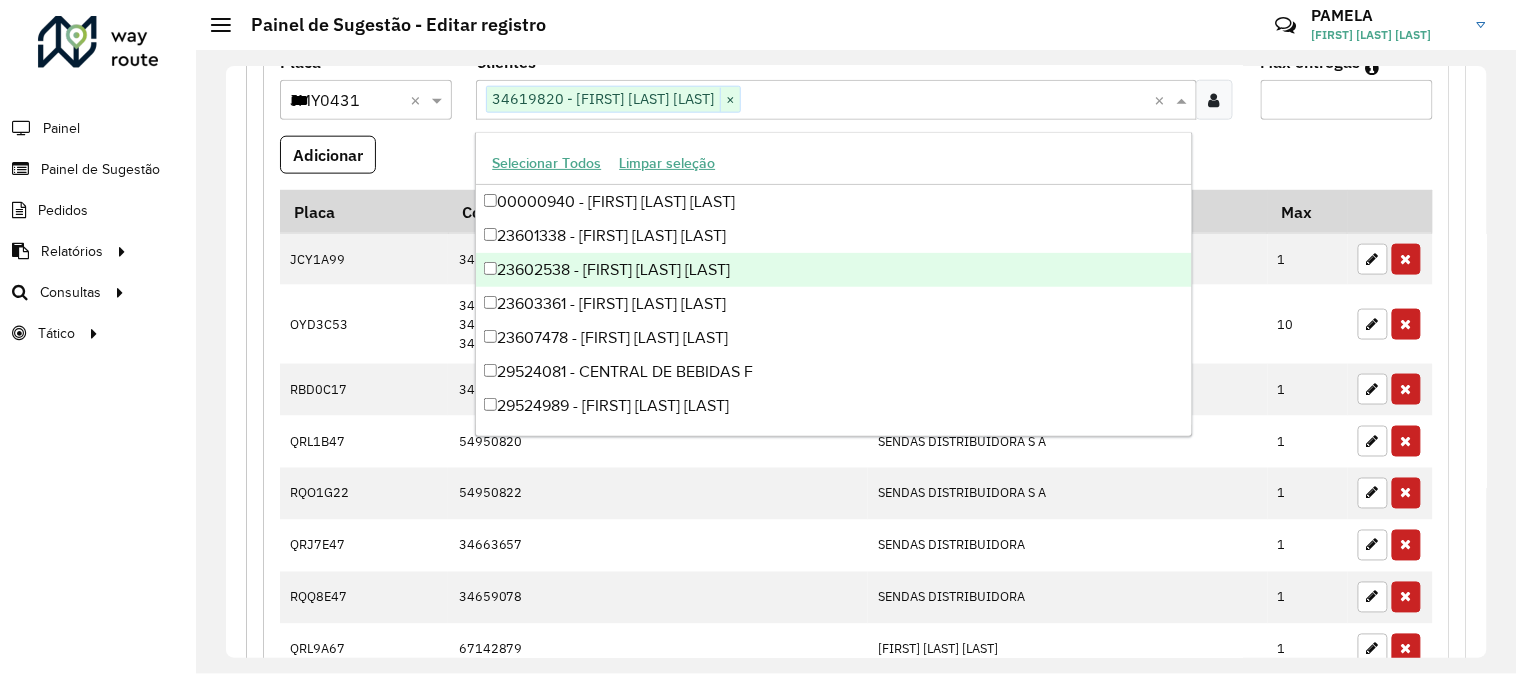 paste on "*****" 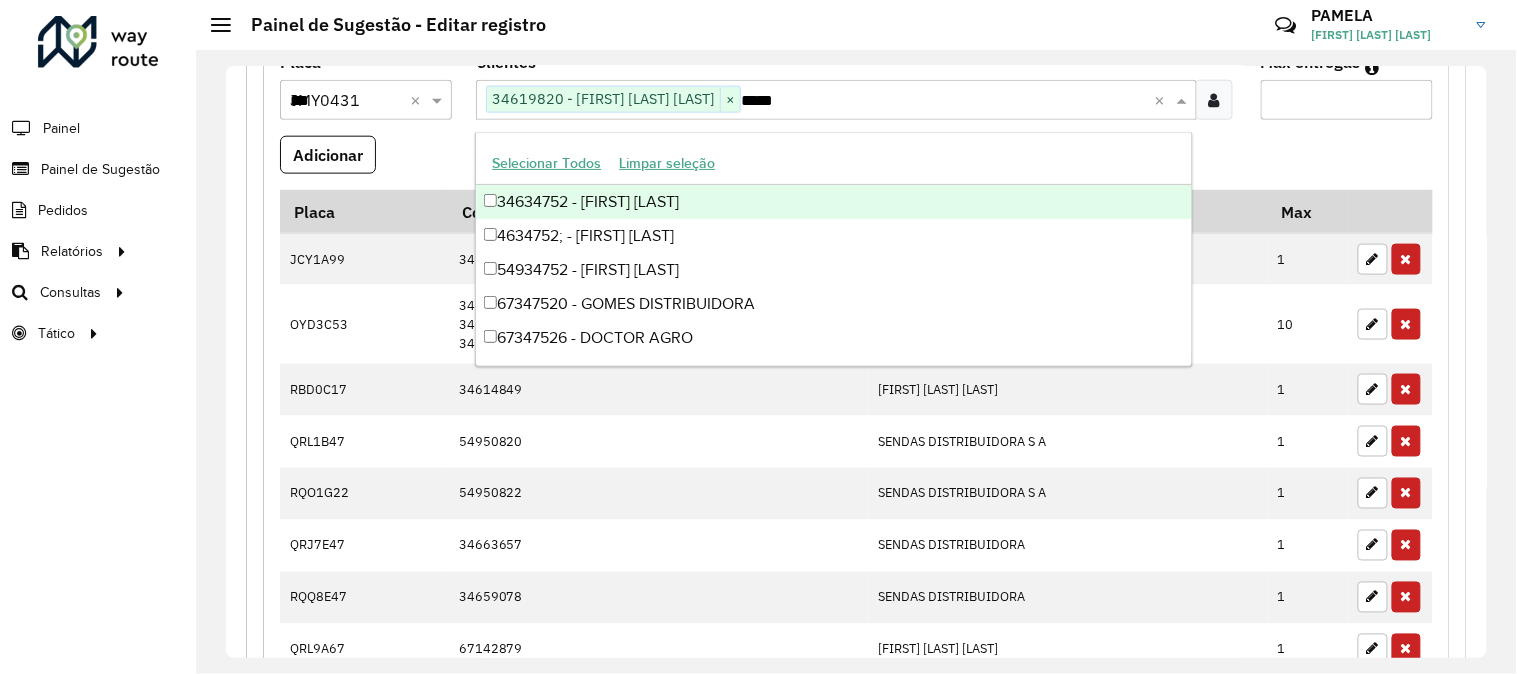 click on "34634752 - [FIRST] [LAST]" at bounding box center (833, 202) 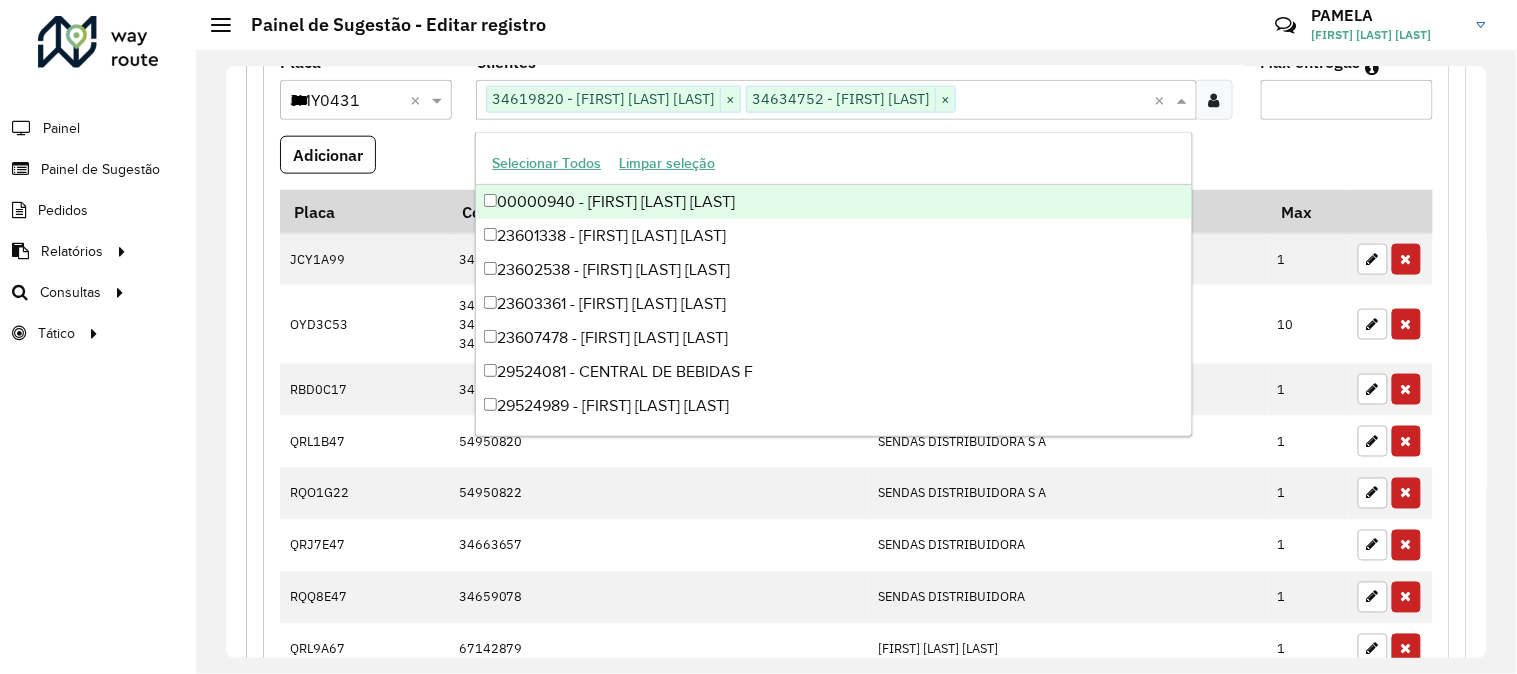 paste on "*****" 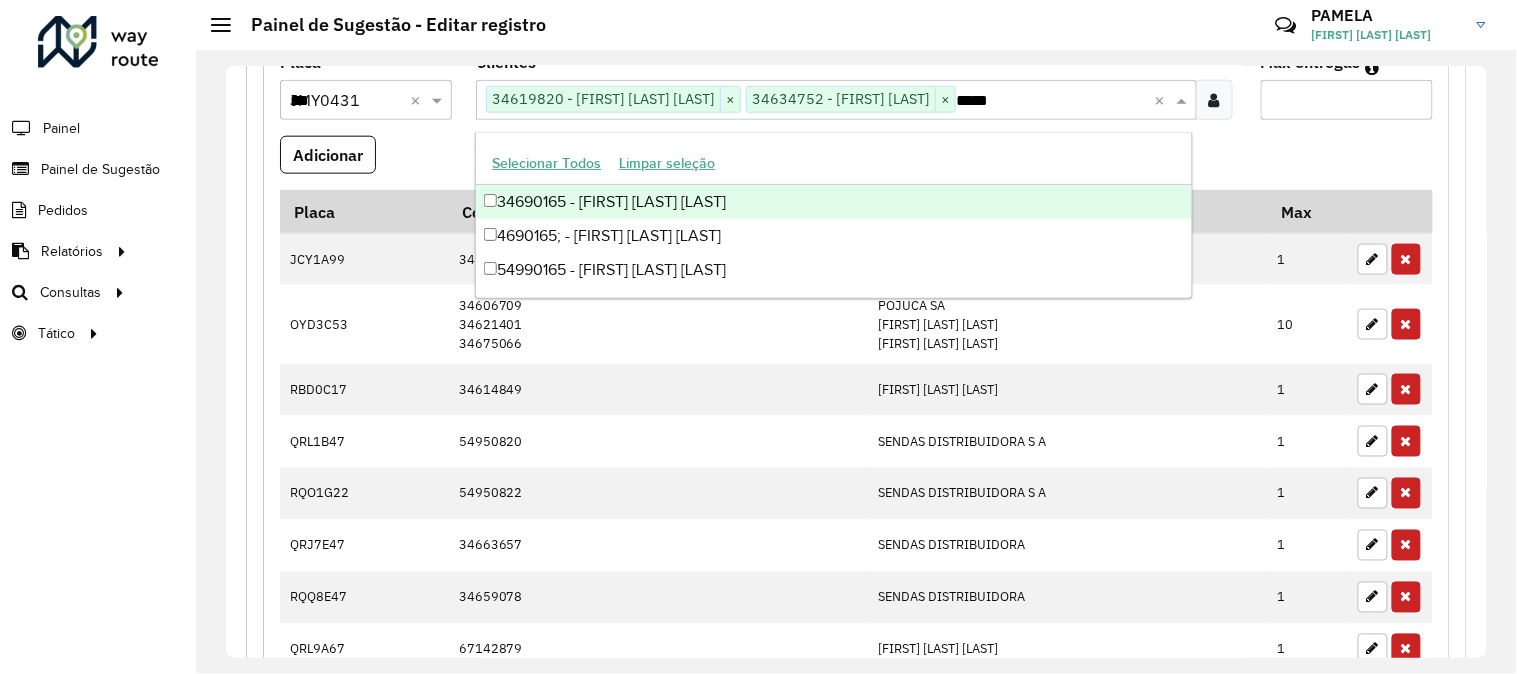 click on "34690165 - [FIRST] [LAST] [LAST]" at bounding box center (833, 202) 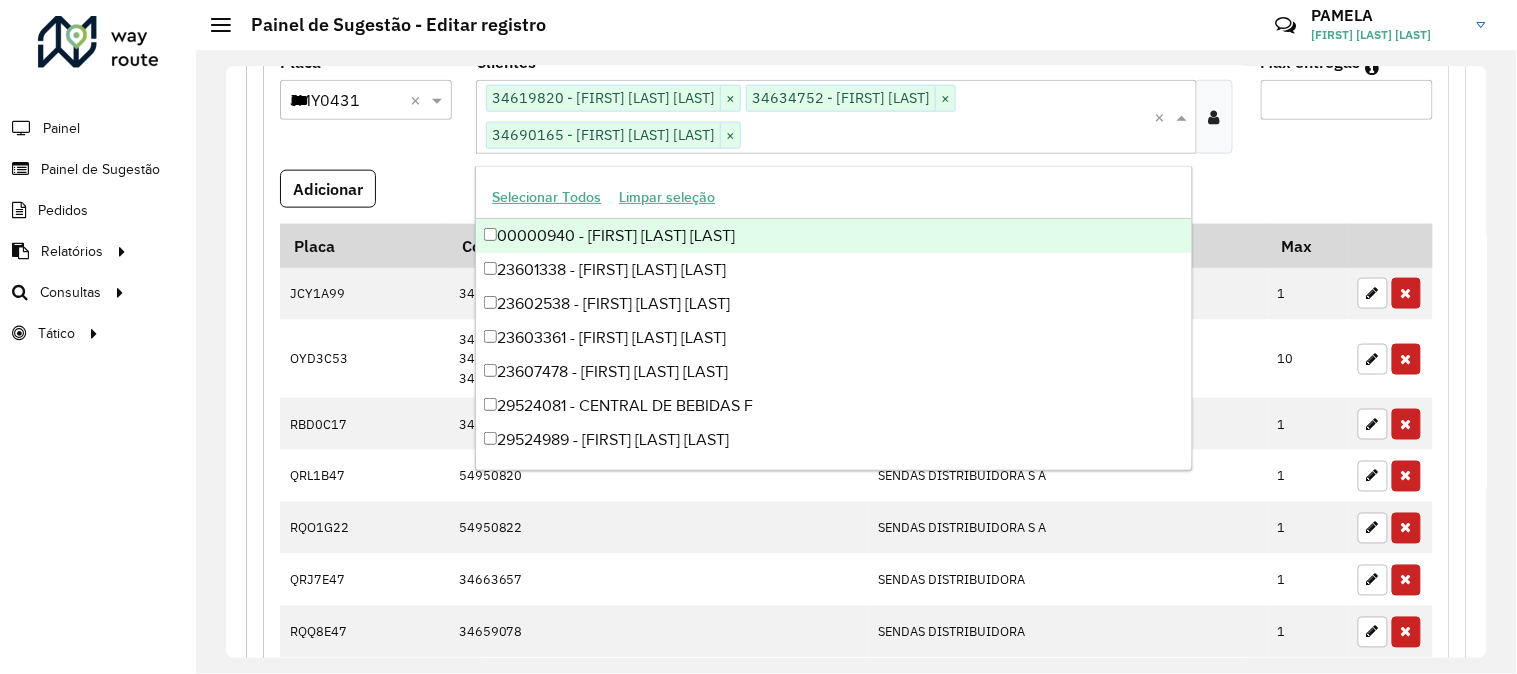paste on "*****" 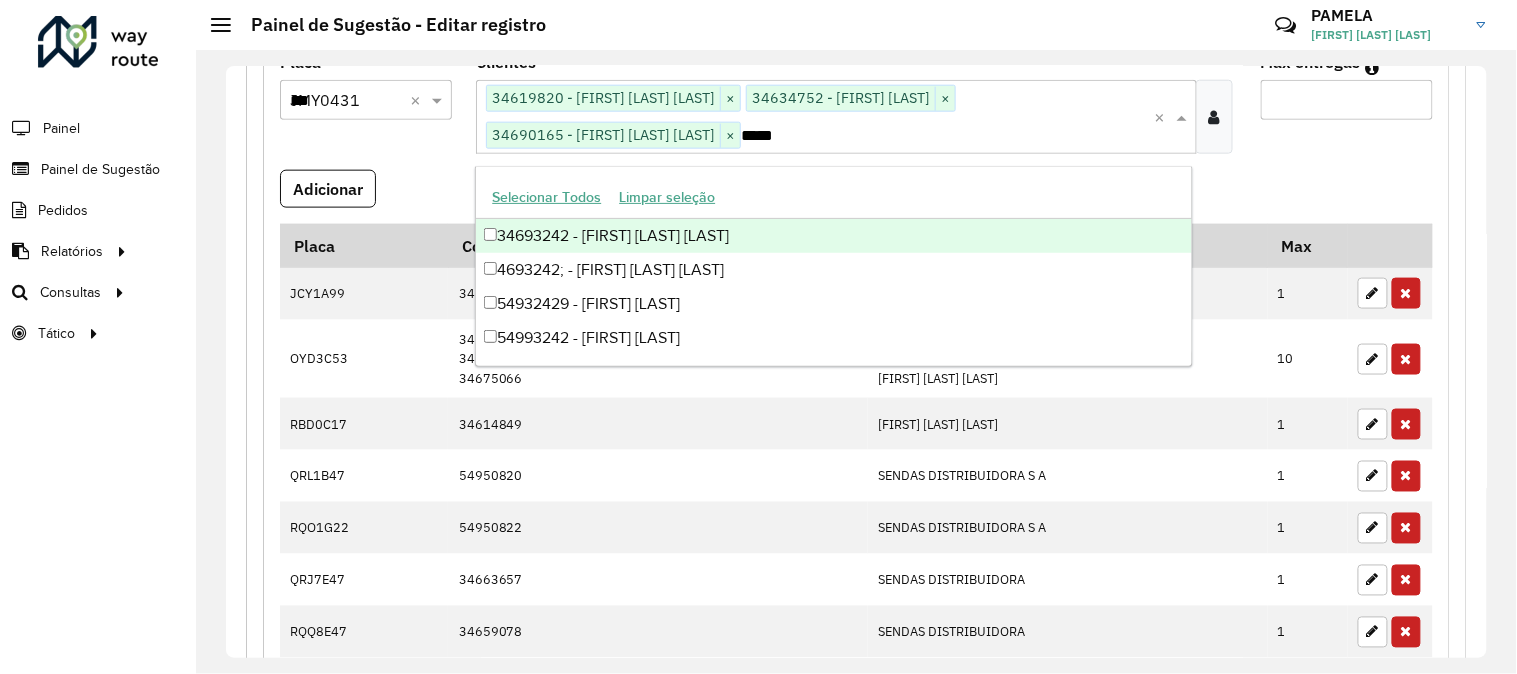 click on "34693242 - [FIRST] [LAST] [LAST]" at bounding box center [833, 236] 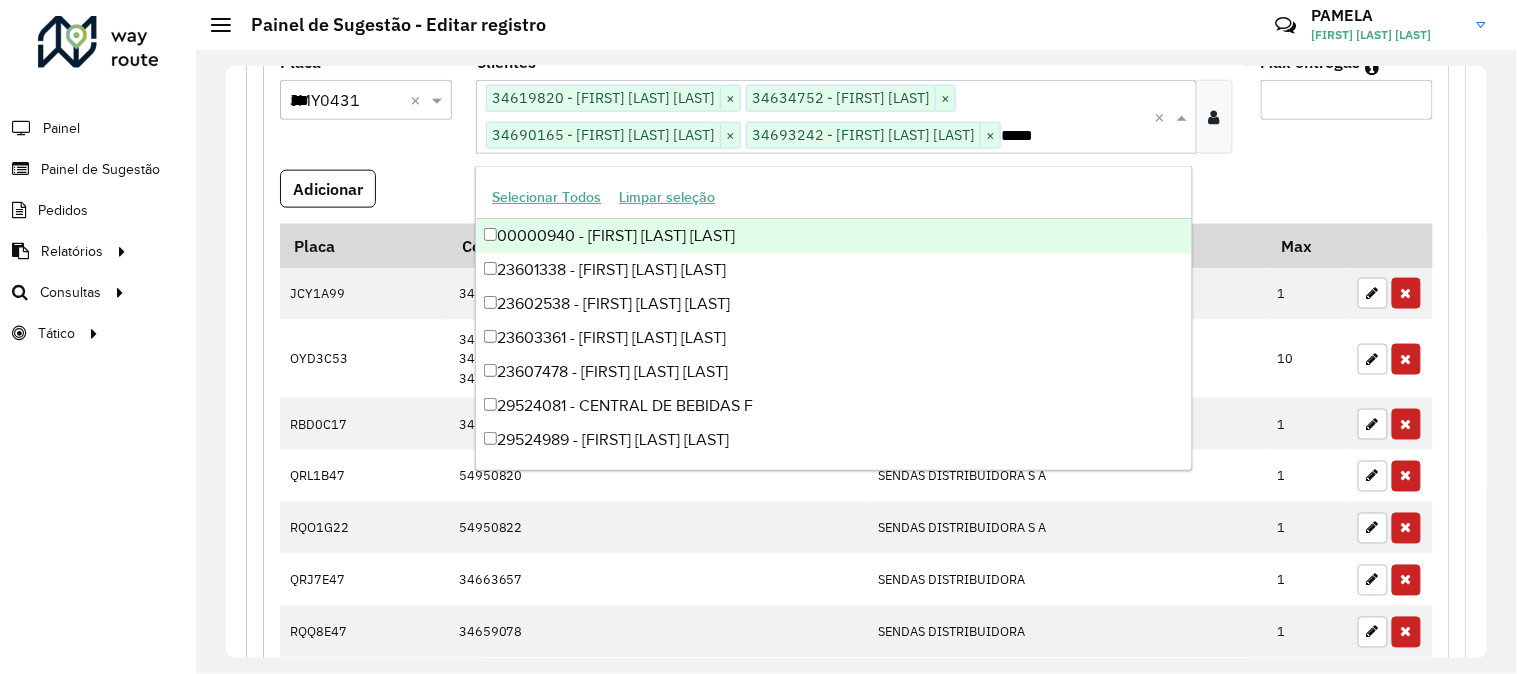 click on "*" at bounding box center (1347, 100) 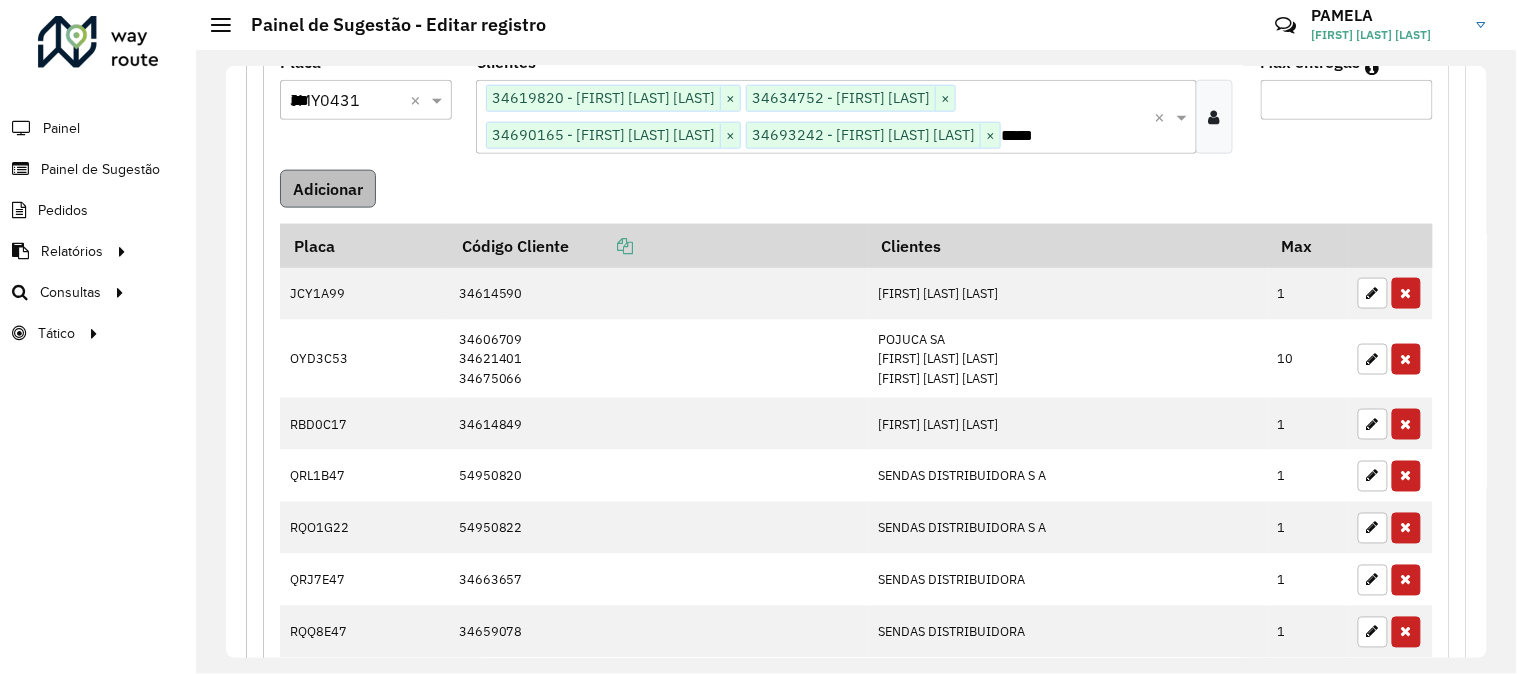type on "*" 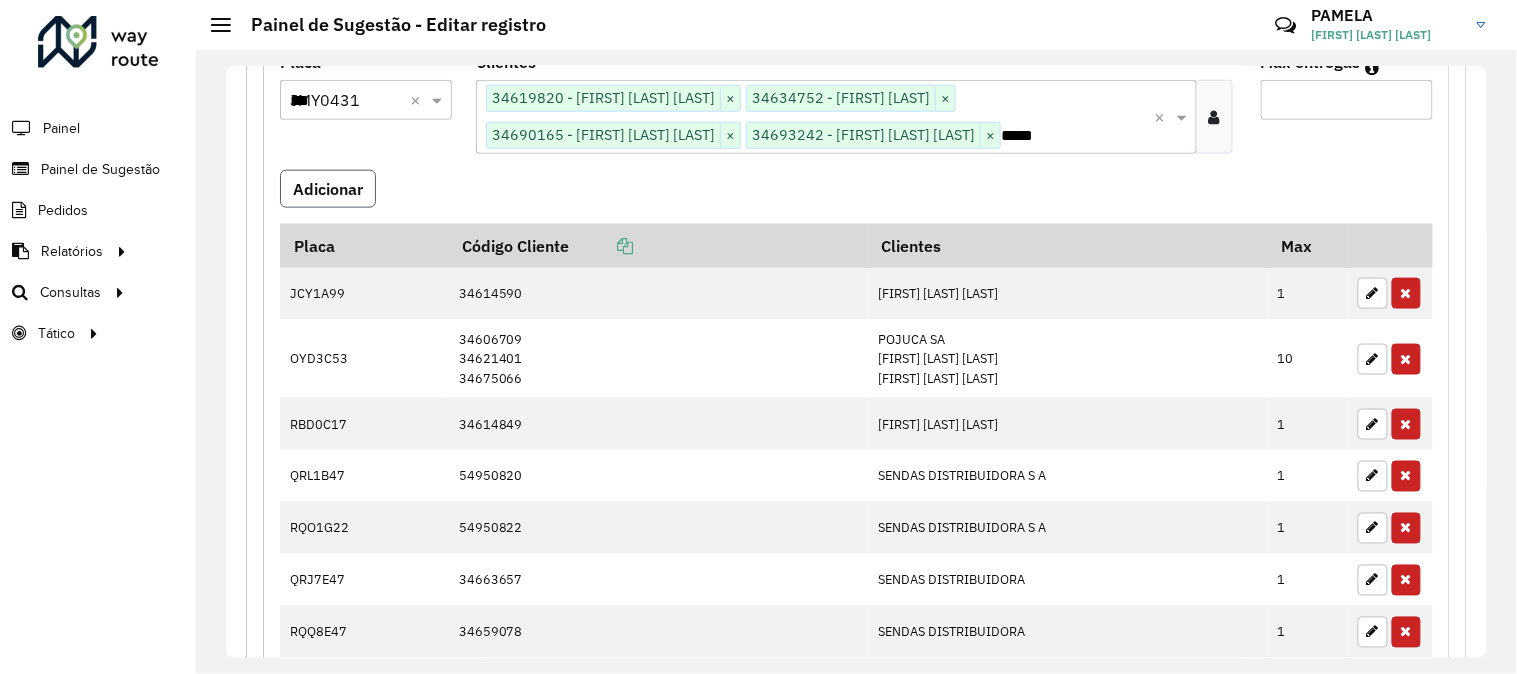click on "Adicionar" at bounding box center [328, 189] 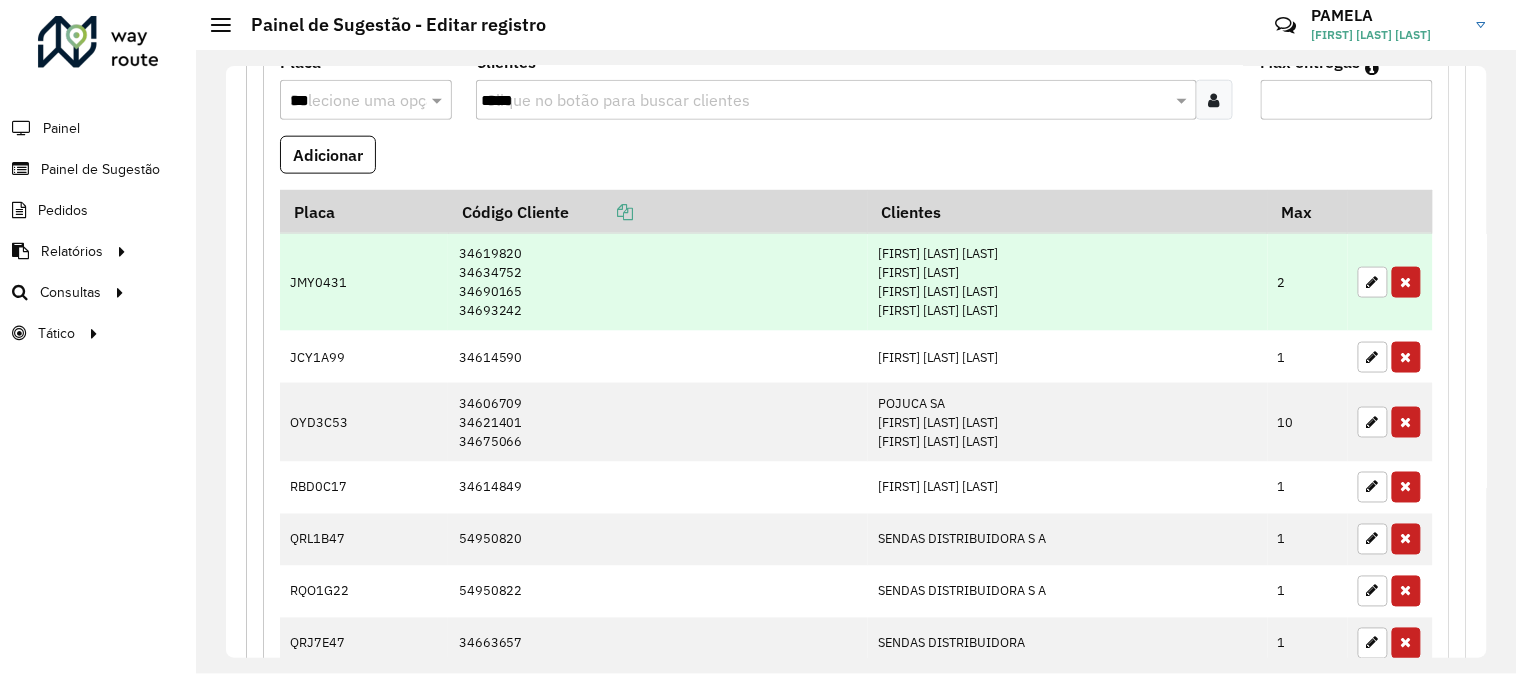 click on "JMY0431" at bounding box center [364, 282] 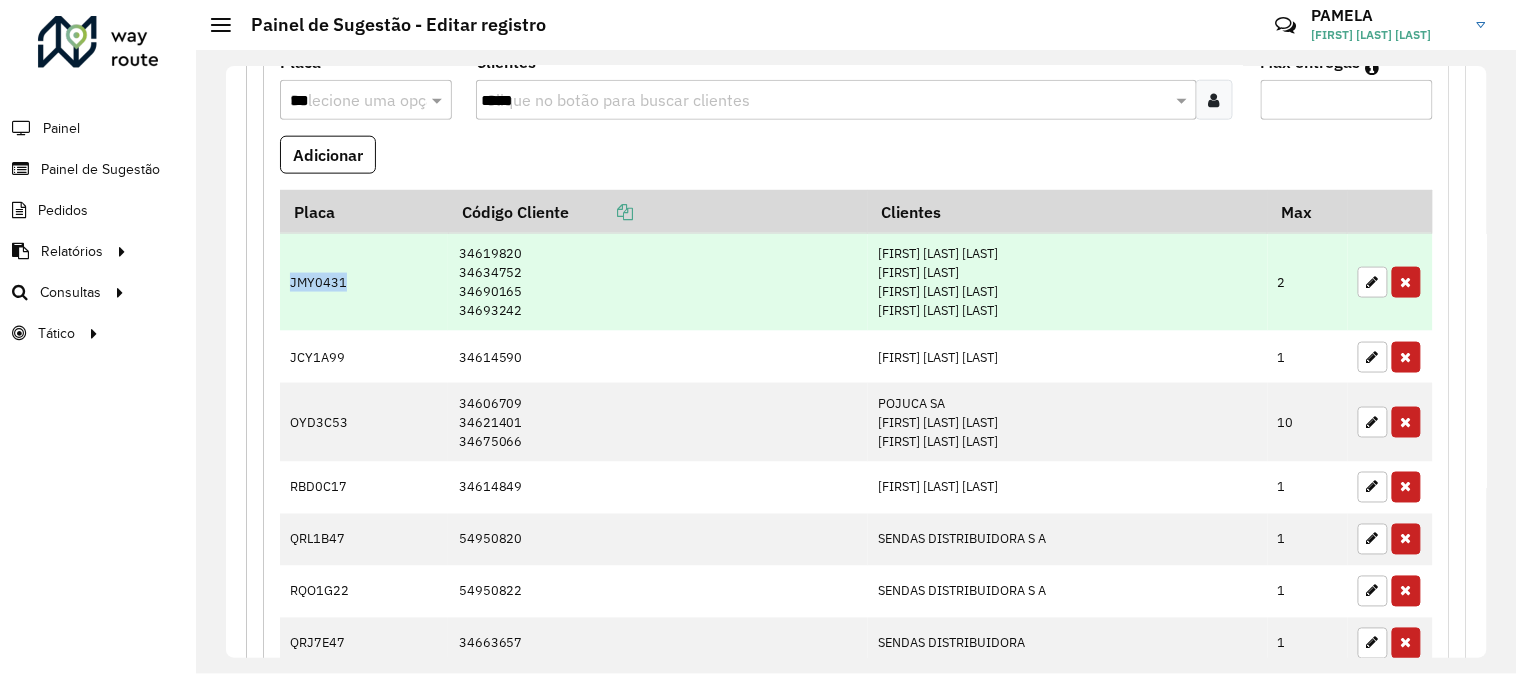 click on "JMY0431" at bounding box center (364, 282) 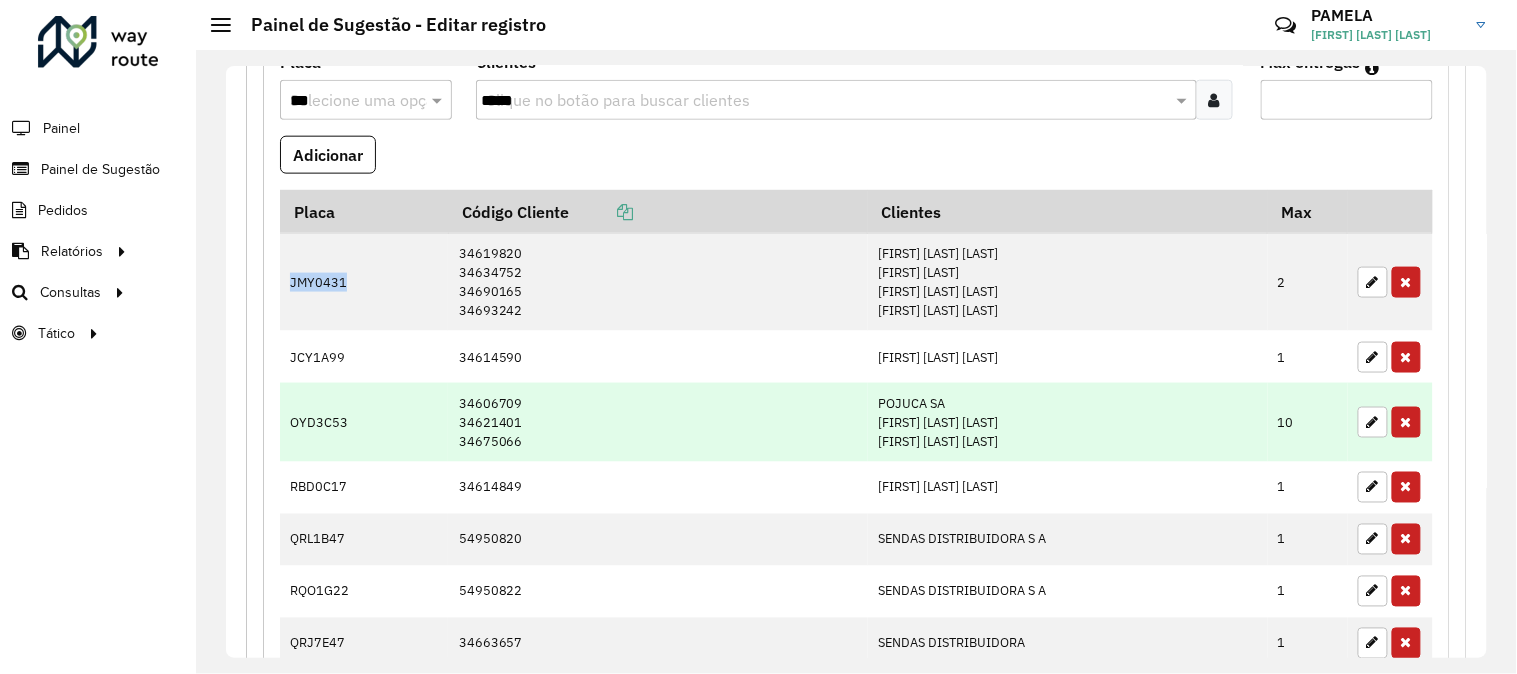 copy on "JMY0431" 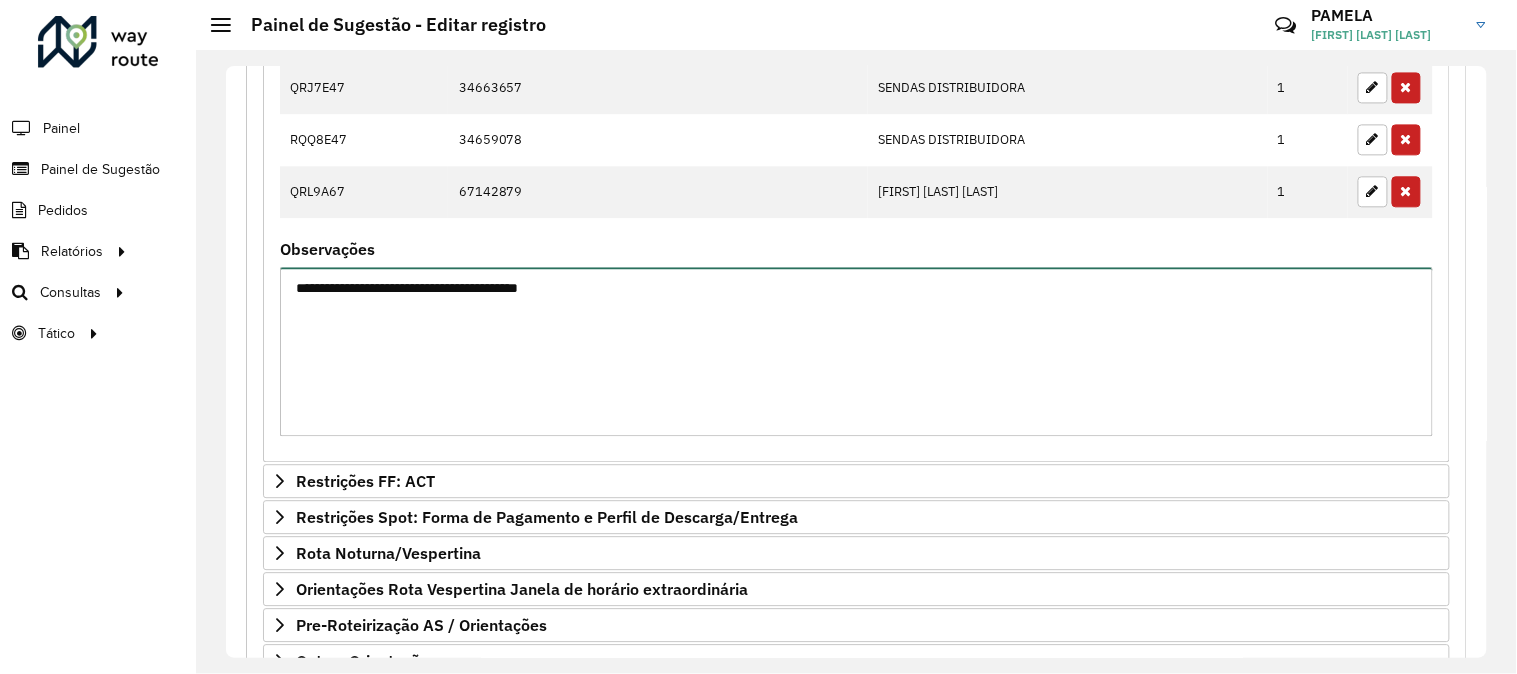 click on "**********" at bounding box center [856, 351] 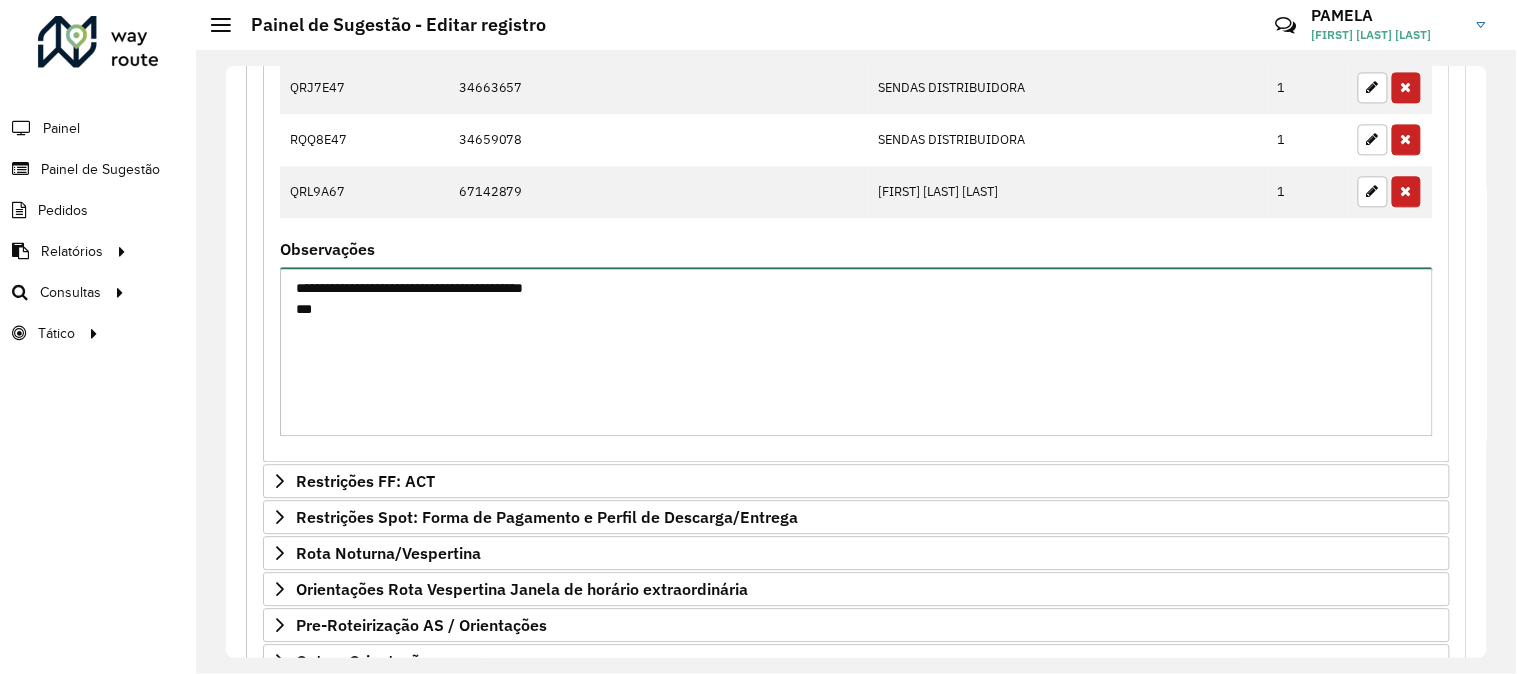 paste on "********" 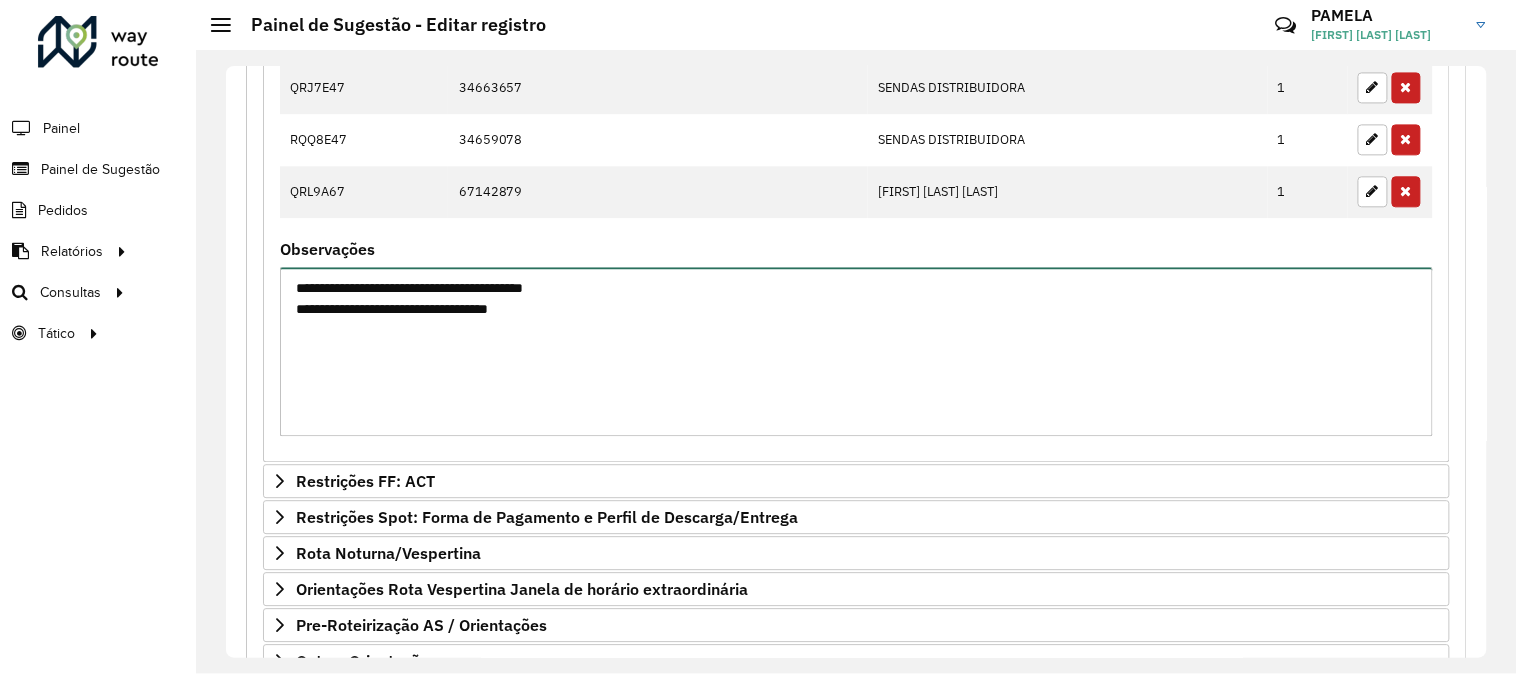 click on "**********" at bounding box center [856, 351] 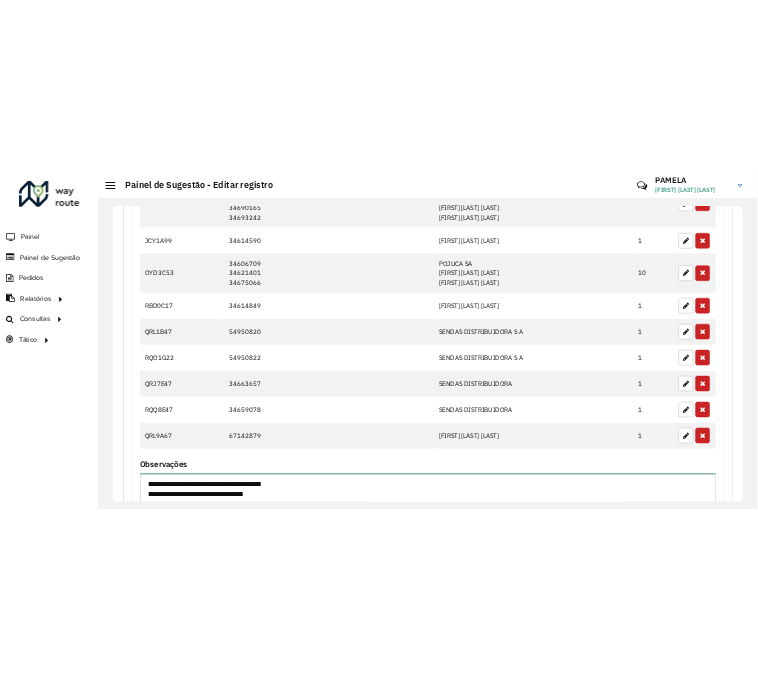 scroll, scrollTop: 706, scrollLeft: 0, axis: vertical 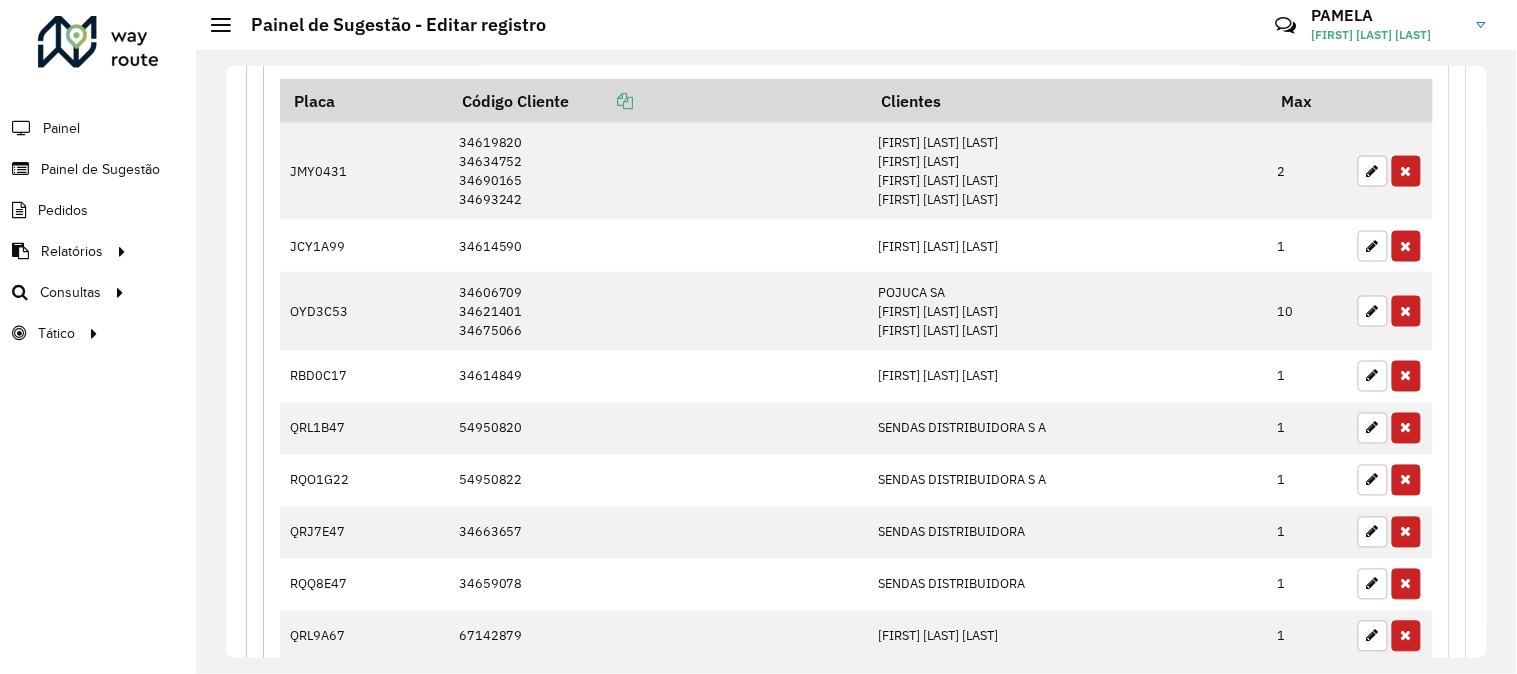 type on "**********" 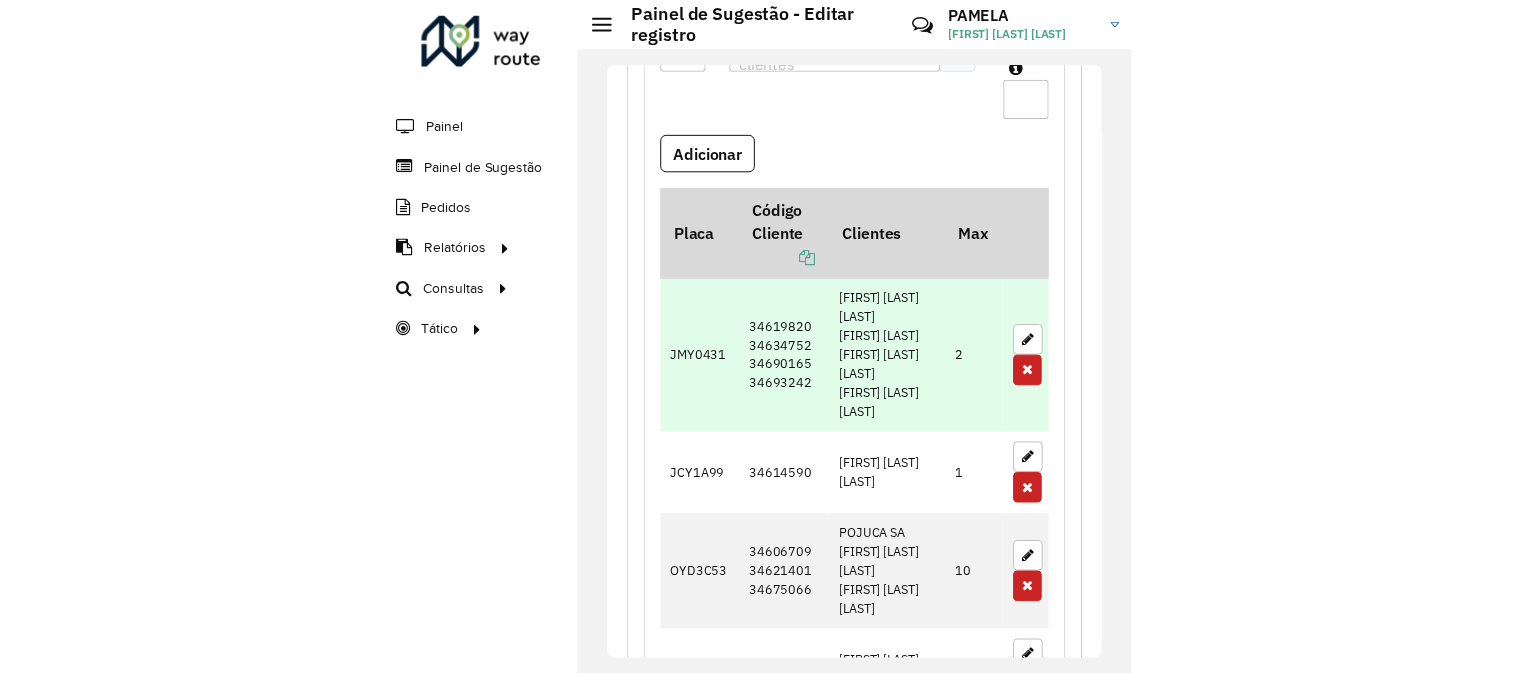 scroll, scrollTop: 817, scrollLeft: 0, axis: vertical 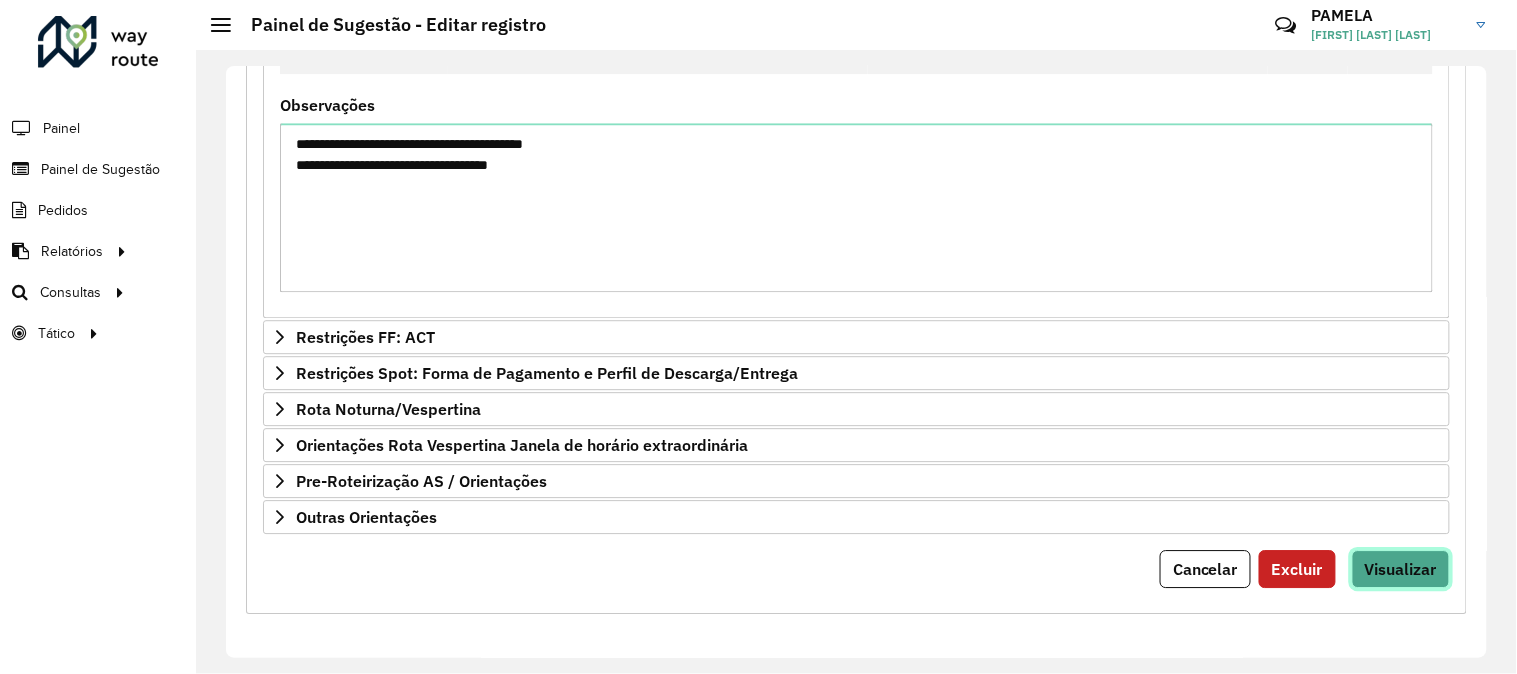 click on "Visualizar" at bounding box center (1401, 569) 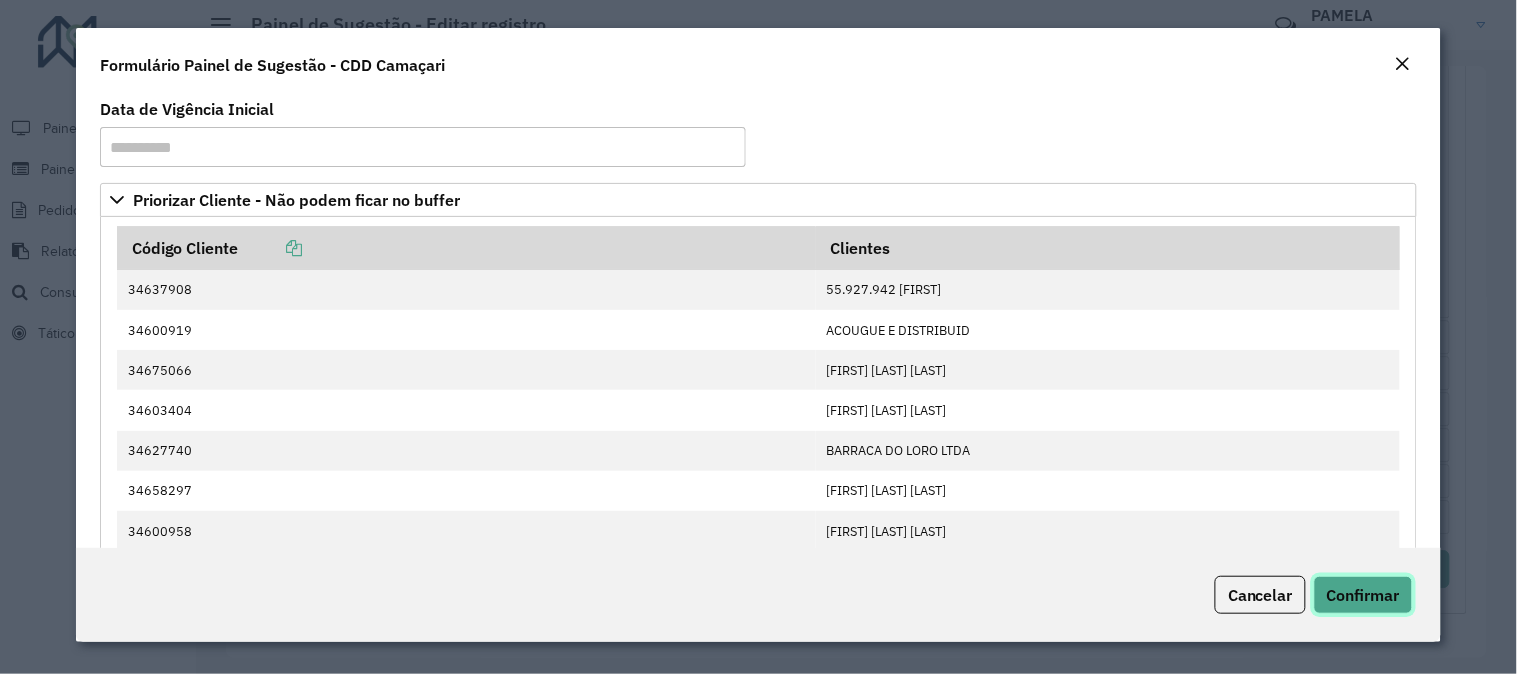 click on "Confirmar" 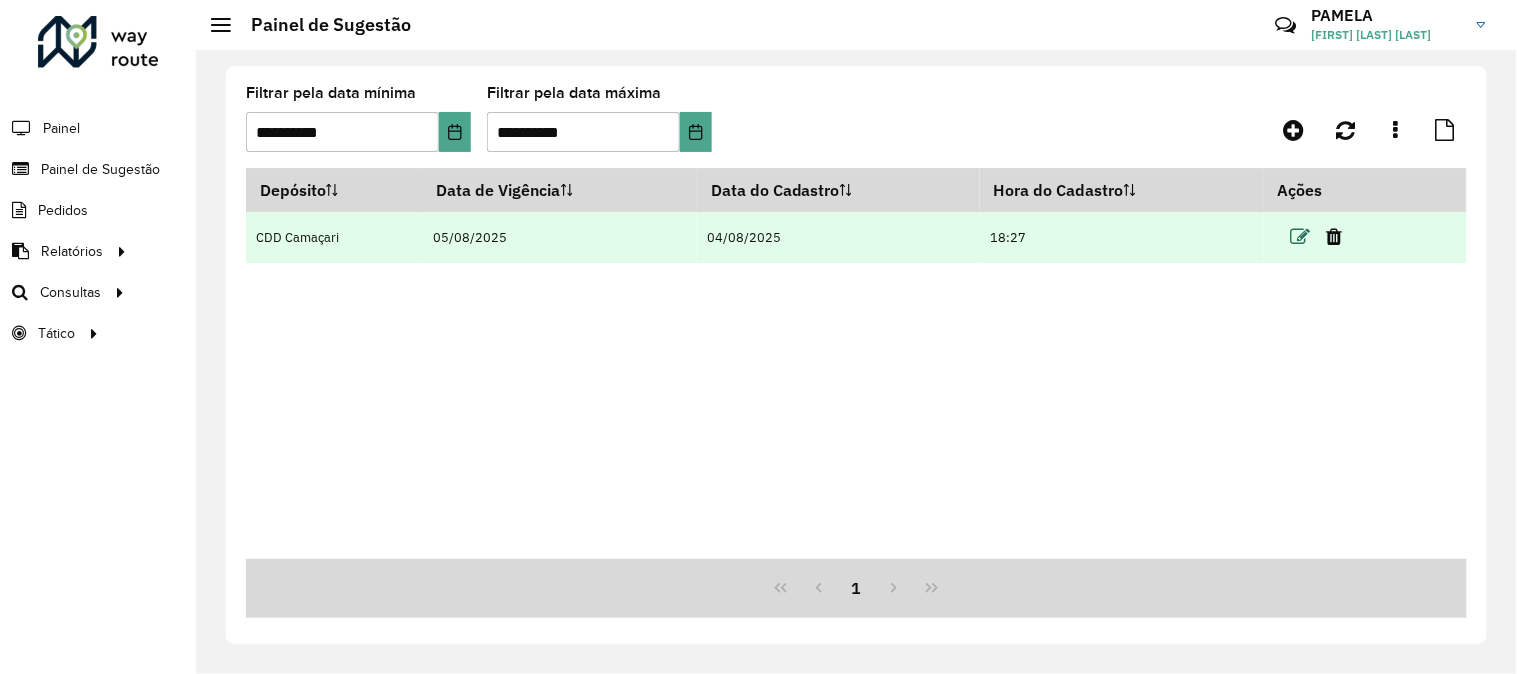click at bounding box center (1300, 237) 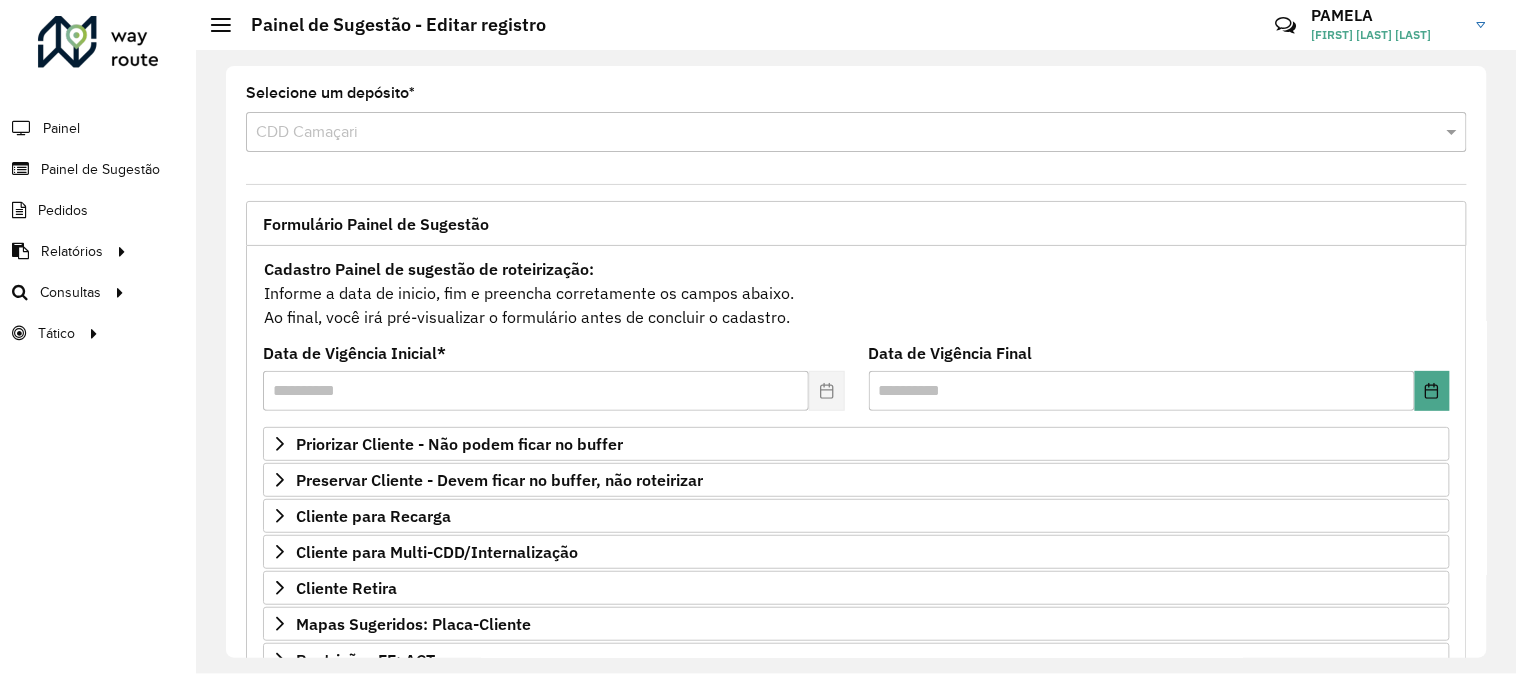 scroll, scrollTop: 111, scrollLeft: 0, axis: vertical 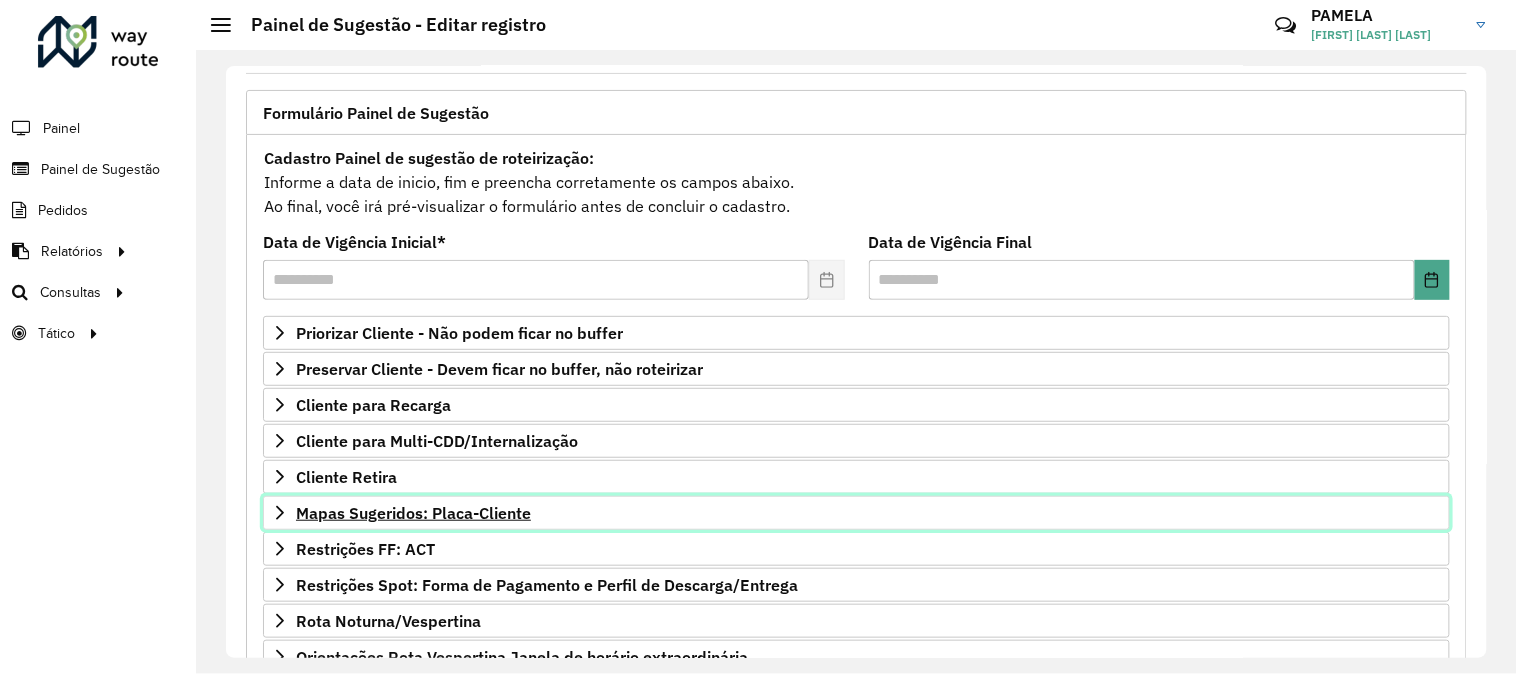 click on "Mapas Sugeridos: Placa-Cliente" at bounding box center (856, 513) 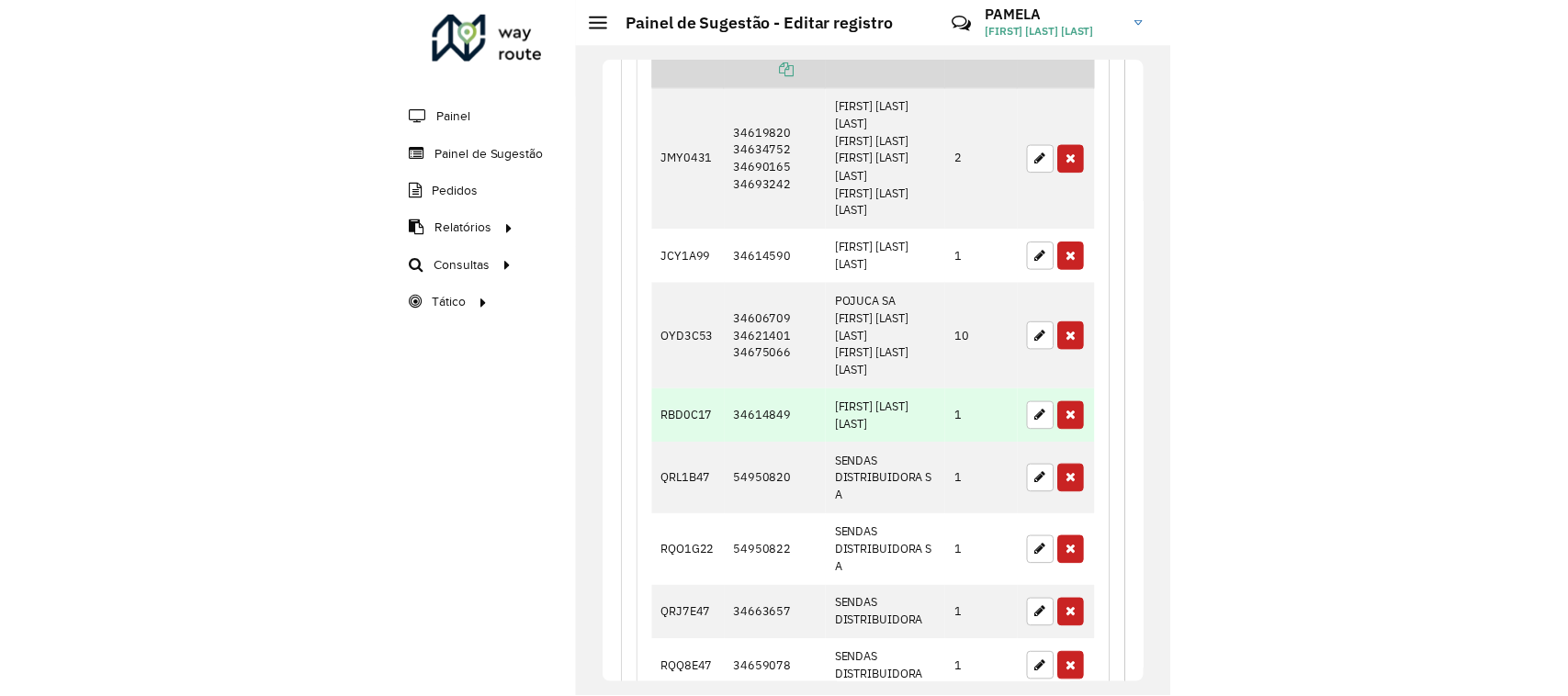 scroll, scrollTop: 689, scrollLeft: 0, axis: vertical 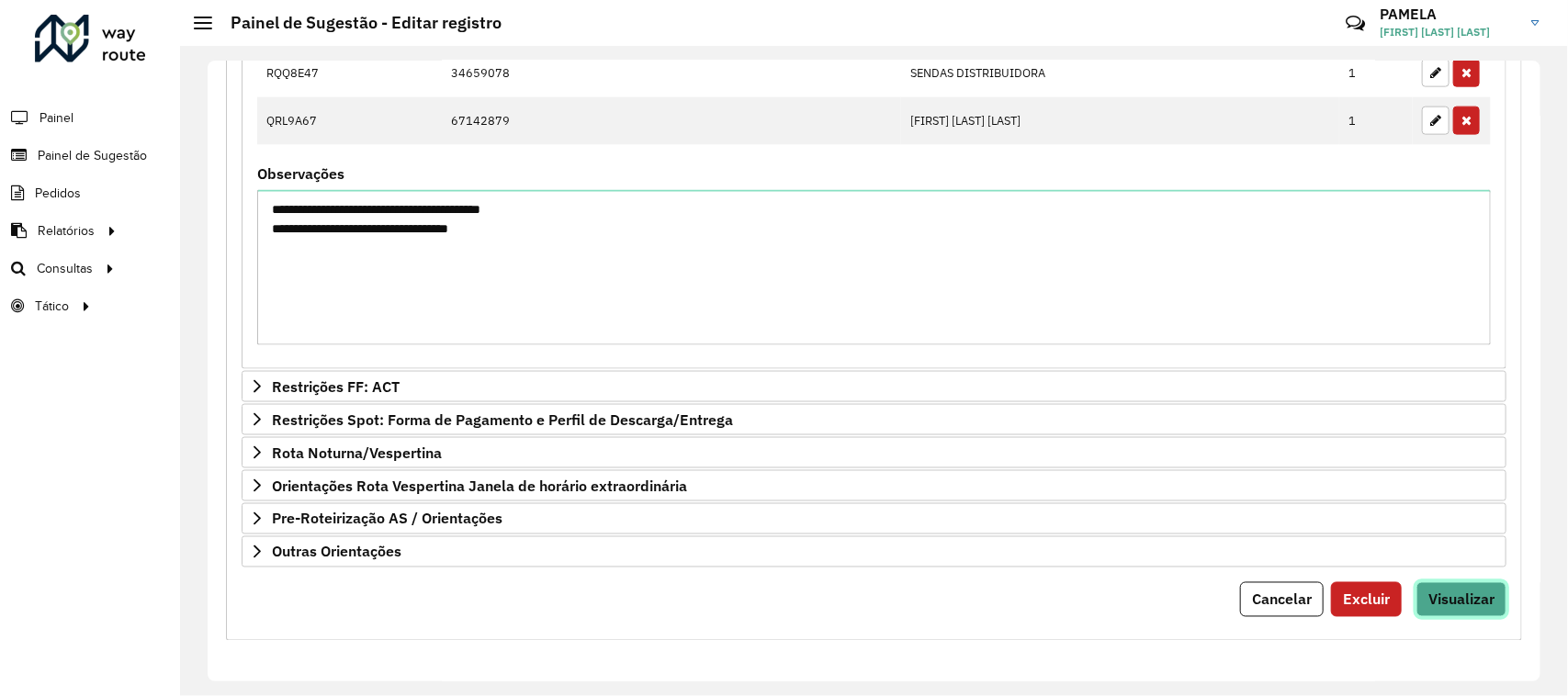 click on "Visualizar" at bounding box center [1461, 600] 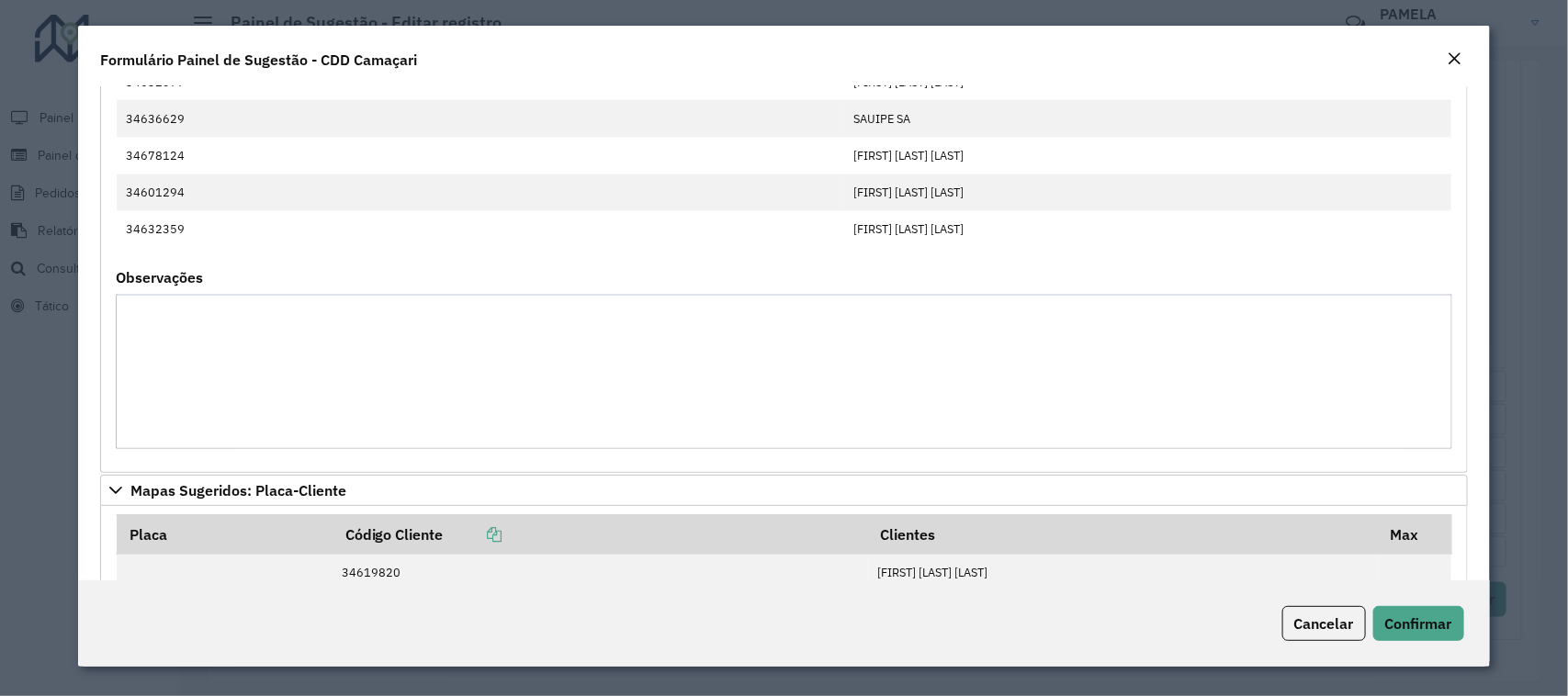 scroll, scrollTop: 1607, scrollLeft: 0, axis: vertical 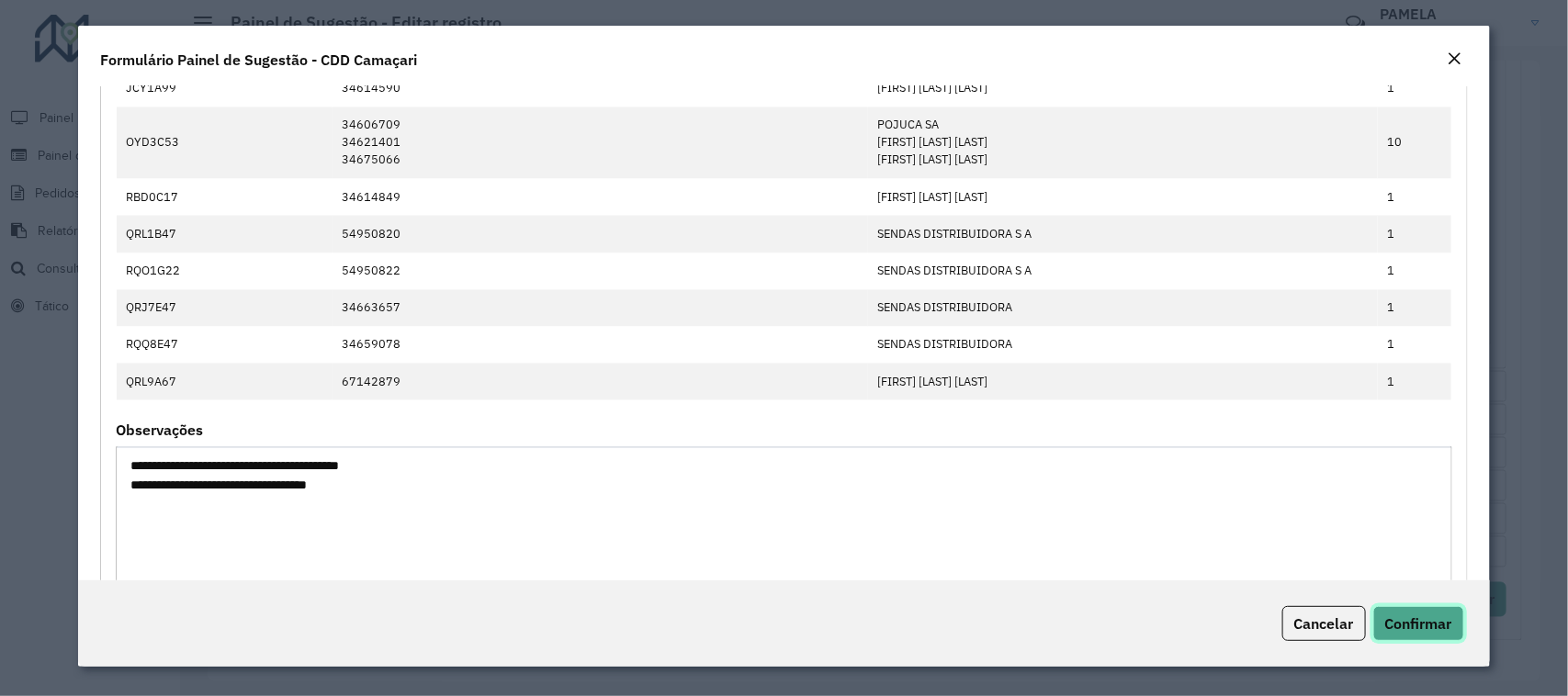 click on "Confirmar" 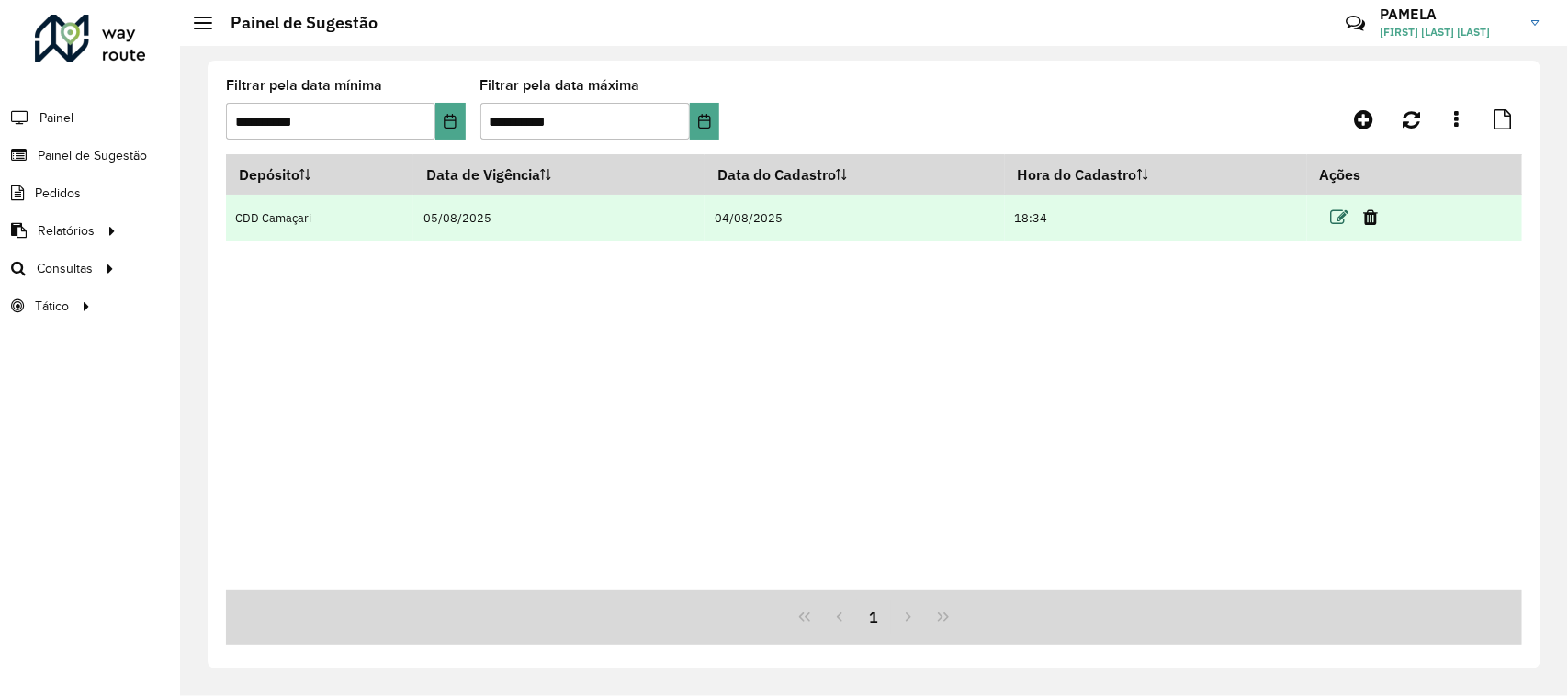 click at bounding box center (1340, 218) 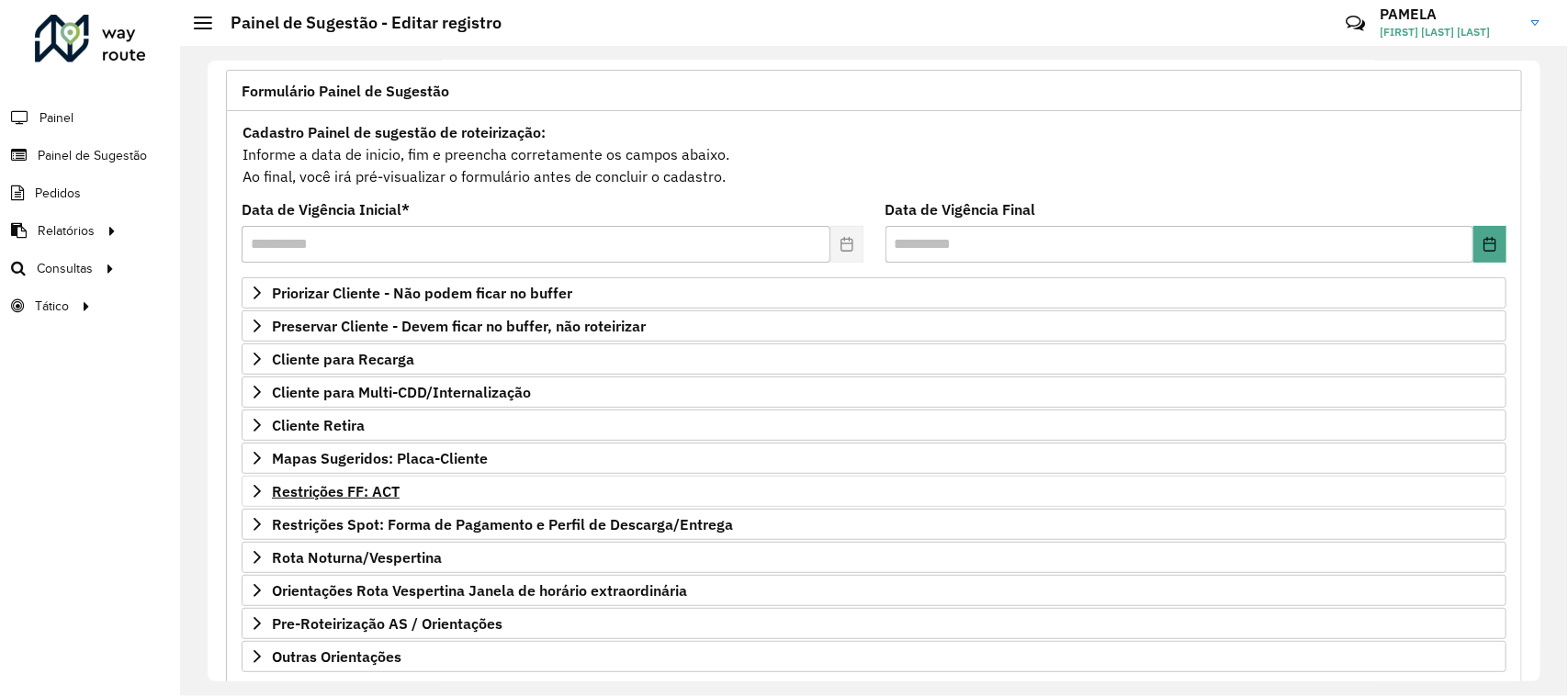 scroll, scrollTop: 226, scrollLeft: 0, axis: vertical 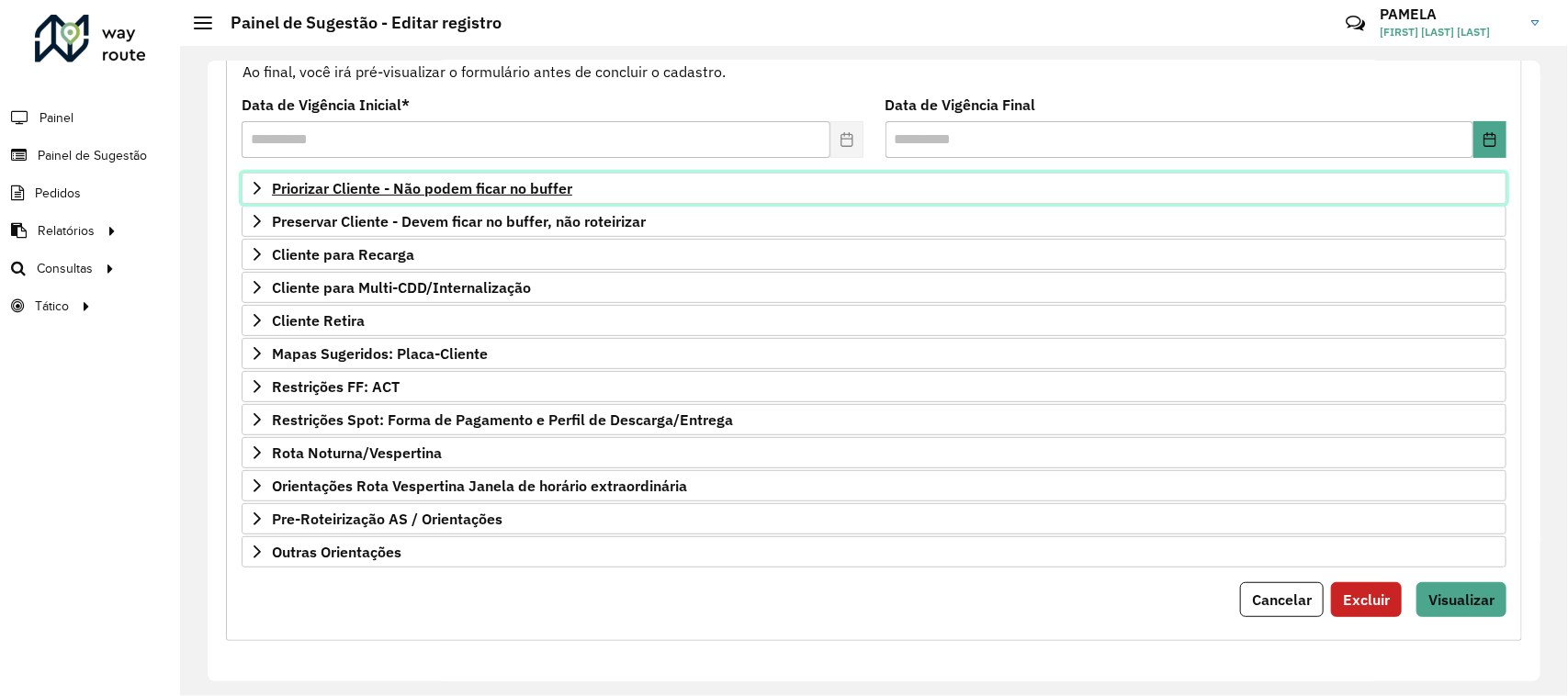 click on "Priorizar Cliente - Não podem ficar no buffer" at bounding box center (422, 188) 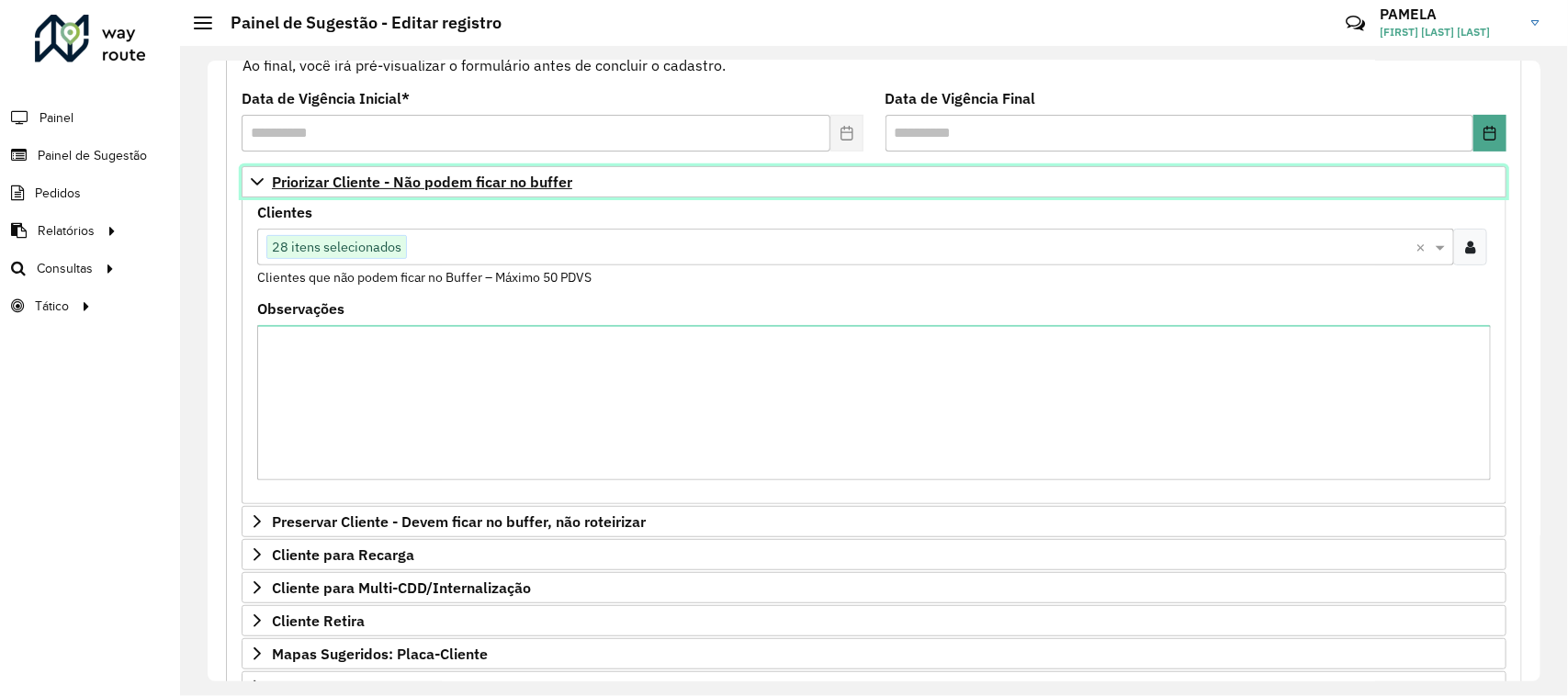click on "Priorizar Cliente - Não podem ficar no buffer" at bounding box center (422, 182) 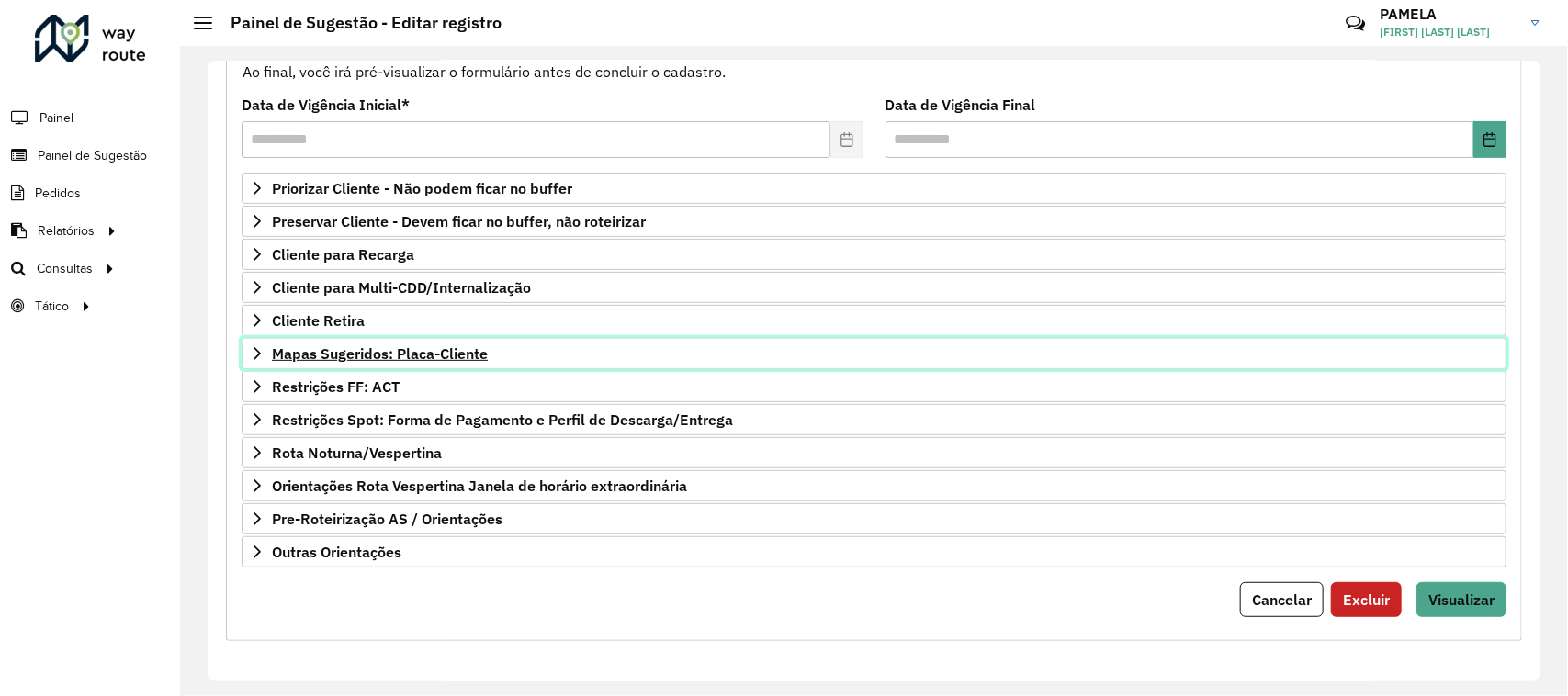 click on "Mapas Sugeridos: Placa-Cliente" at bounding box center [379, 354] 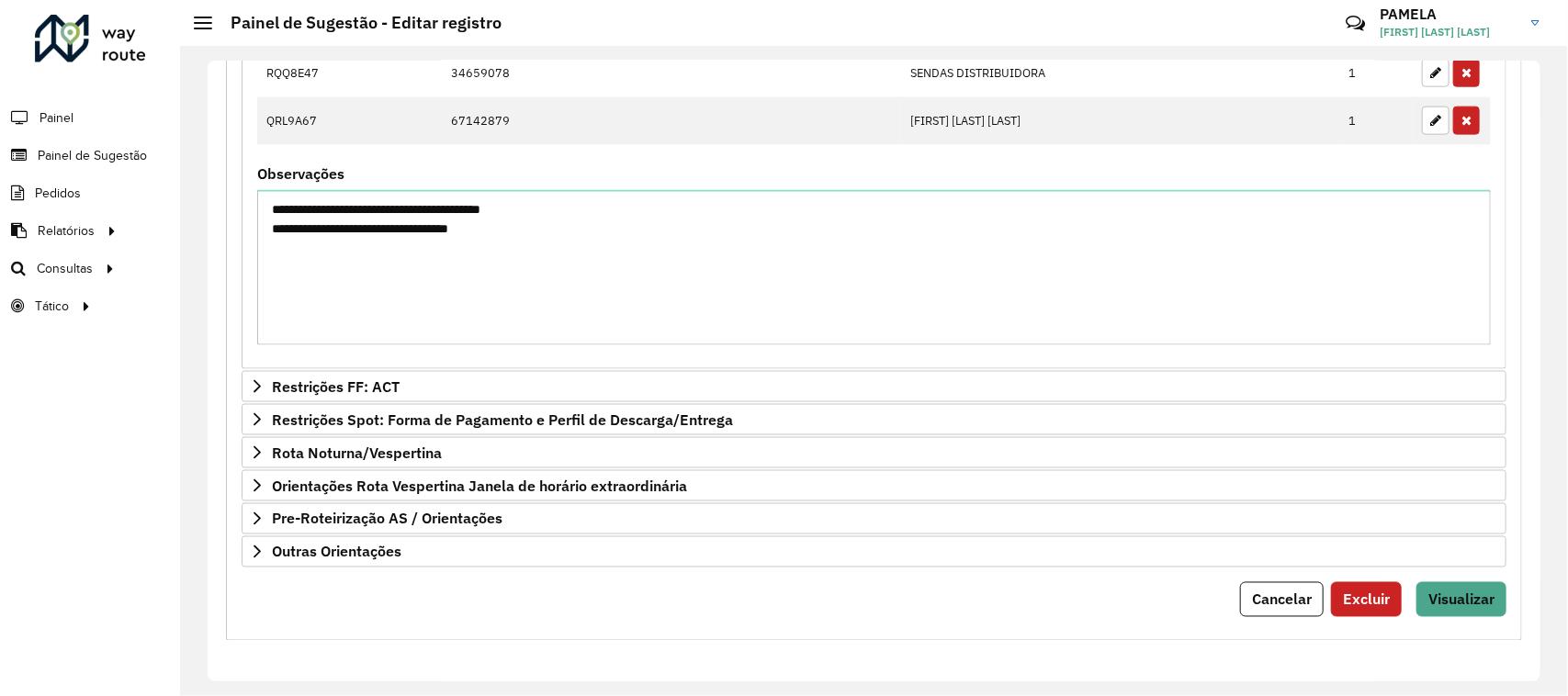 scroll, scrollTop: 1333, scrollLeft: 0, axis: vertical 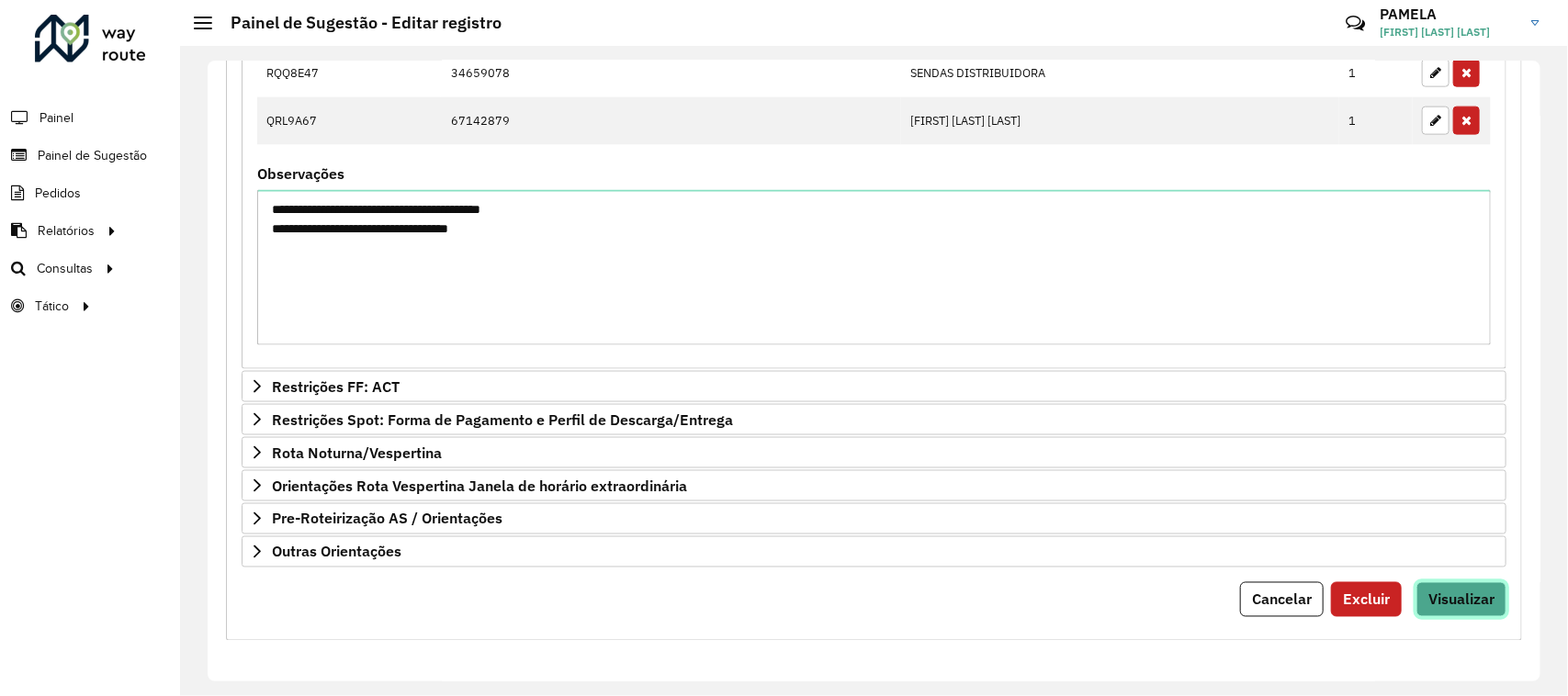 click on "Visualizar" at bounding box center [1461, 600] 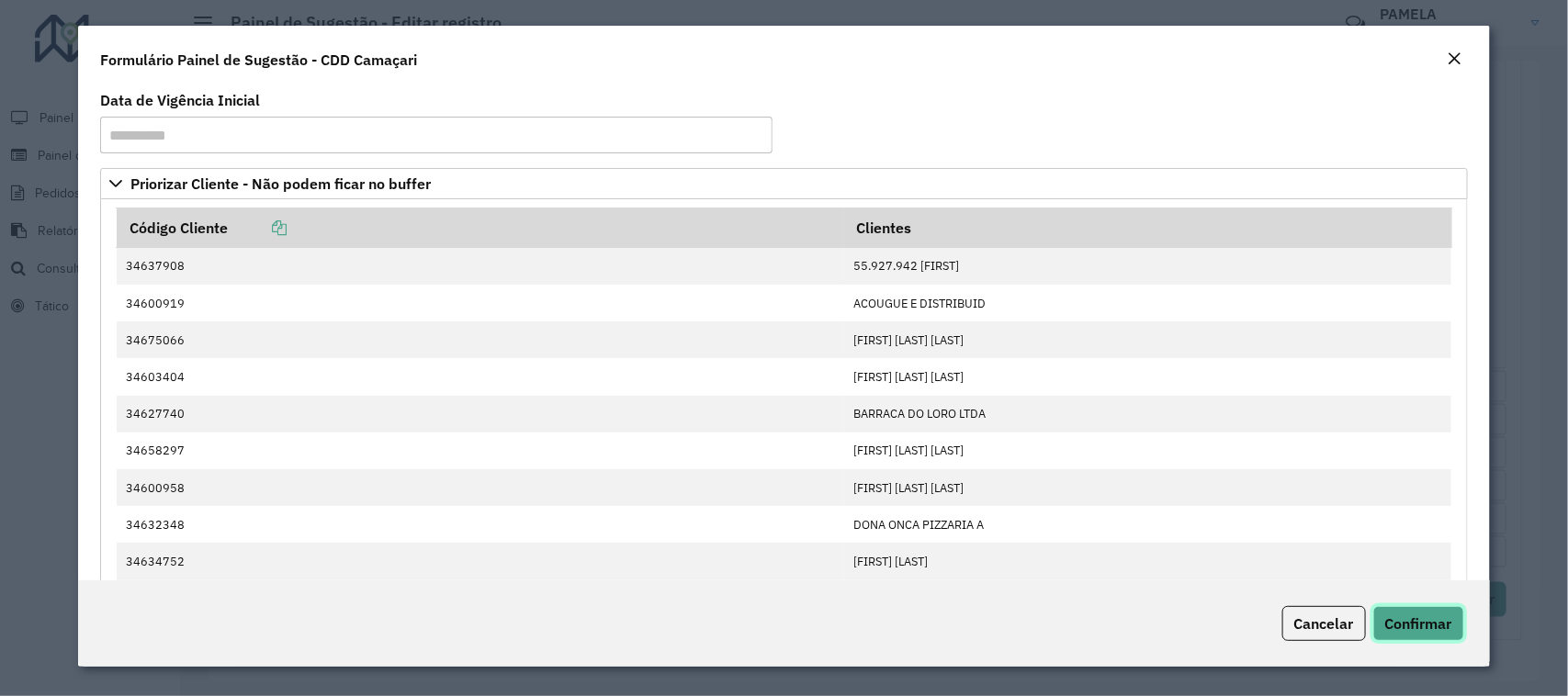 click on "Confirmar" 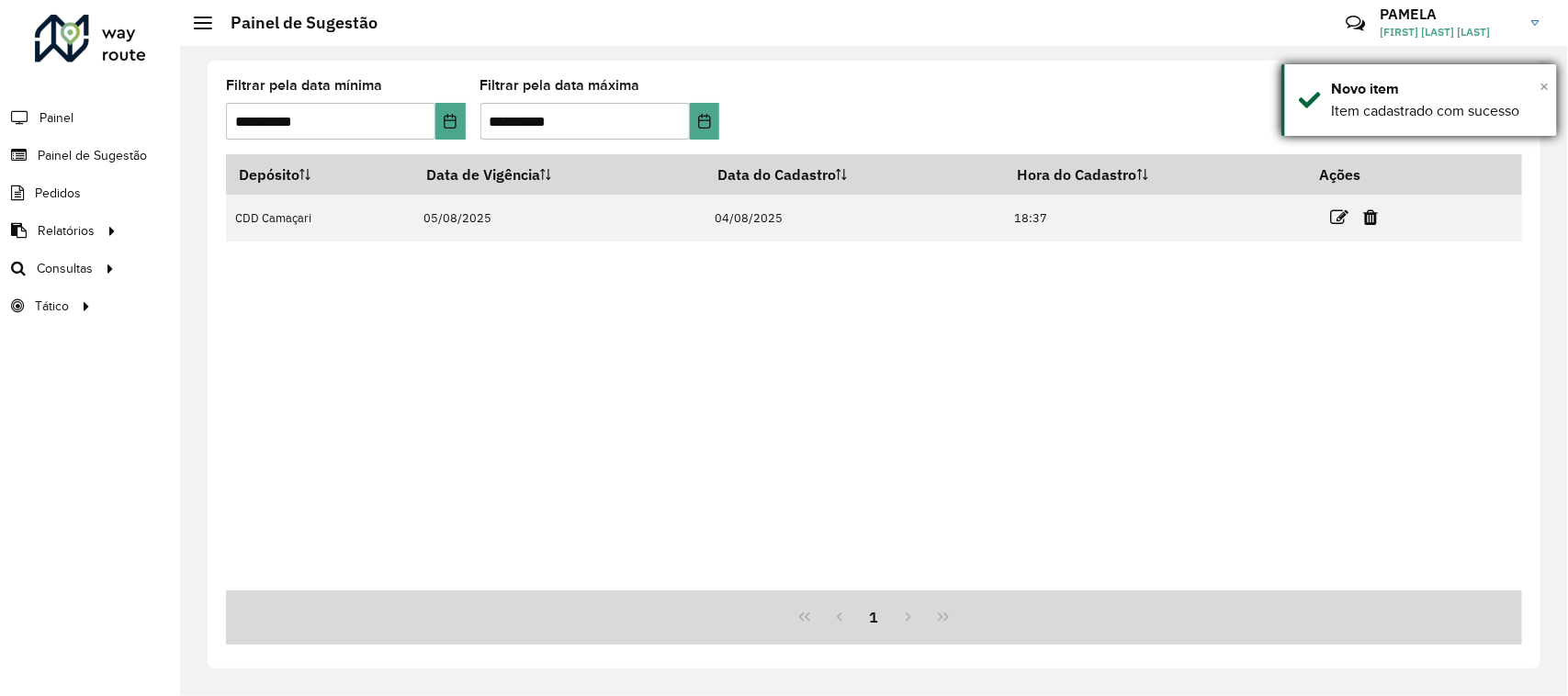 click on "×" at bounding box center (1544, 86) 